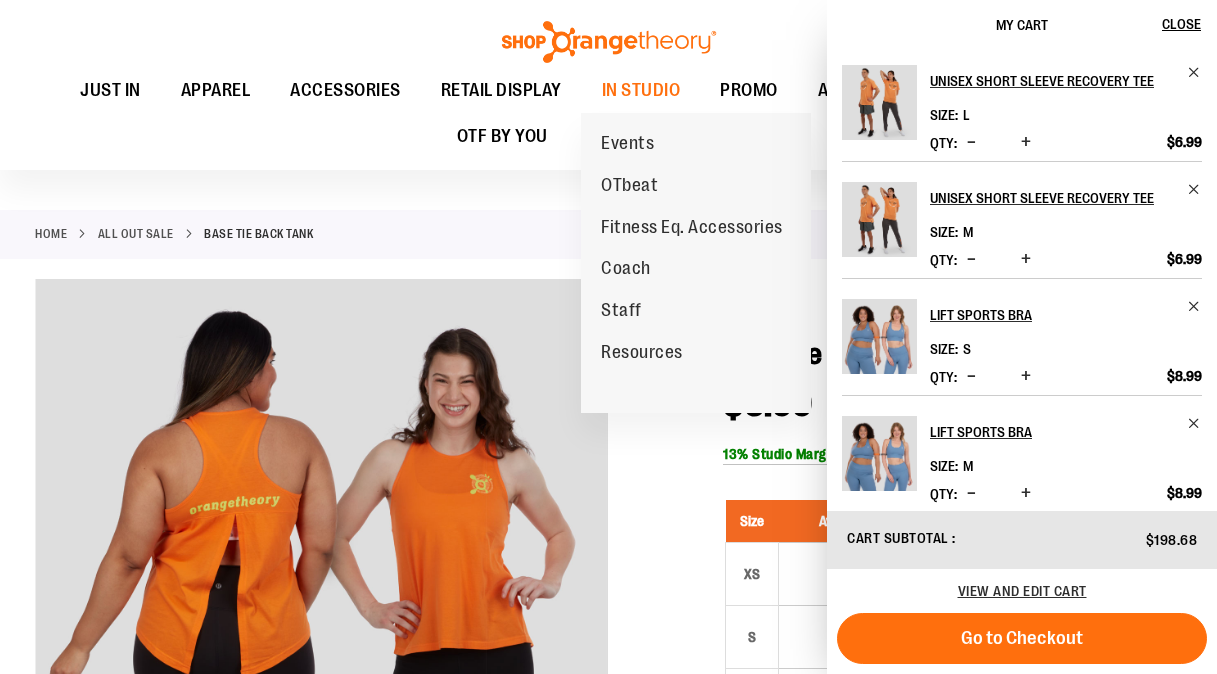 scroll, scrollTop: 403, scrollLeft: 0, axis: vertical 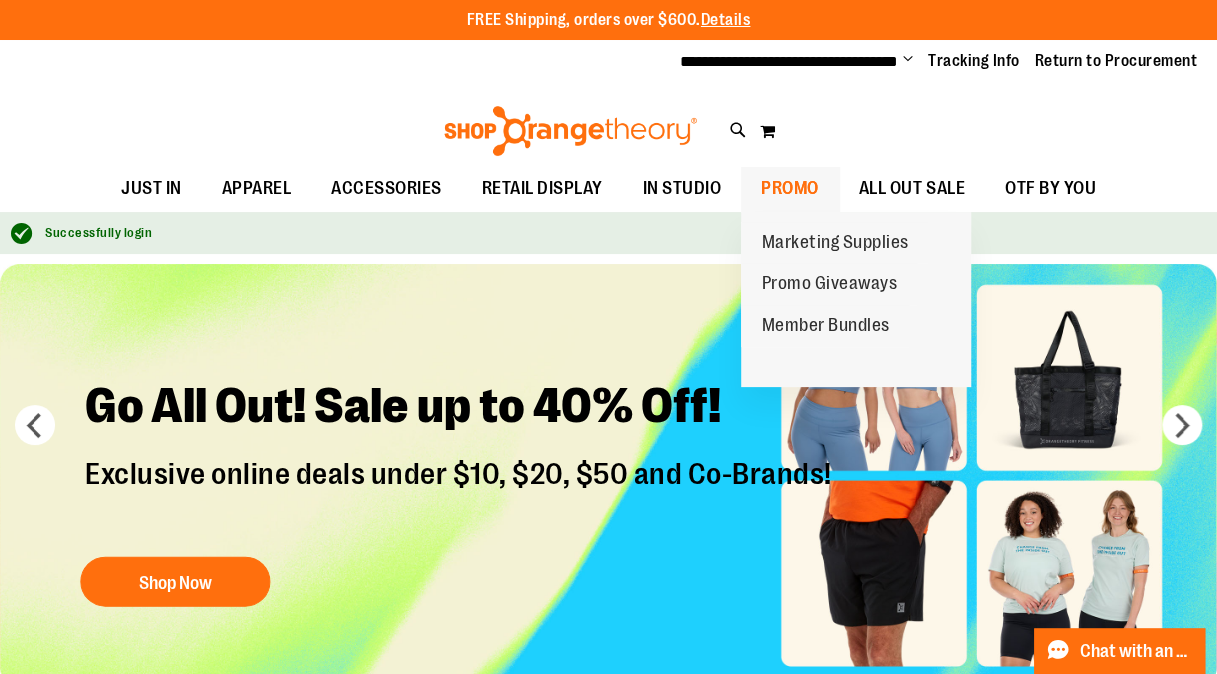 type on "**********" 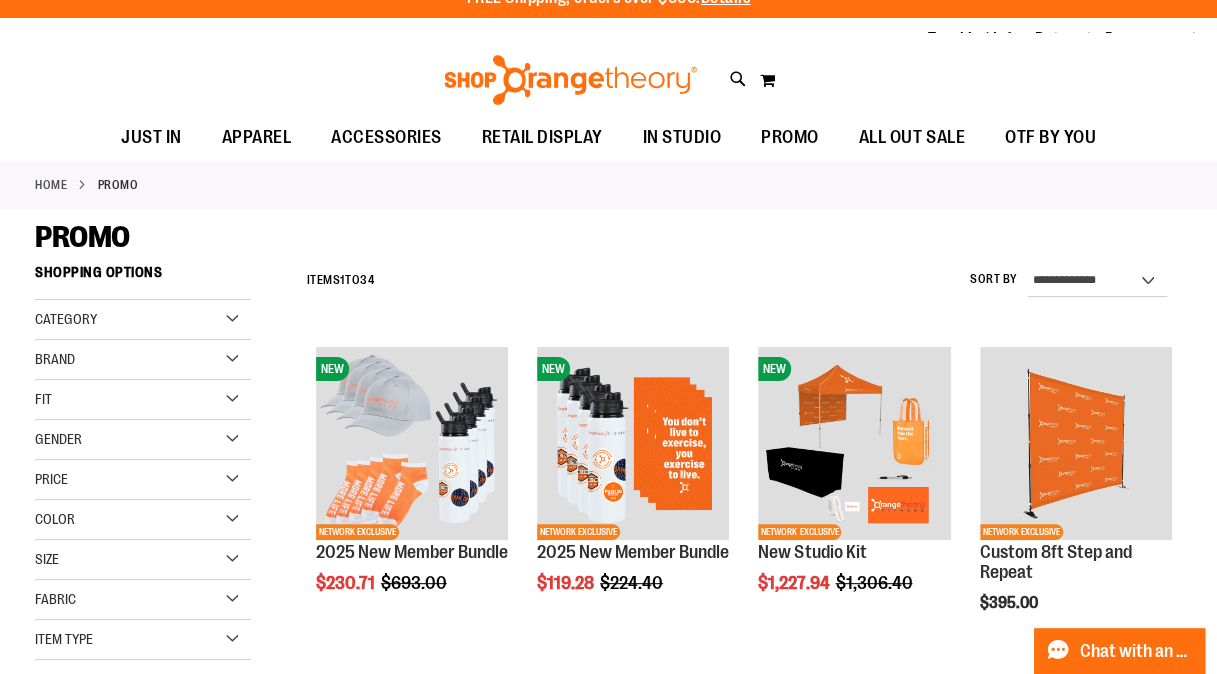 scroll, scrollTop: 0, scrollLeft: 0, axis: both 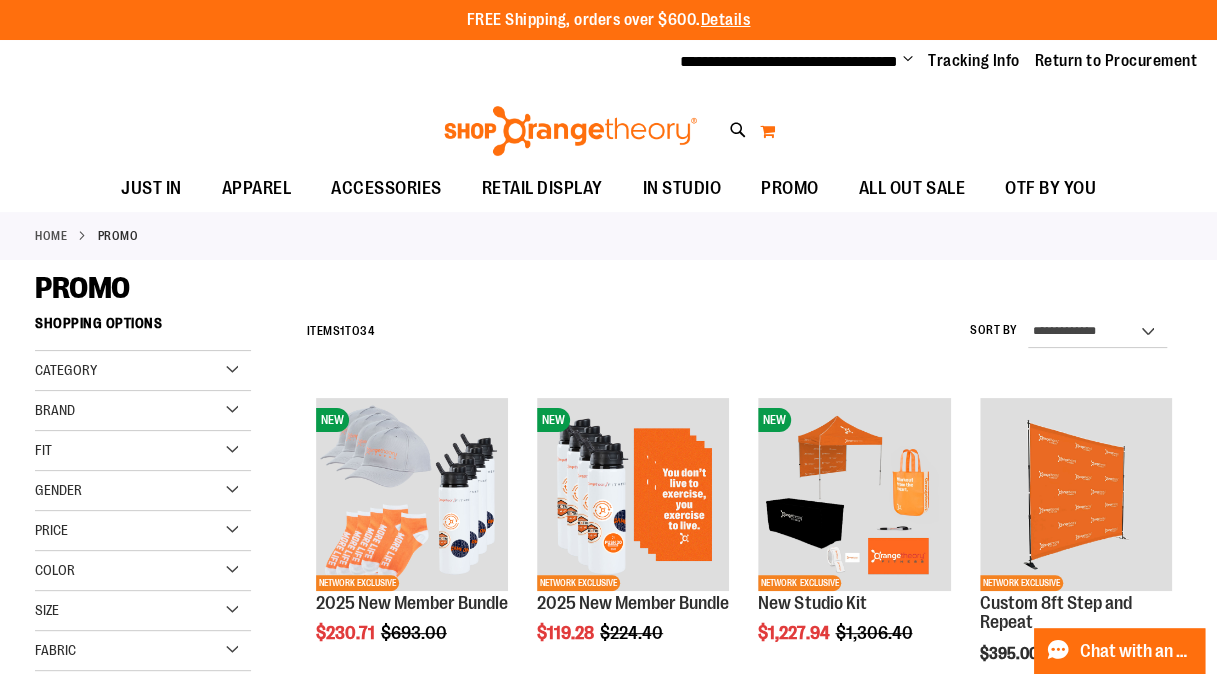 type on "**********" 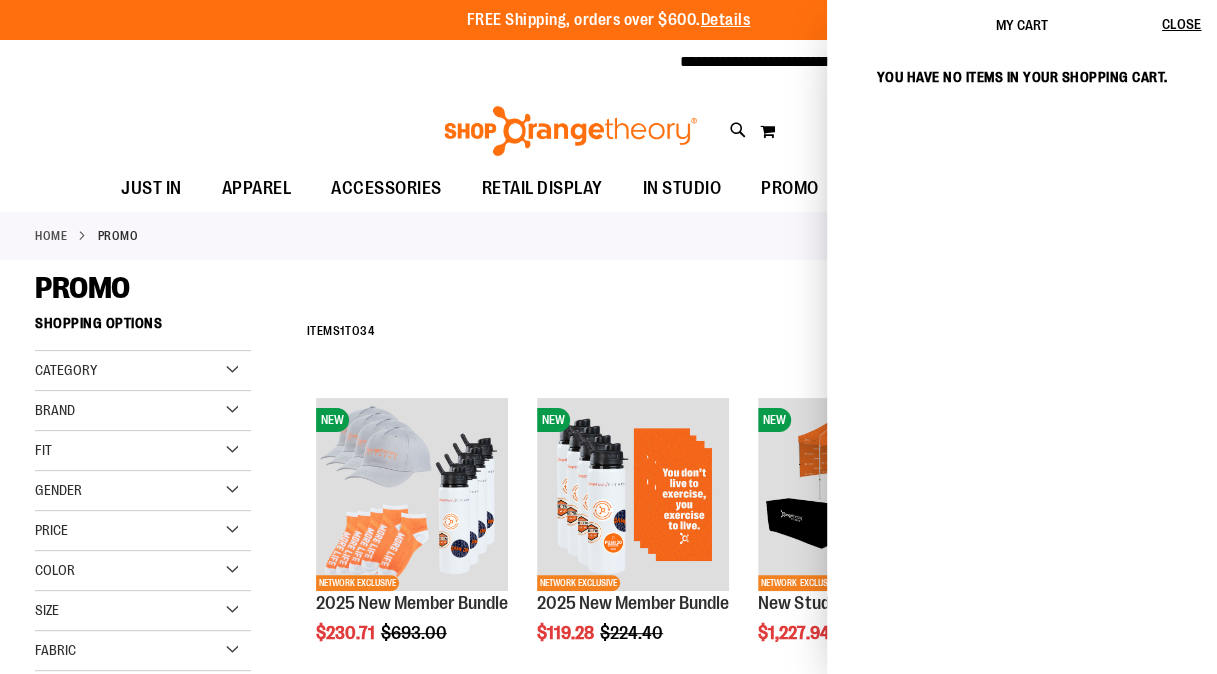 click on "PROMO" at bounding box center (608, 288) 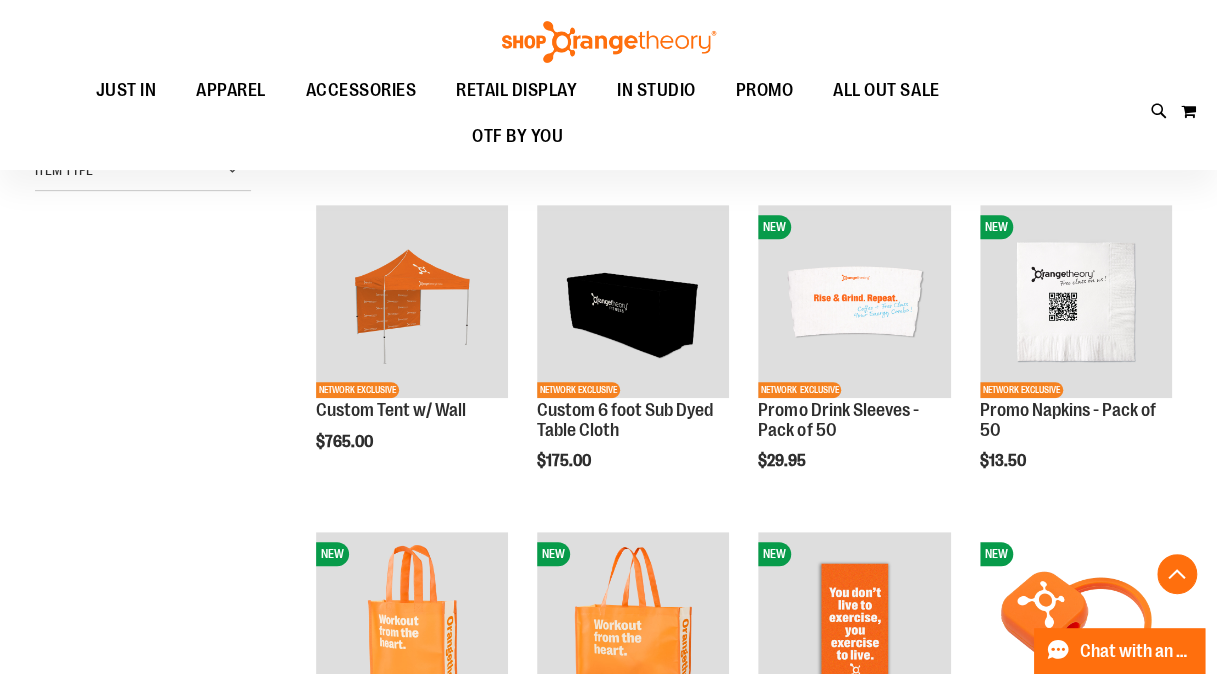 scroll, scrollTop: 0, scrollLeft: 0, axis: both 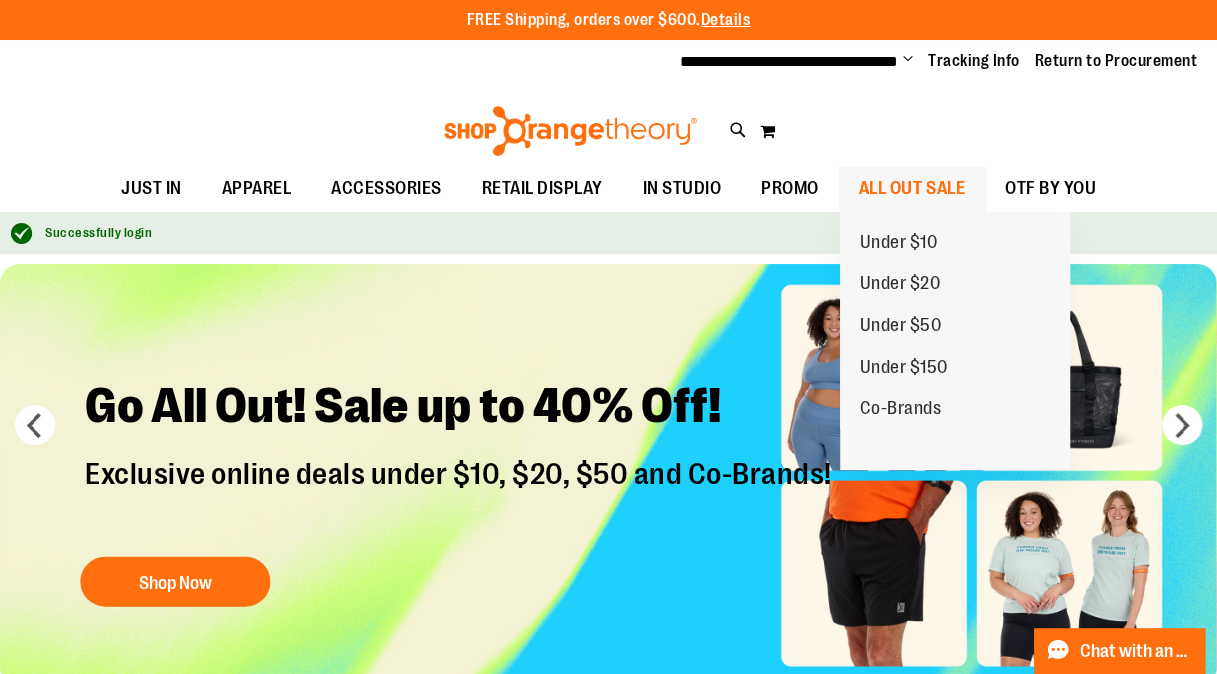 type on "**********" 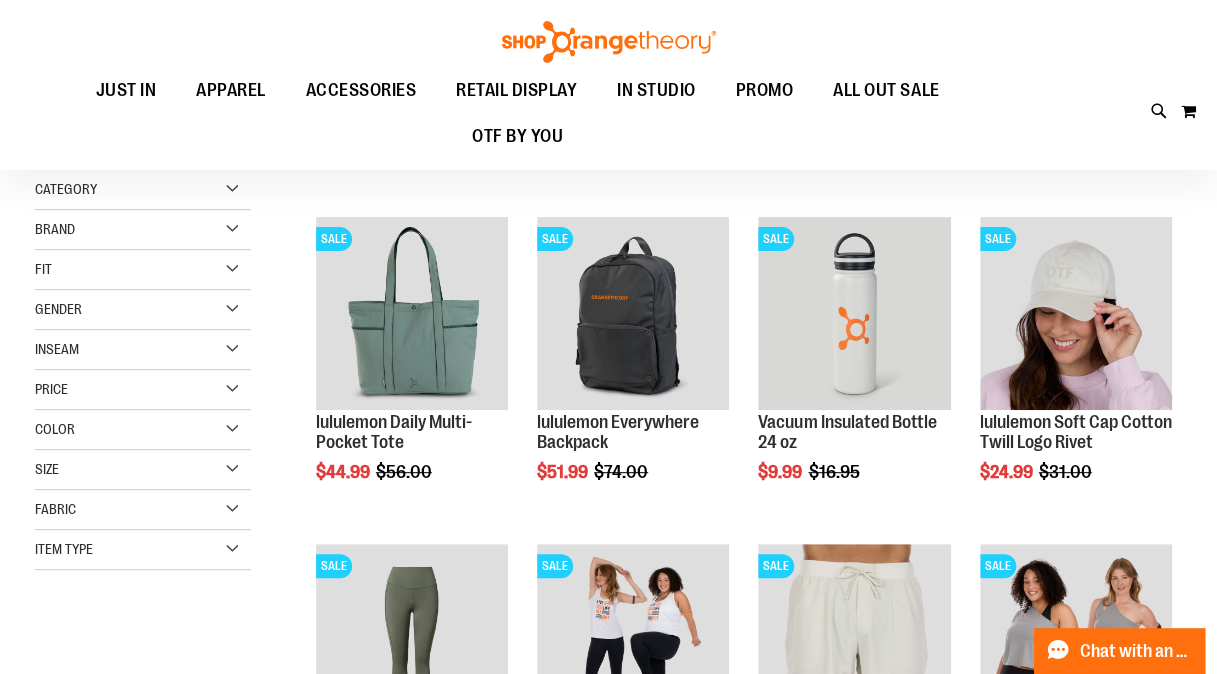 scroll, scrollTop: 180, scrollLeft: 0, axis: vertical 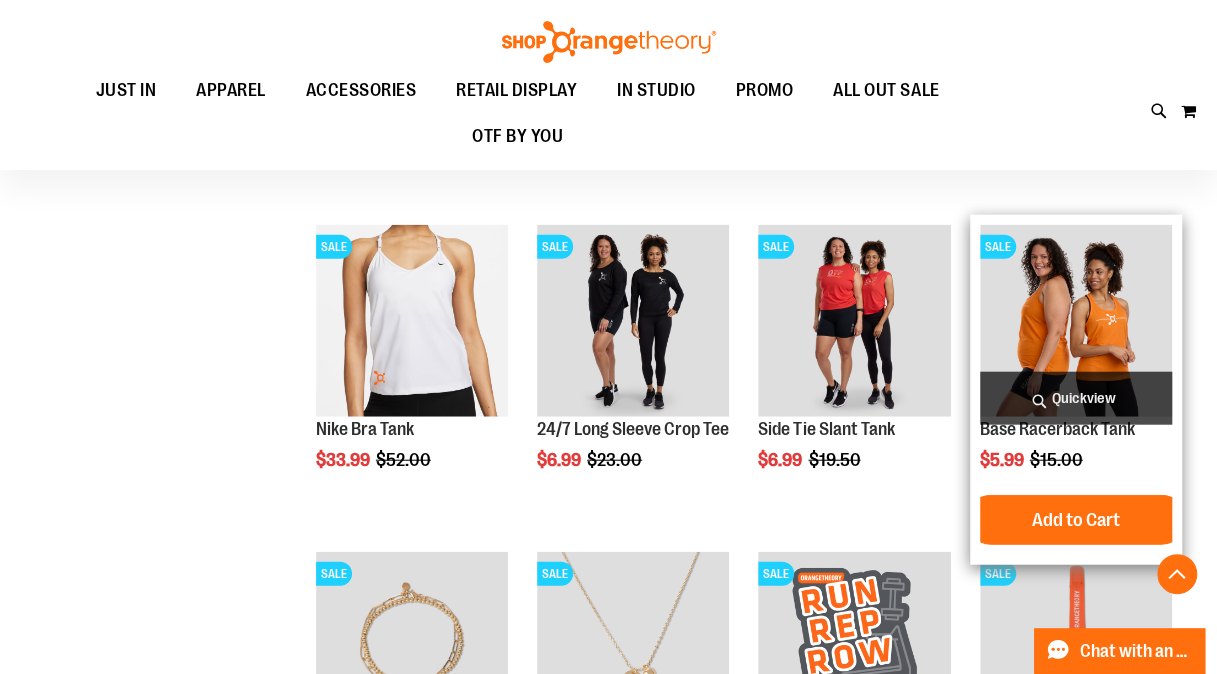 type on "**********" 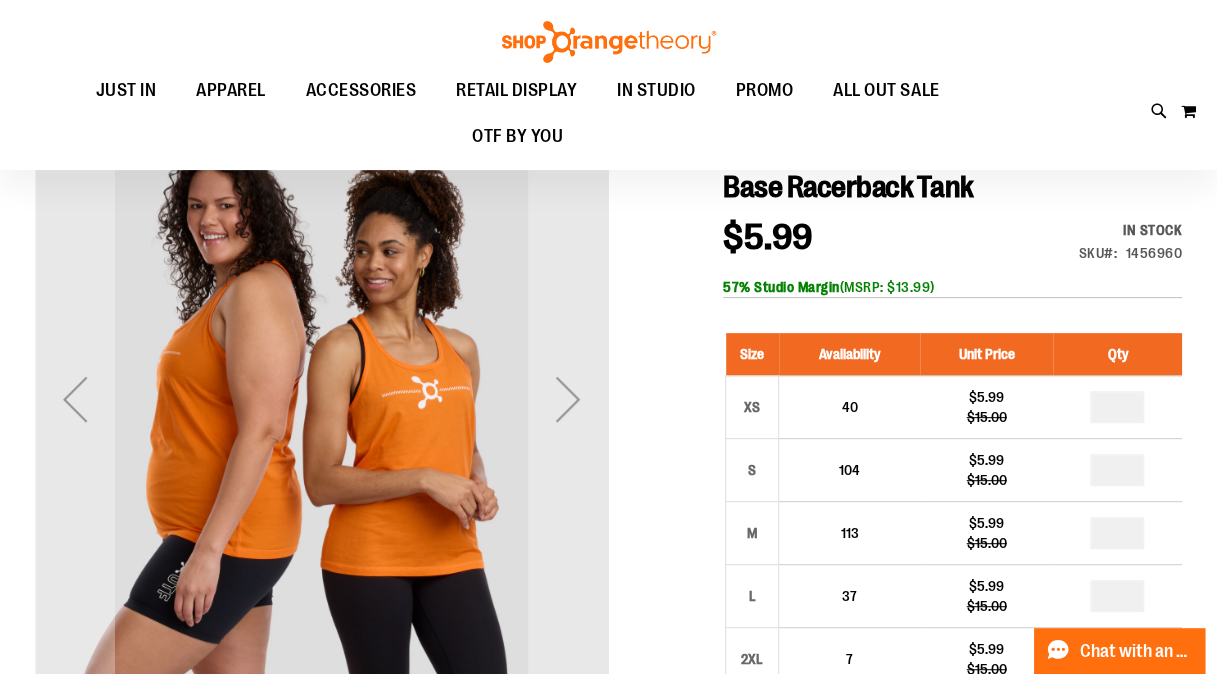 scroll, scrollTop: 166, scrollLeft: 0, axis: vertical 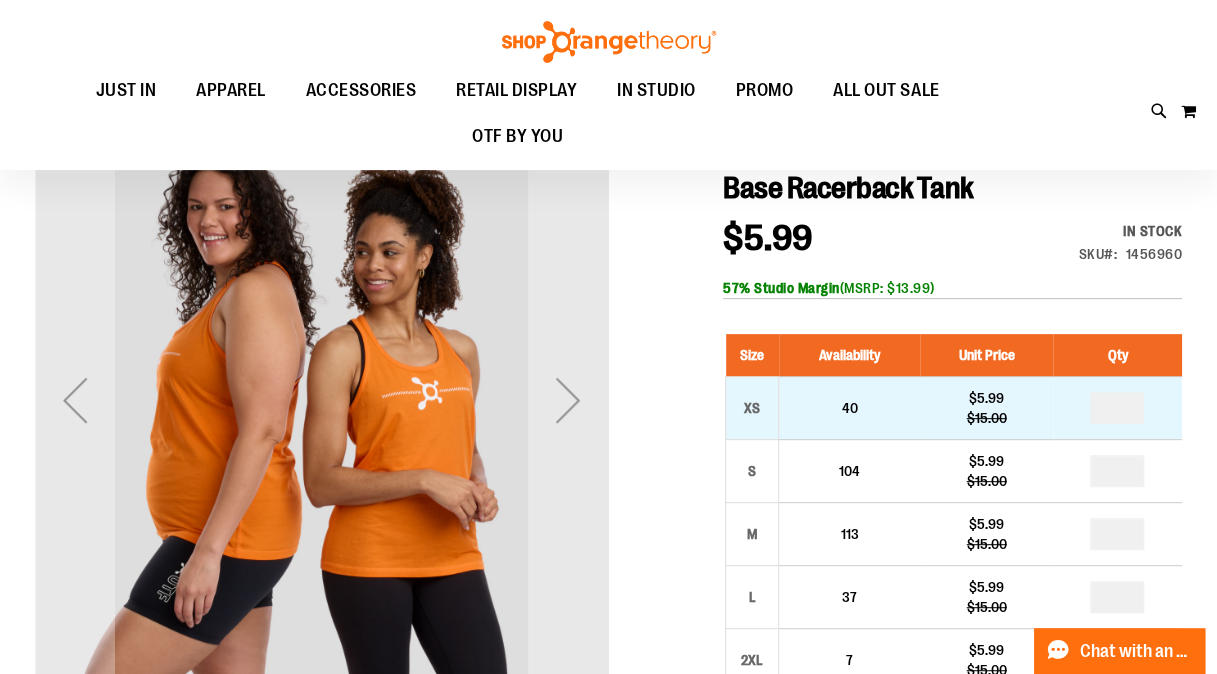 type on "**********" 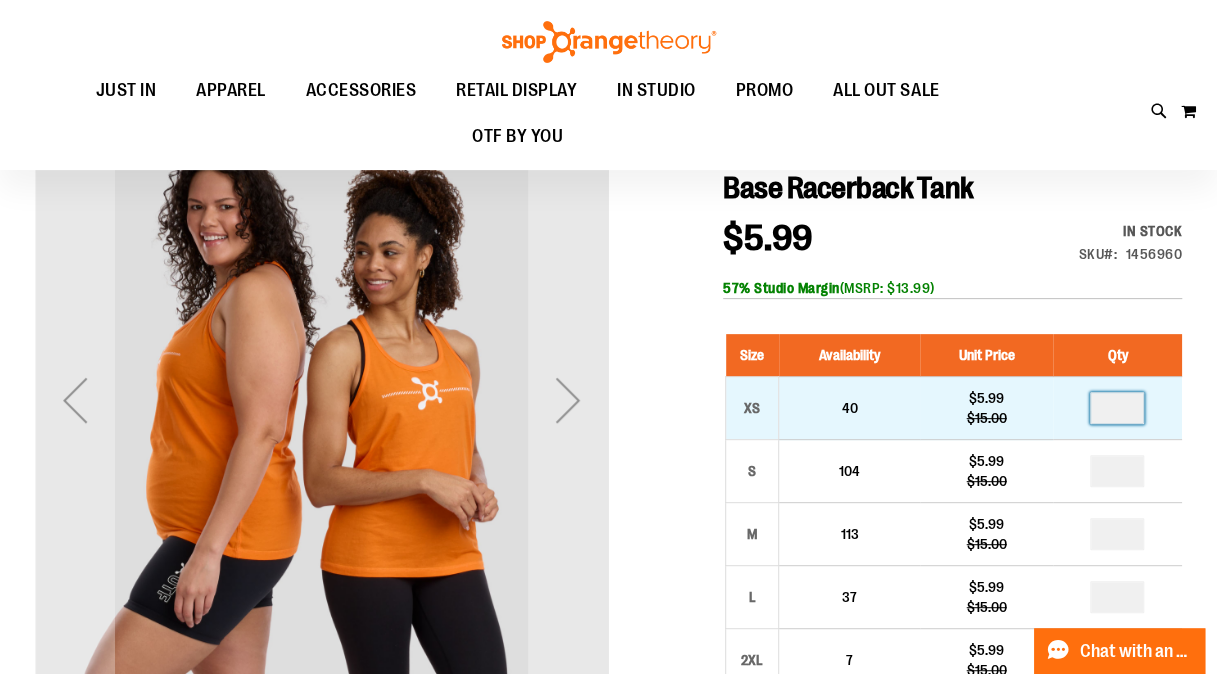 click at bounding box center (1117, 408) 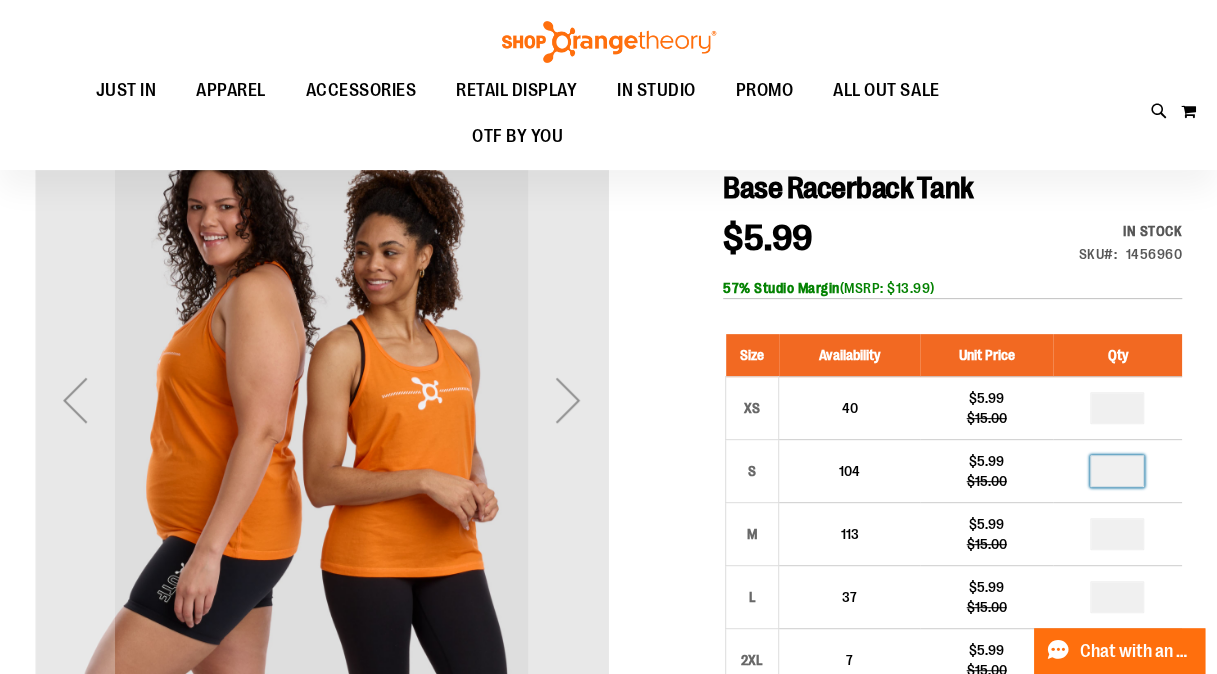 click at bounding box center [1117, 471] 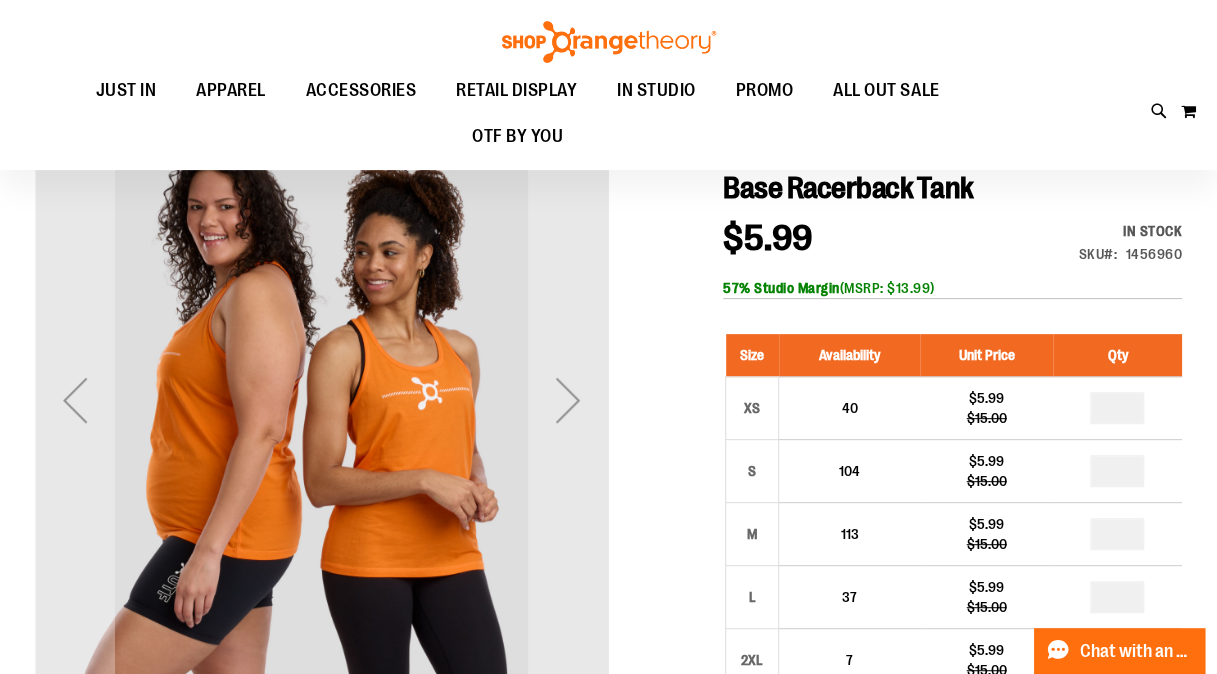 click on "*" at bounding box center [1117, 534] 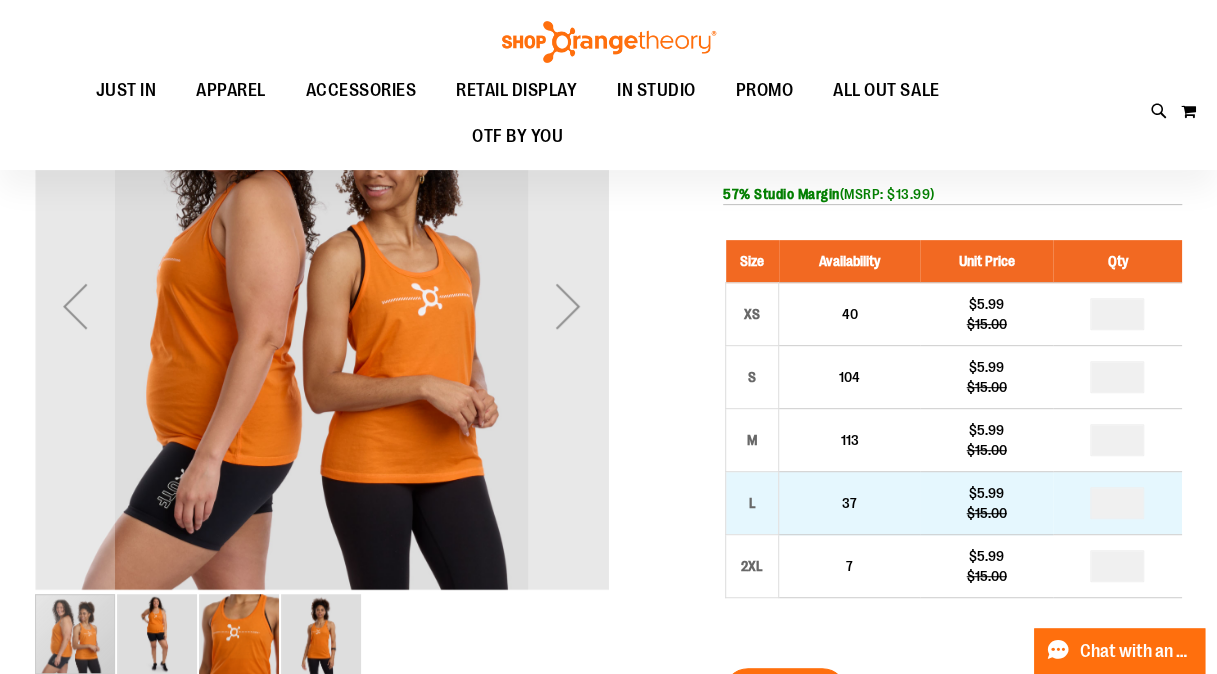 type on "*" 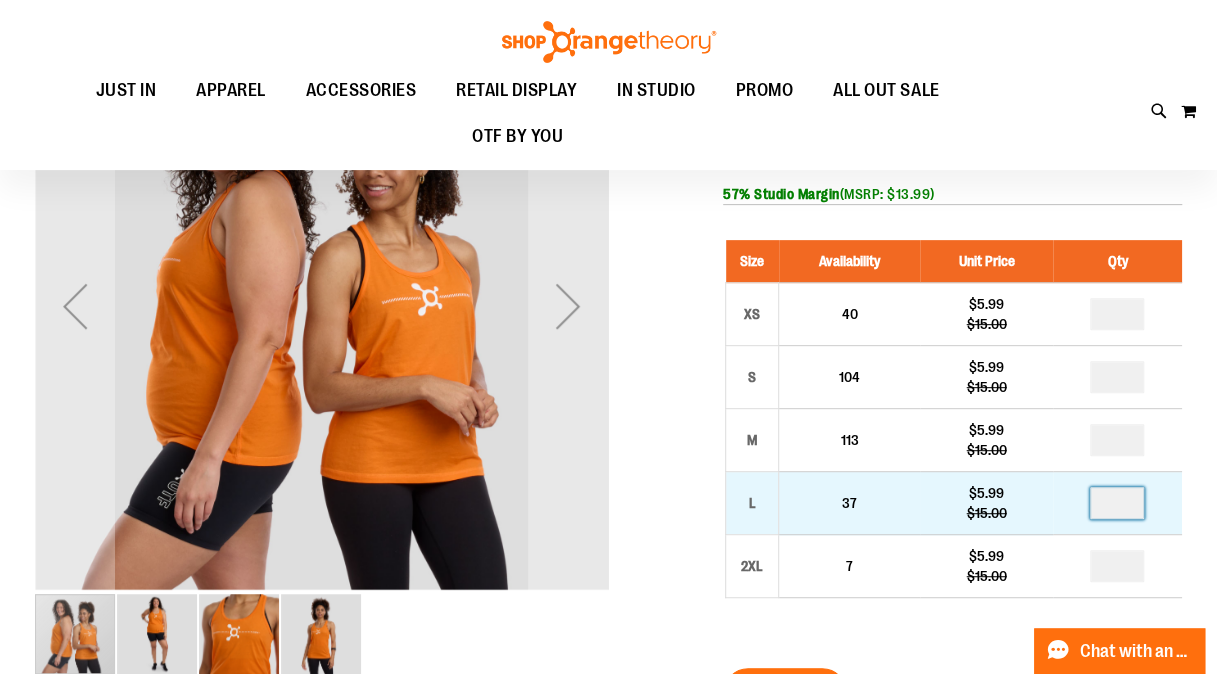 click at bounding box center [1117, 503] 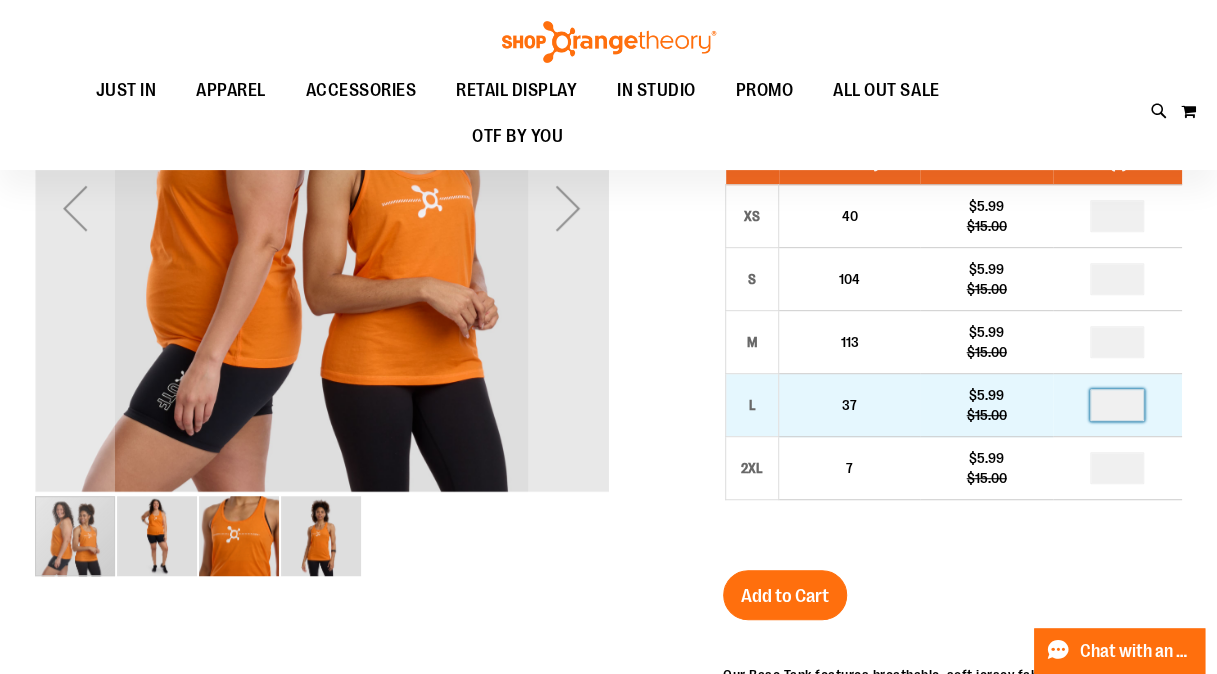 scroll, scrollTop: 363, scrollLeft: 0, axis: vertical 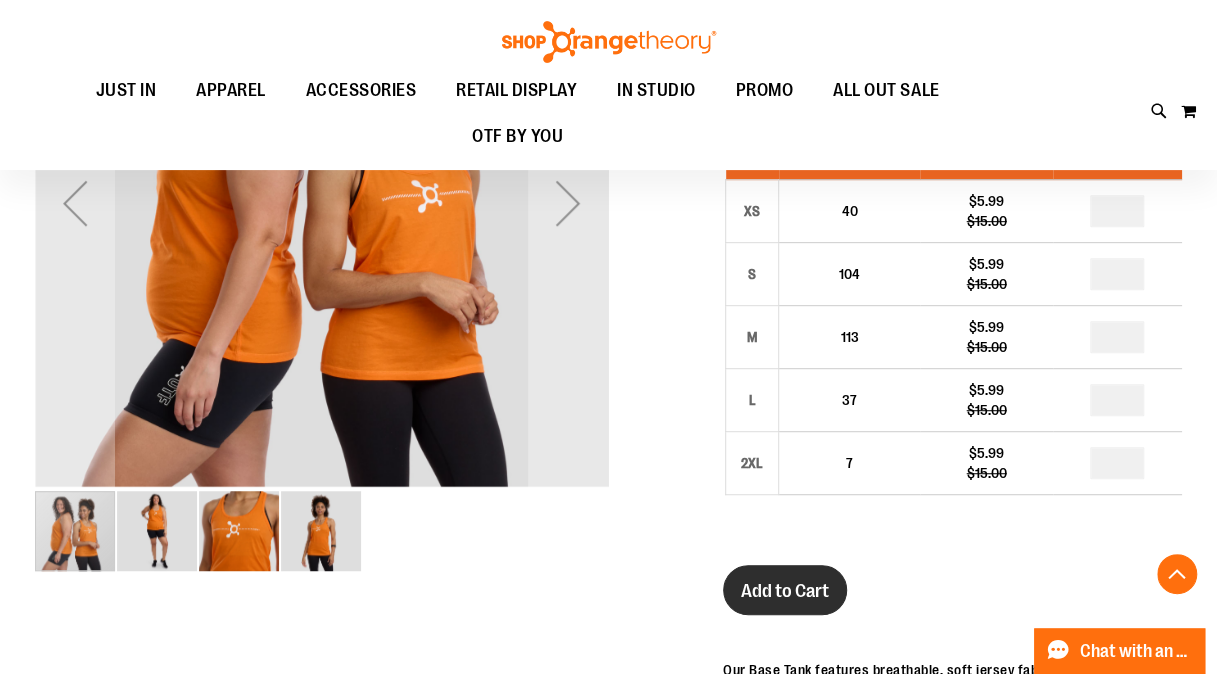 click on "Add to Cart" at bounding box center [785, 591] 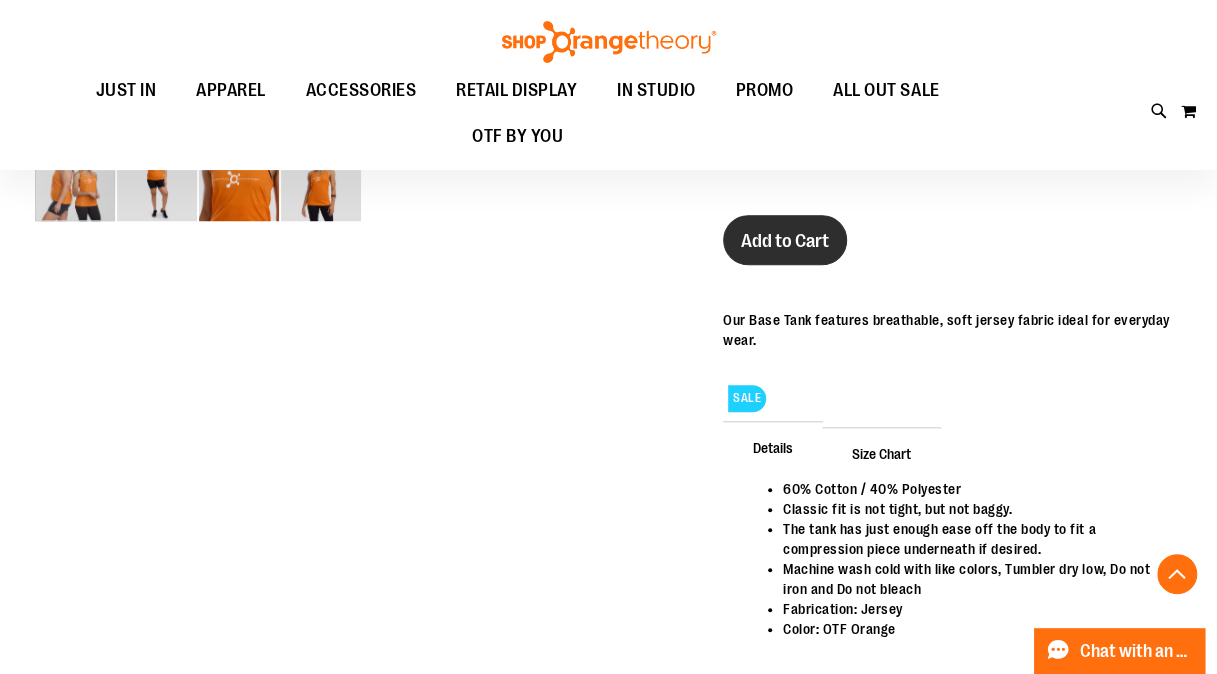 scroll, scrollTop: 0, scrollLeft: 0, axis: both 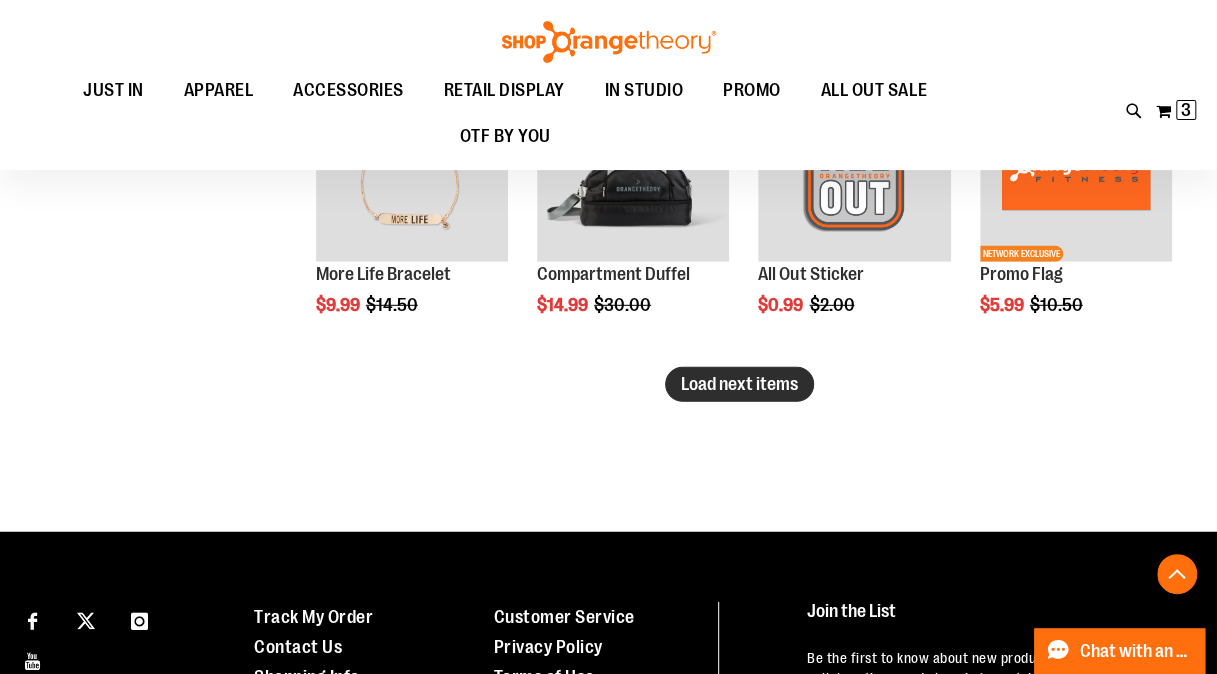 type on "**********" 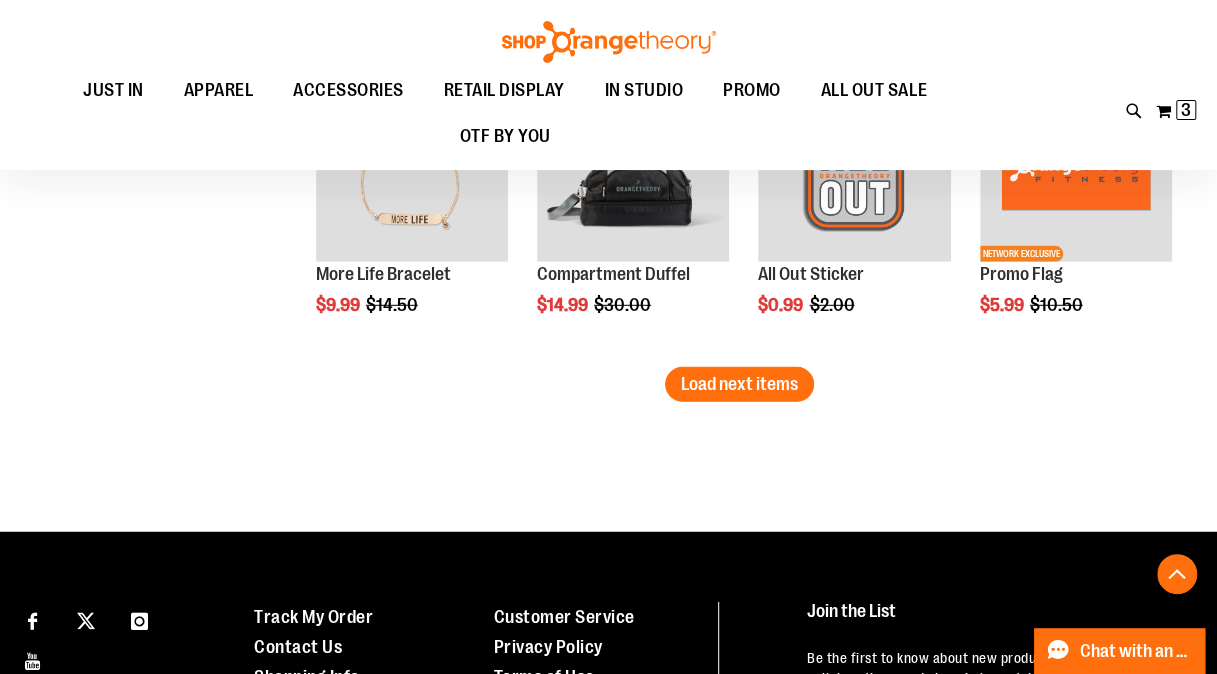 drag, startPoint x: 769, startPoint y: 381, endPoint x: 738, endPoint y: 387, distance: 31.575306 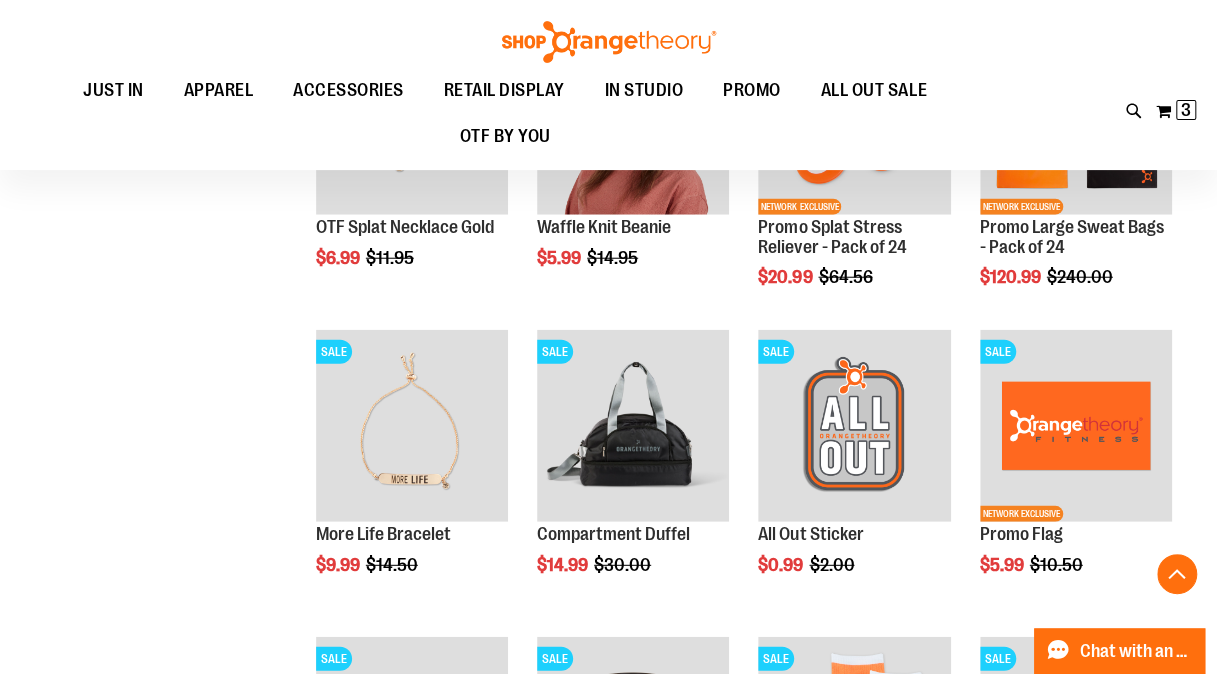 scroll, scrollTop: 2404, scrollLeft: 0, axis: vertical 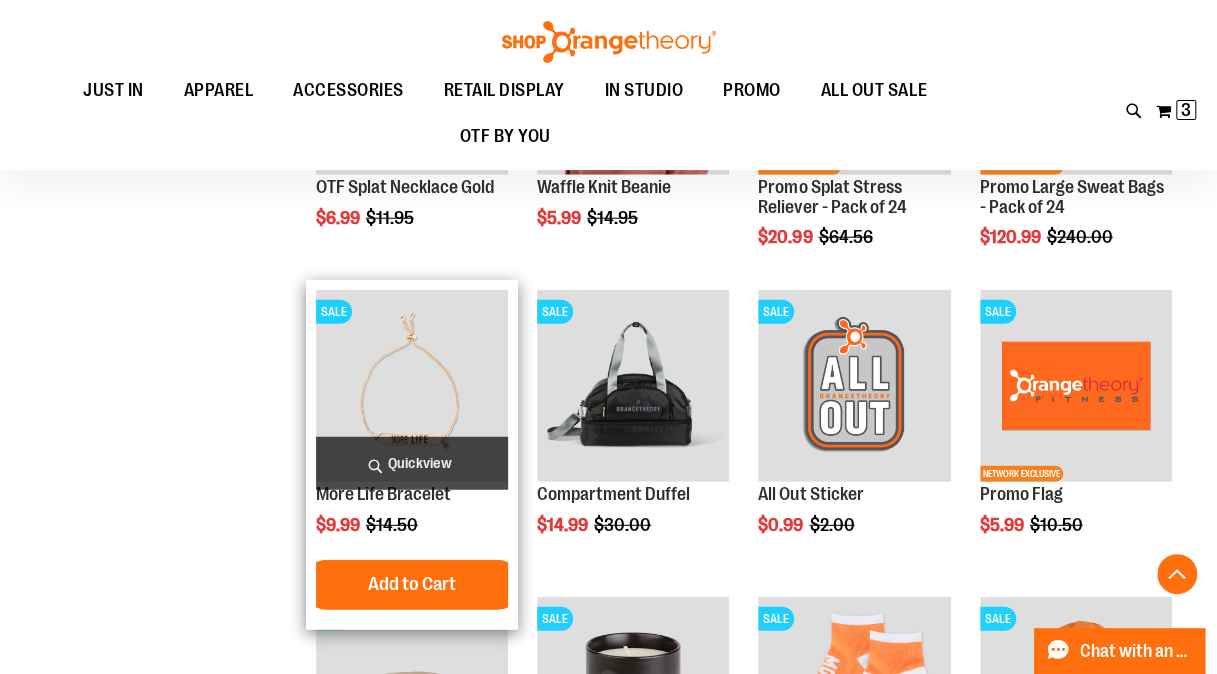 click at bounding box center [412, 386] 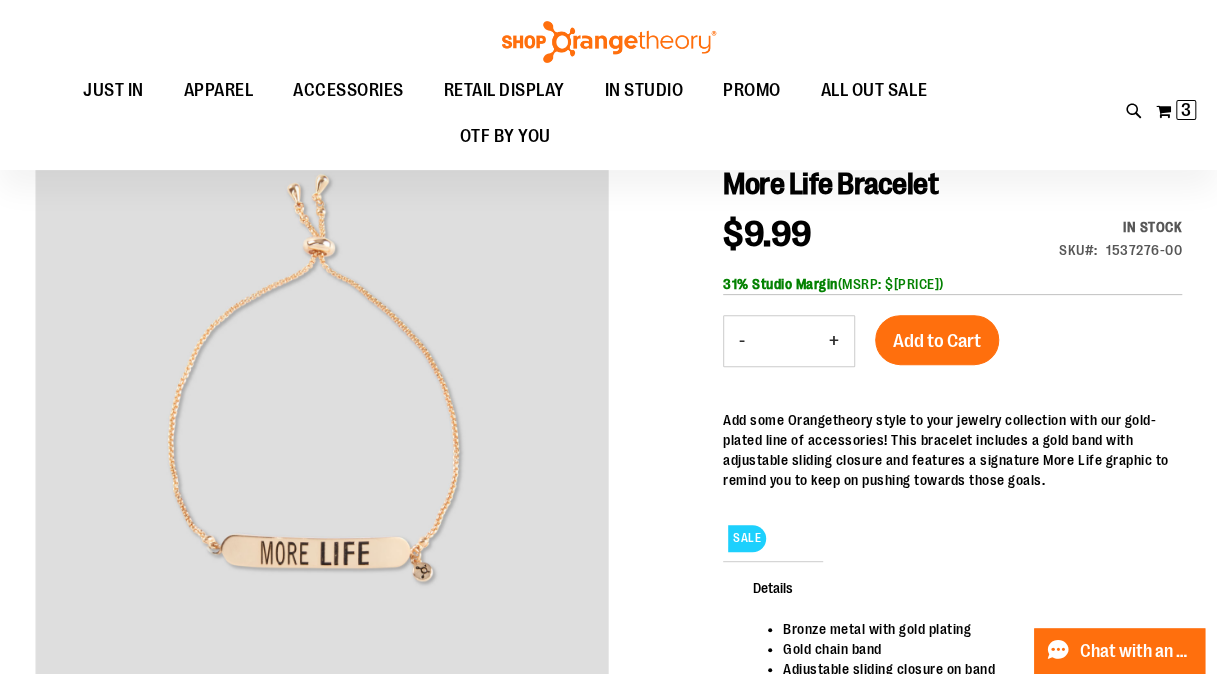 scroll, scrollTop: 168, scrollLeft: 0, axis: vertical 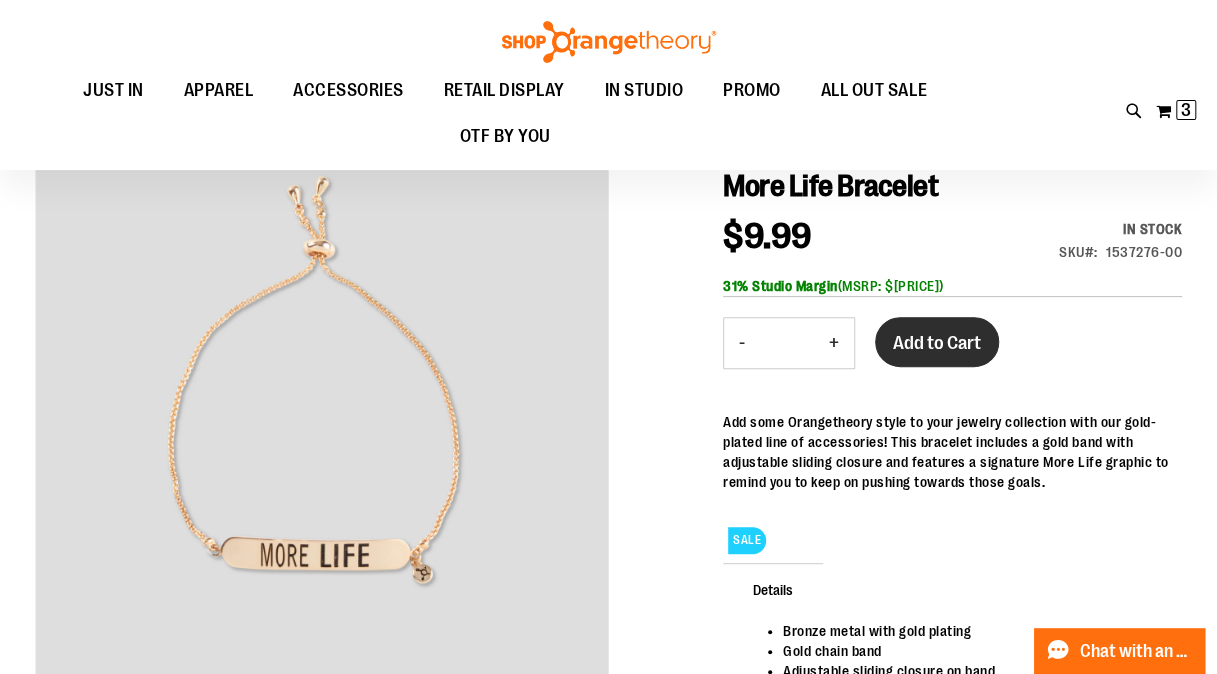 type on "**********" 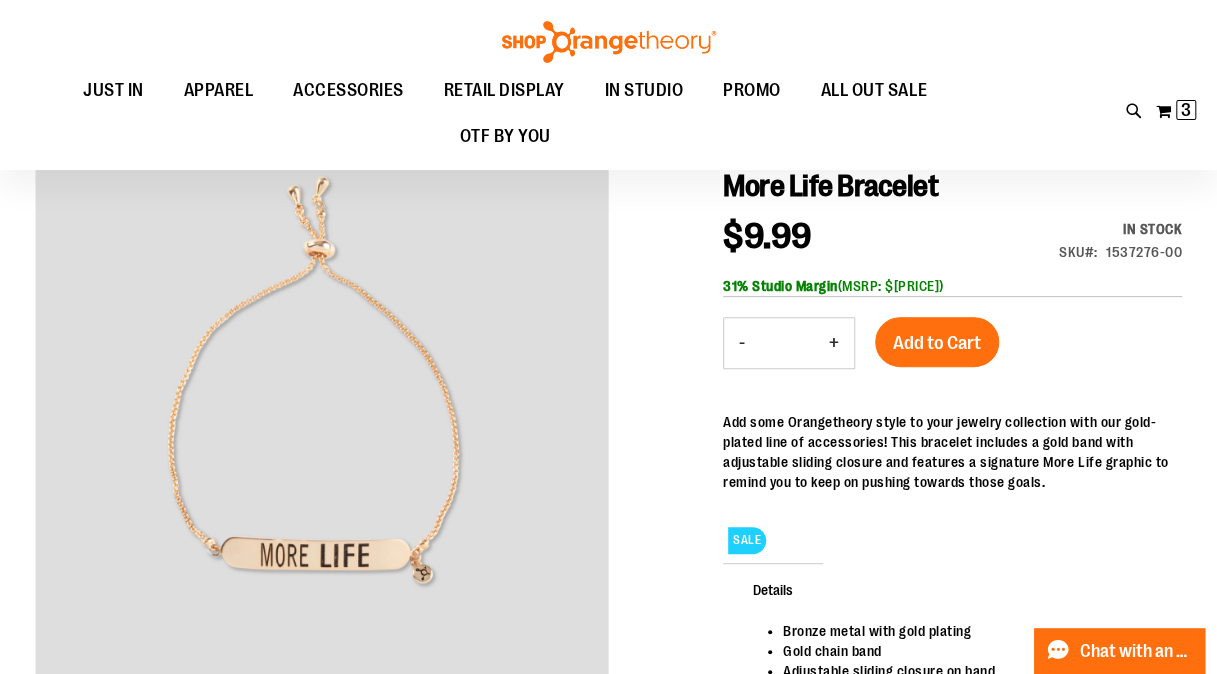 drag, startPoint x: 942, startPoint y: 350, endPoint x: 956, endPoint y: 350, distance: 14 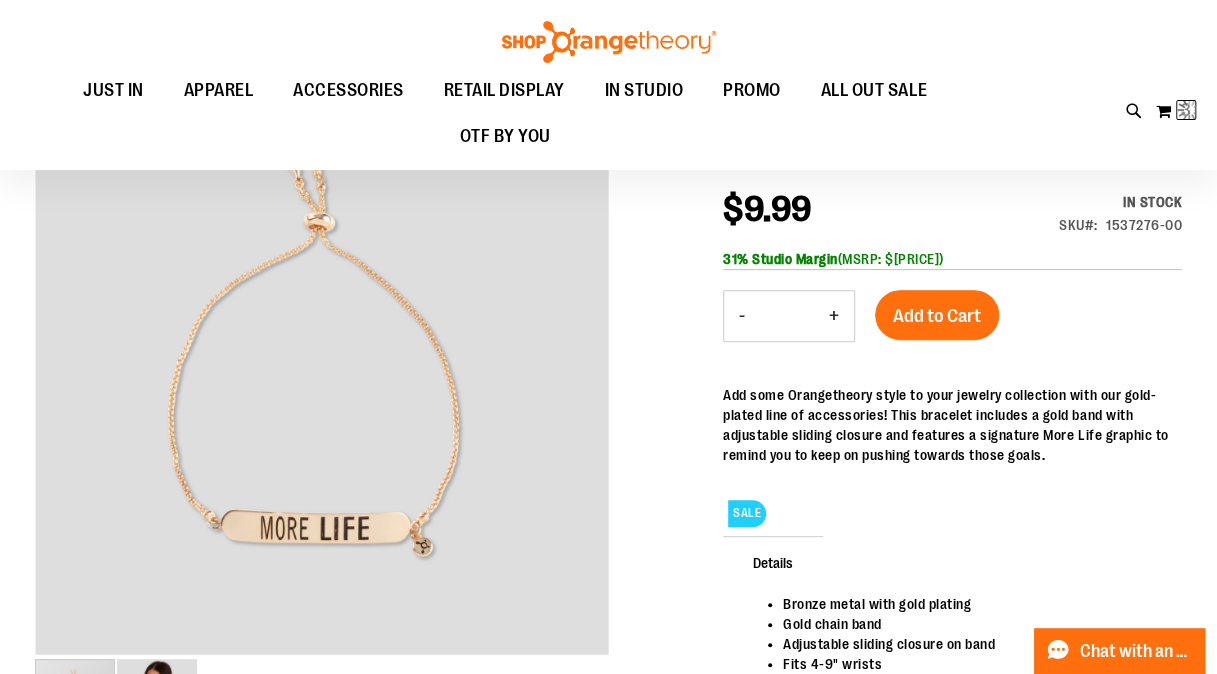 scroll, scrollTop: 194, scrollLeft: 0, axis: vertical 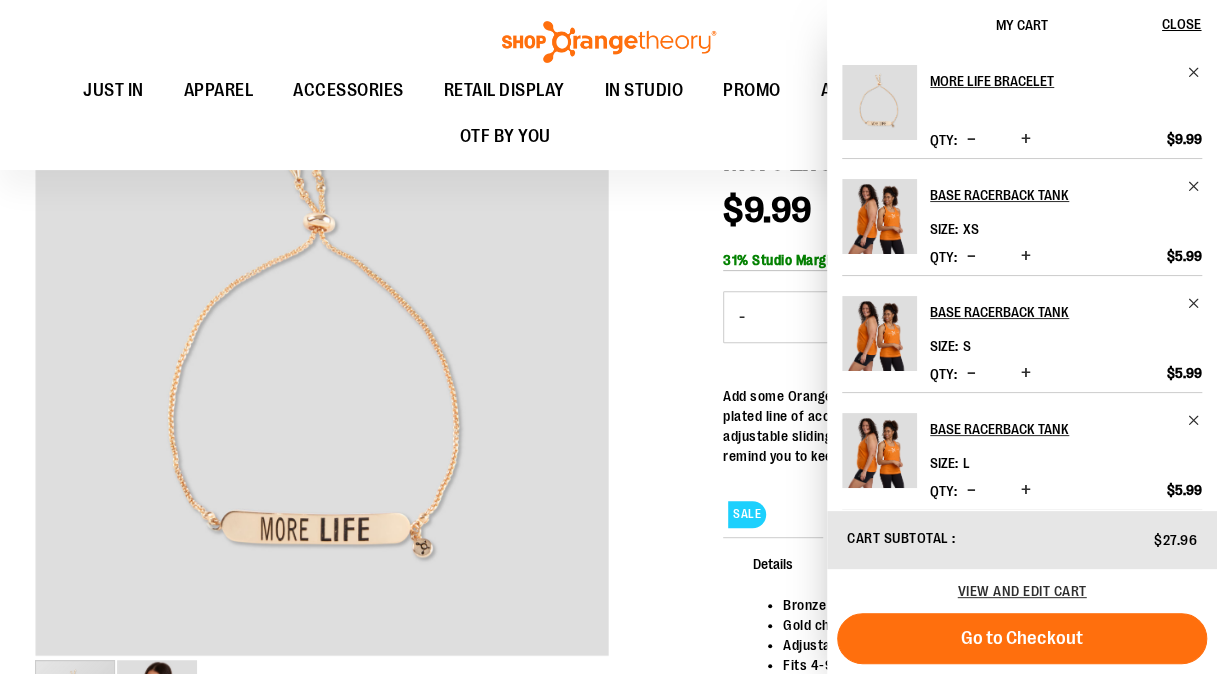 drag, startPoint x: 834, startPoint y: 317, endPoint x: 825, endPoint y: 363, distance: 46.872166 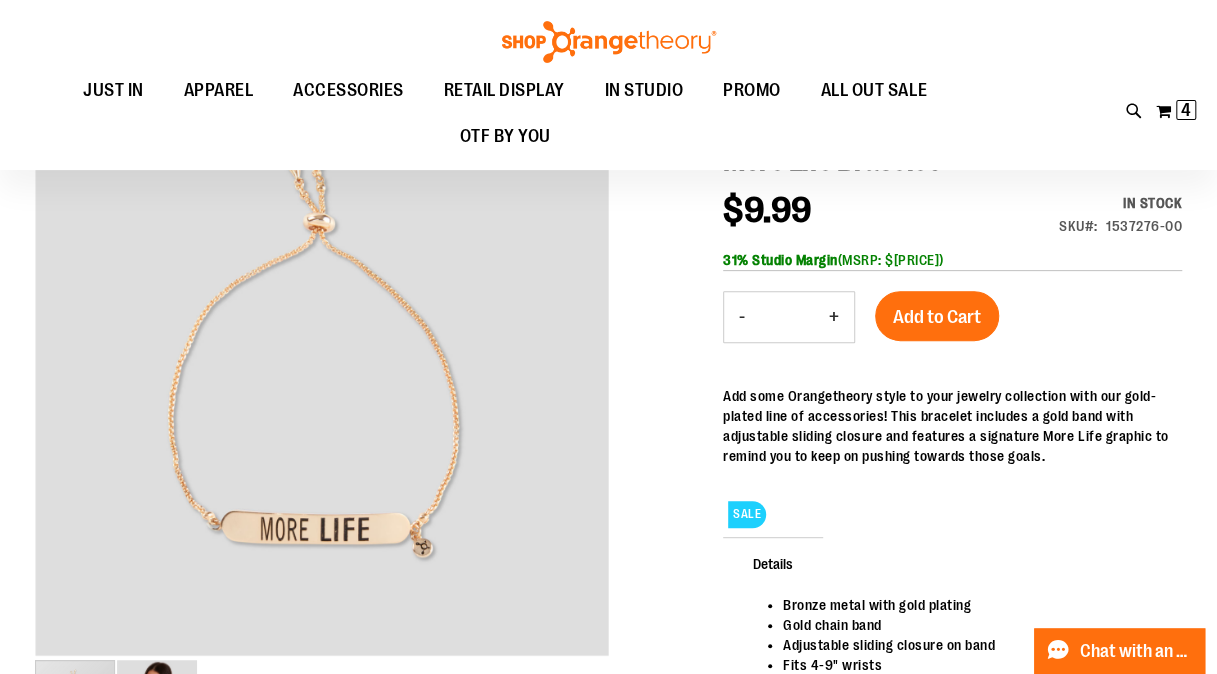 click on "+" at bounding box center (834, 317) 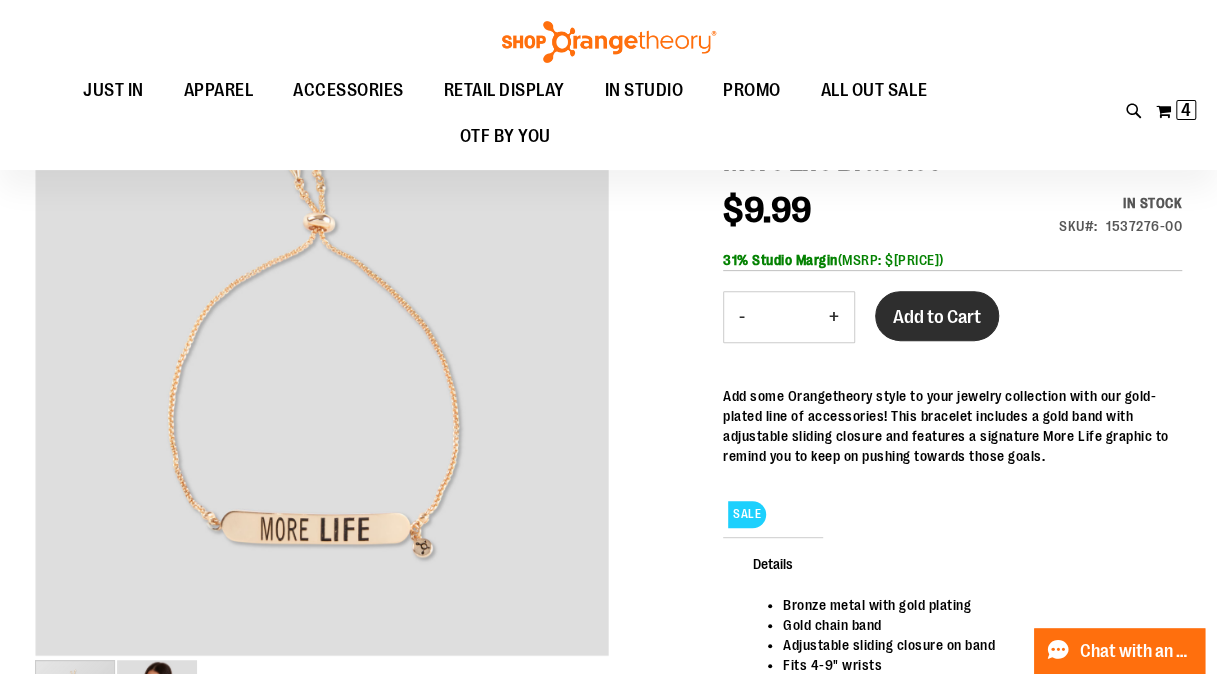 click on "Add to Cart" at bounding box center (937, 316) 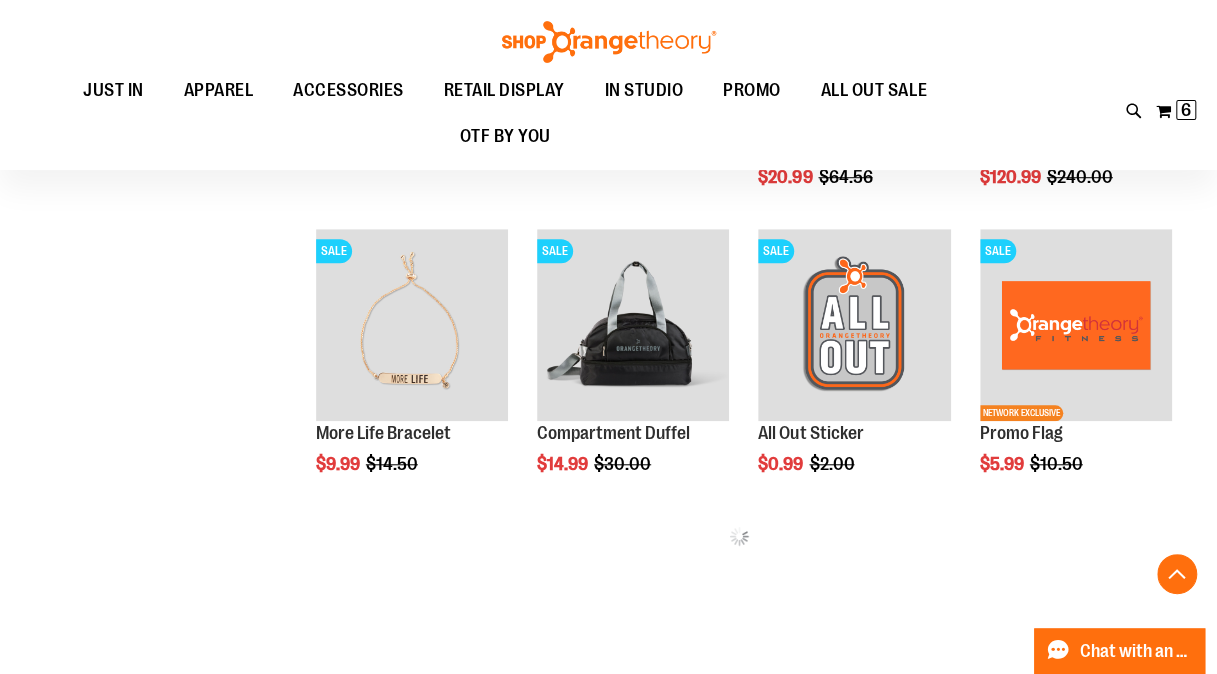 scroll, scrollTop: 622, scrollLeft: 0, axis: vertical 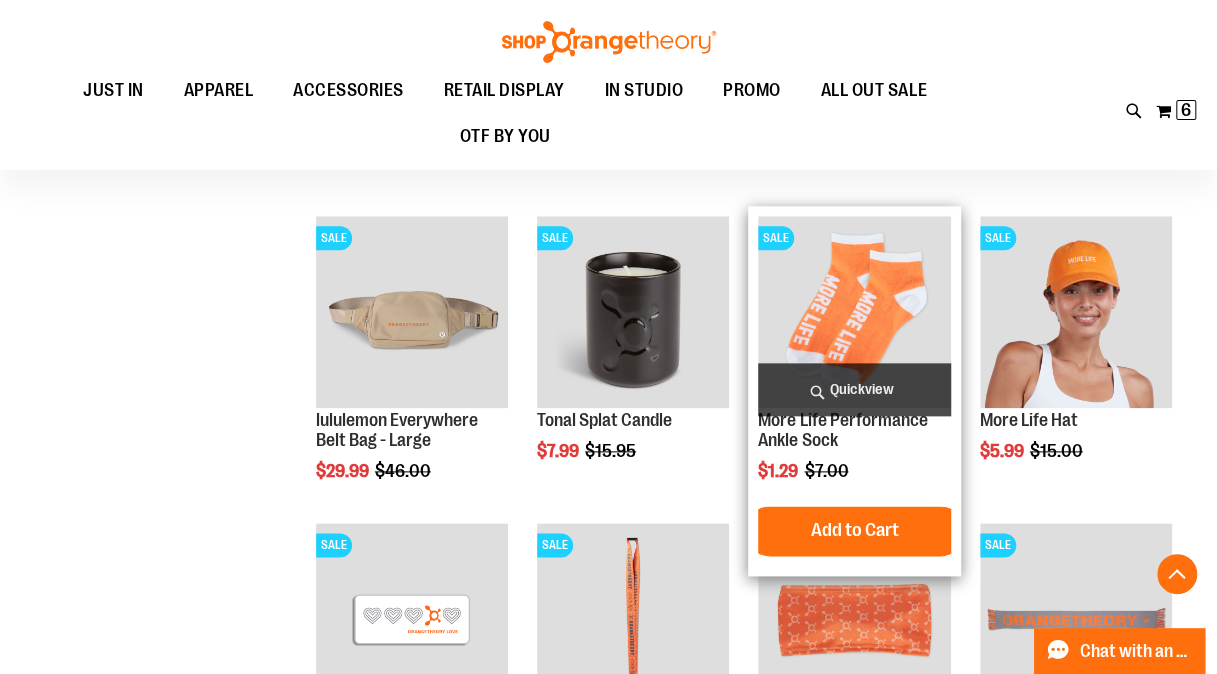 type on "**********" 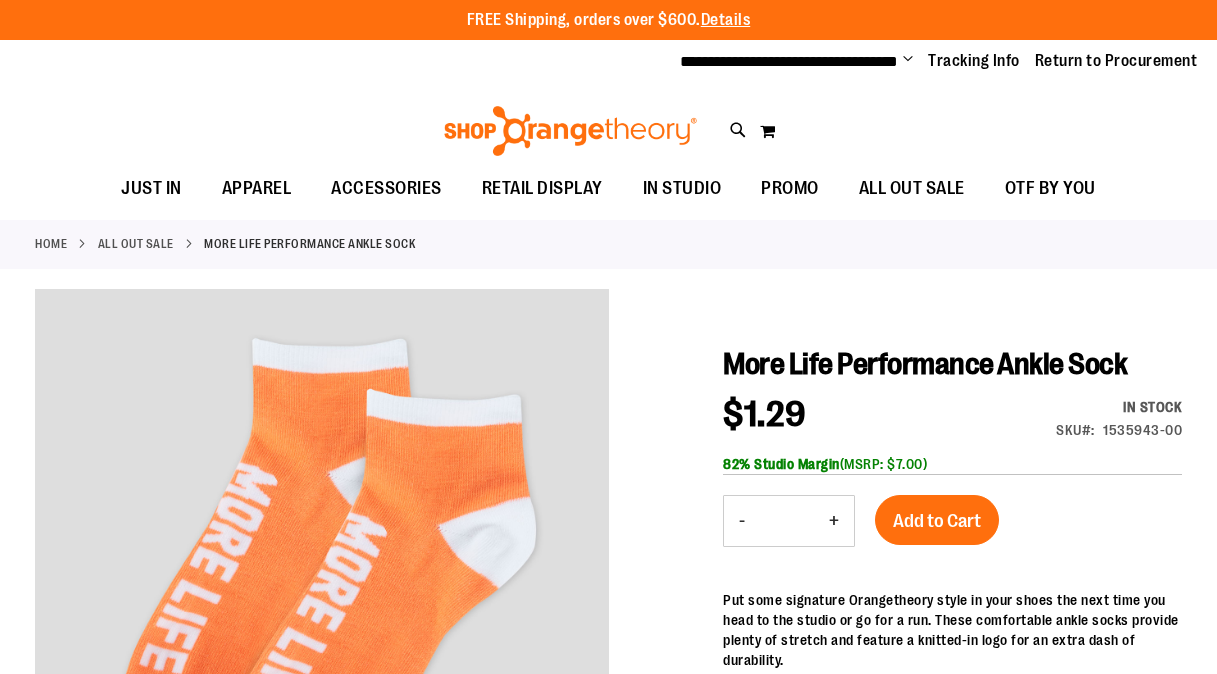 scroll, scrollTop: 0, scrollLeft: 0, axis: both 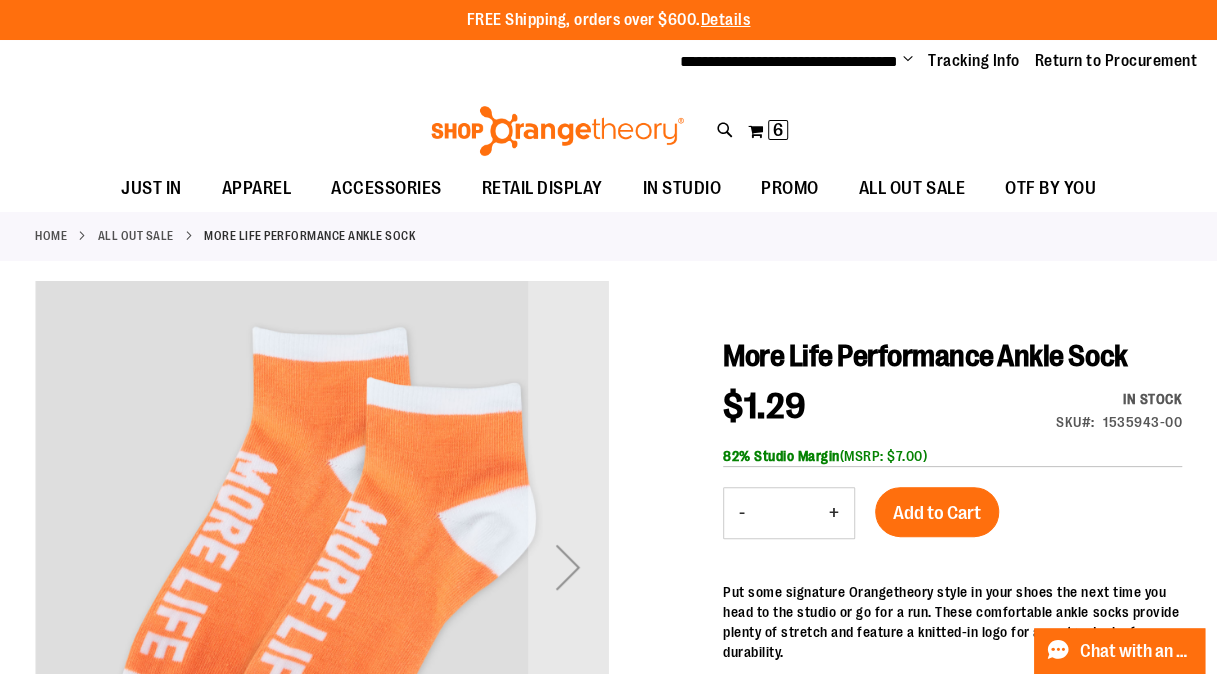 type on "**********" 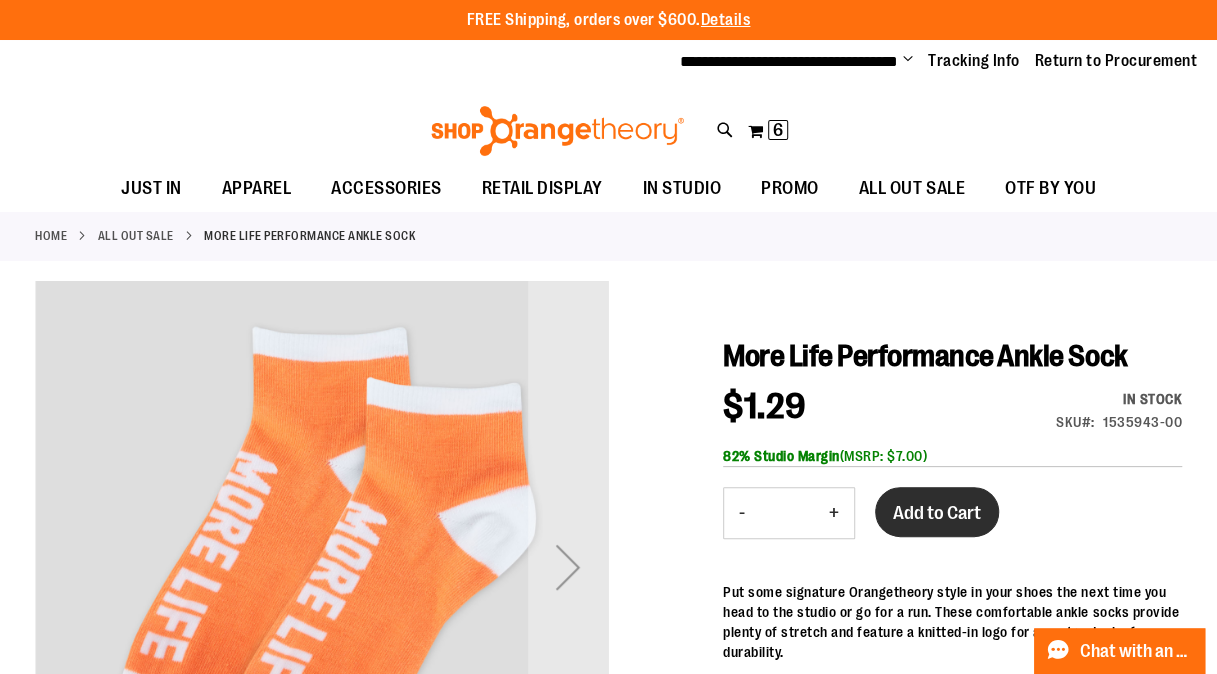 click on "Add to Cart" at bounding box center (937, 513) 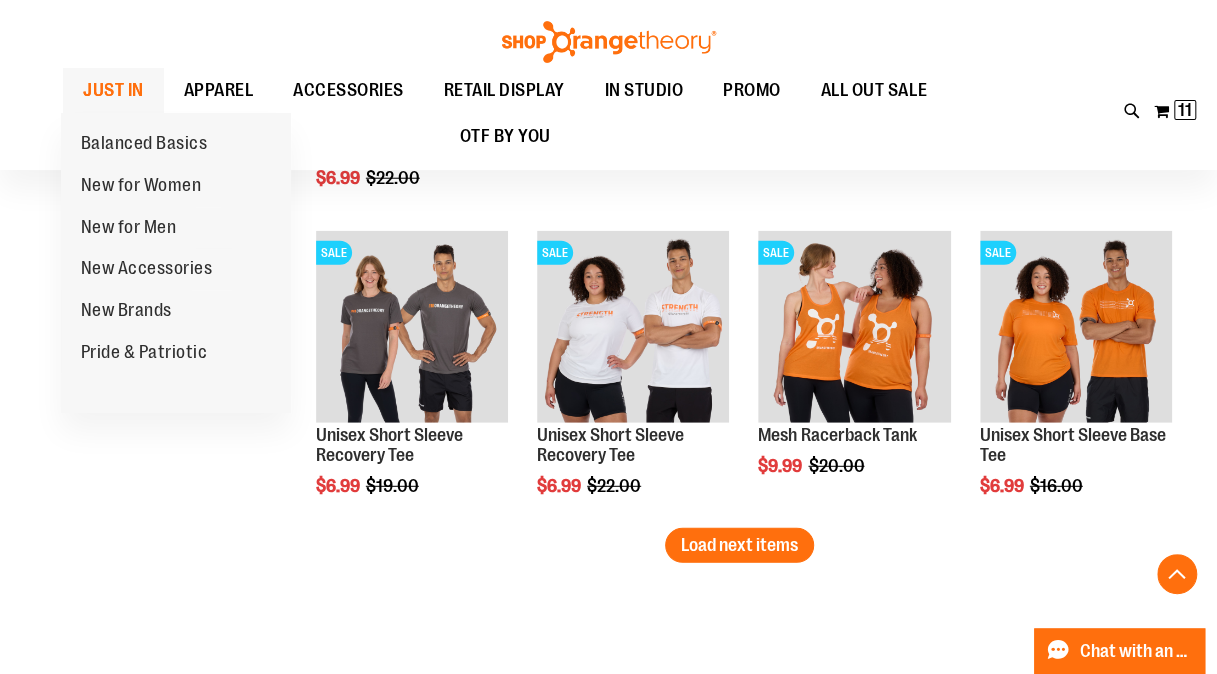 scroll, scrollTop: 2417, scrollLeft: 0, axis: vertical 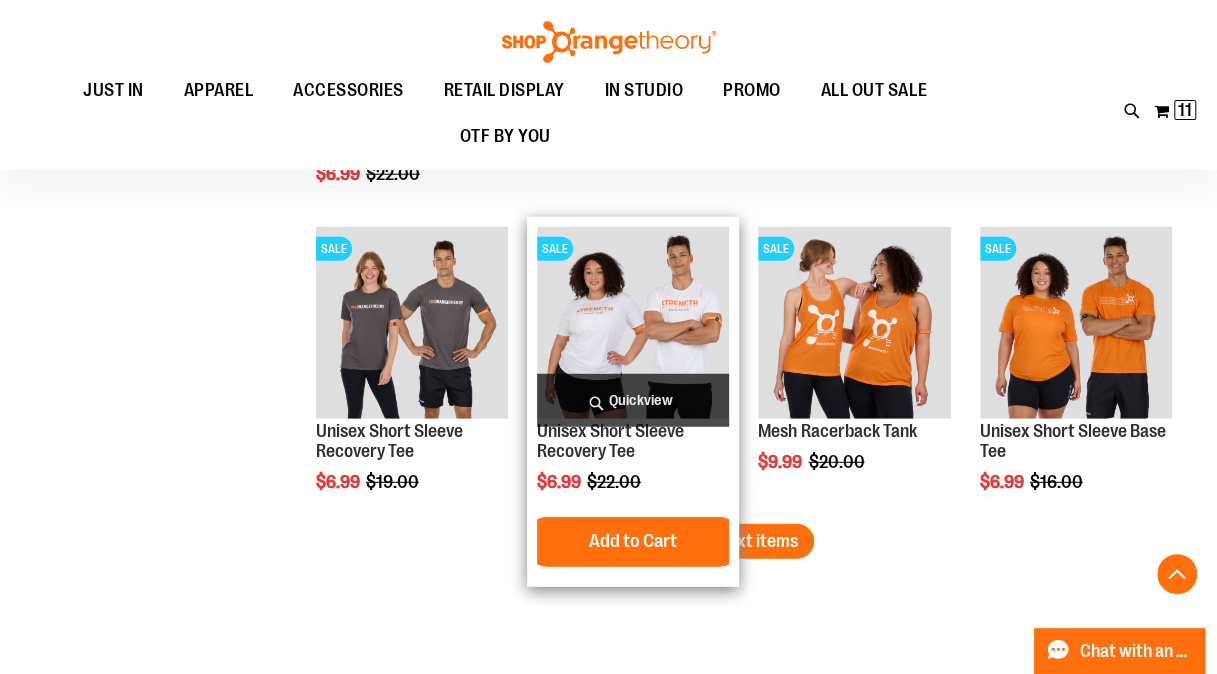 type on "**********" 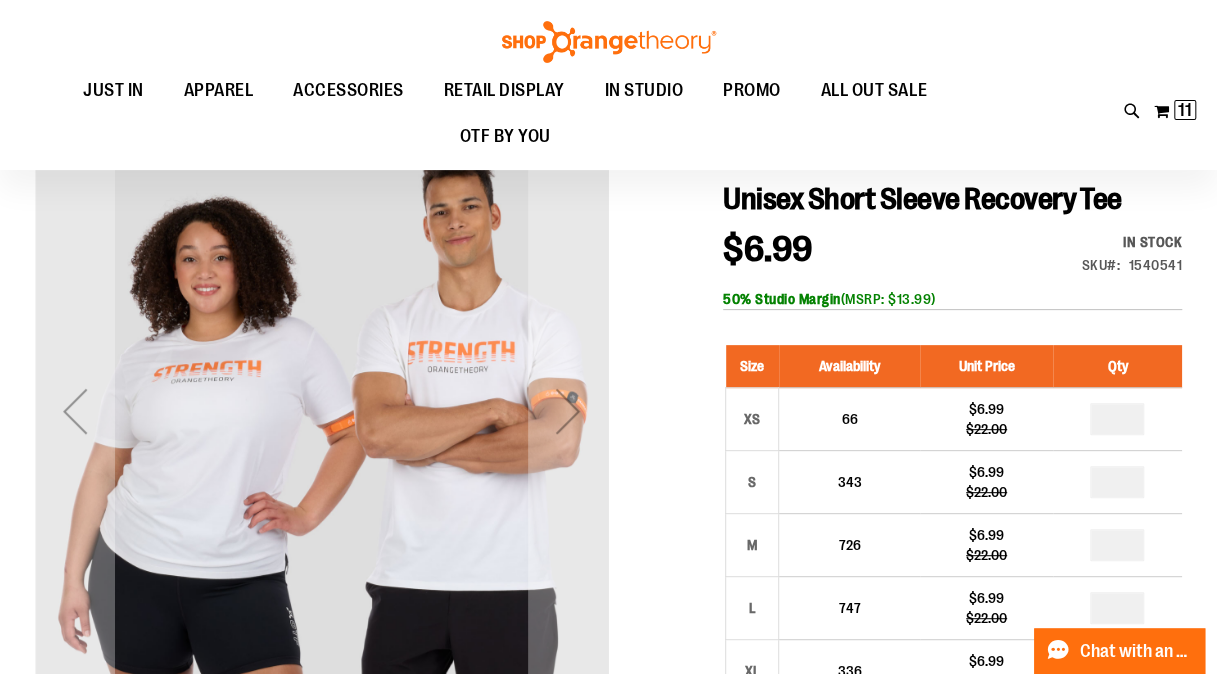 scroll, scrollTop: 157, scrollLeft: 0, axis: vertical 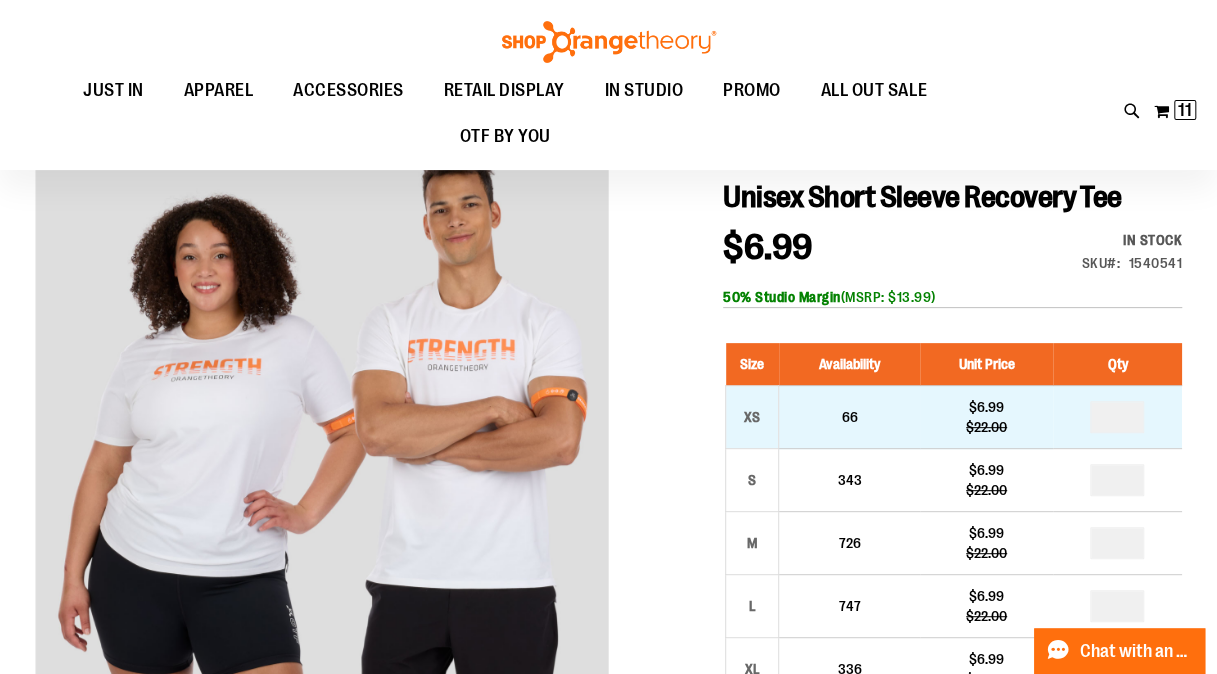 type on "**********" 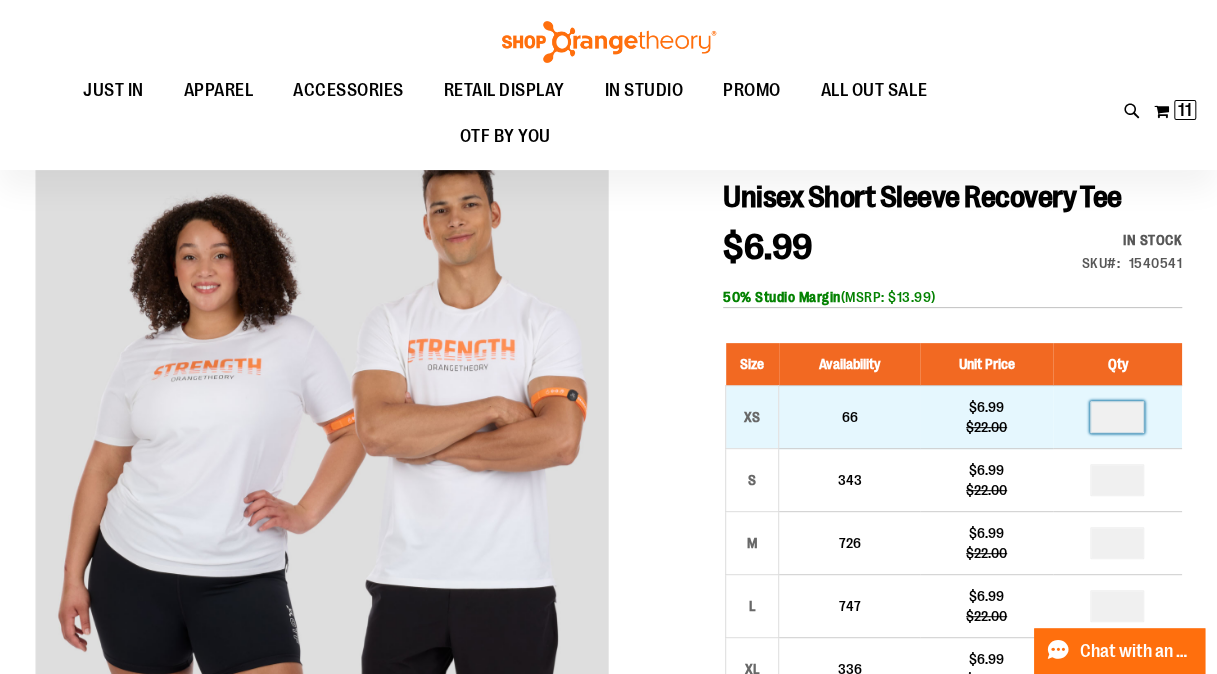 click at bounding box center [1117, 417] 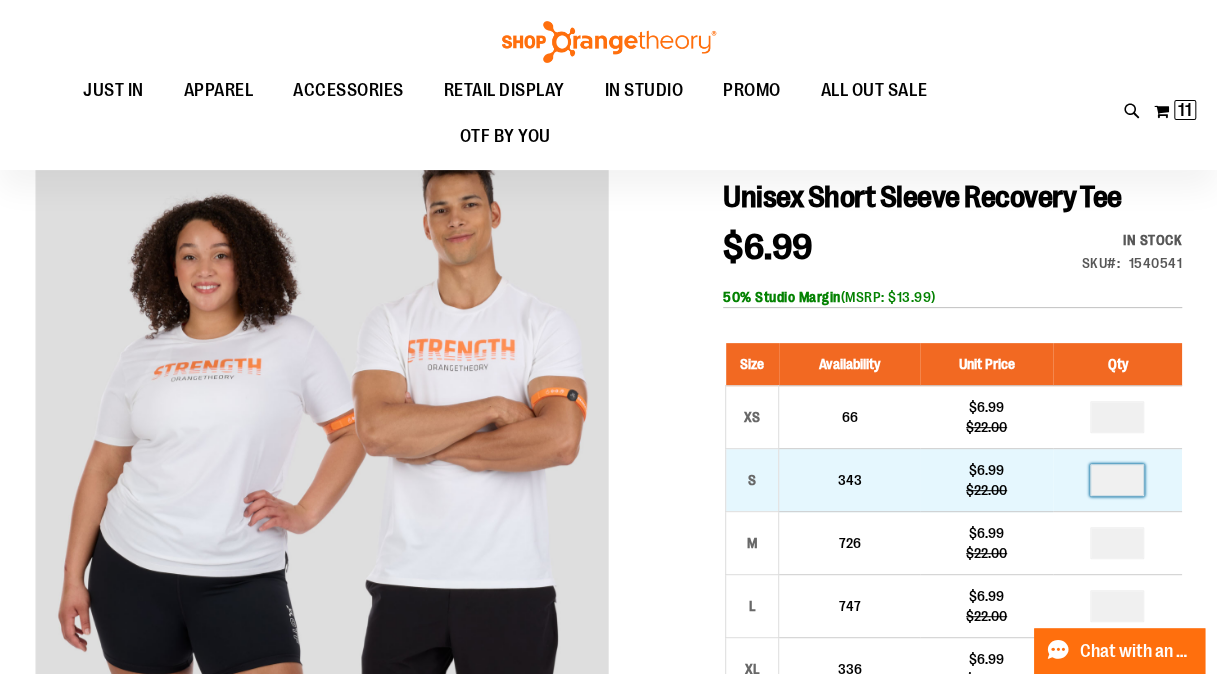 click at bounding box center [1117, 480] 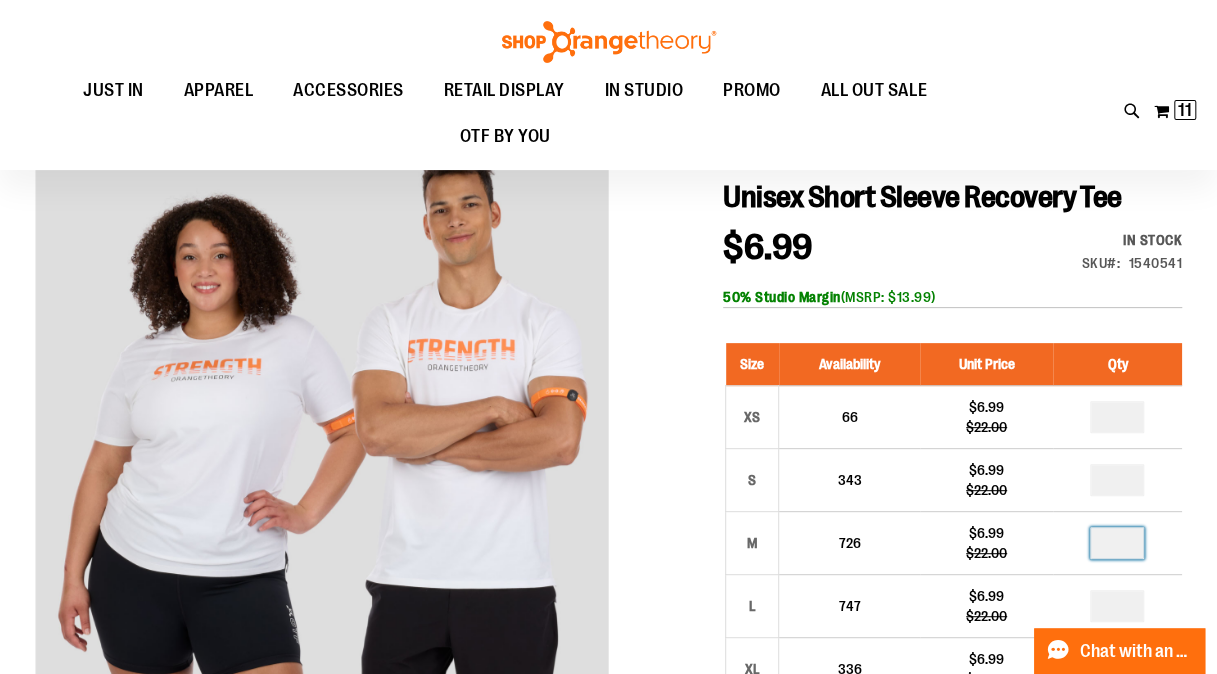 click at bounding box center (1117, 543) 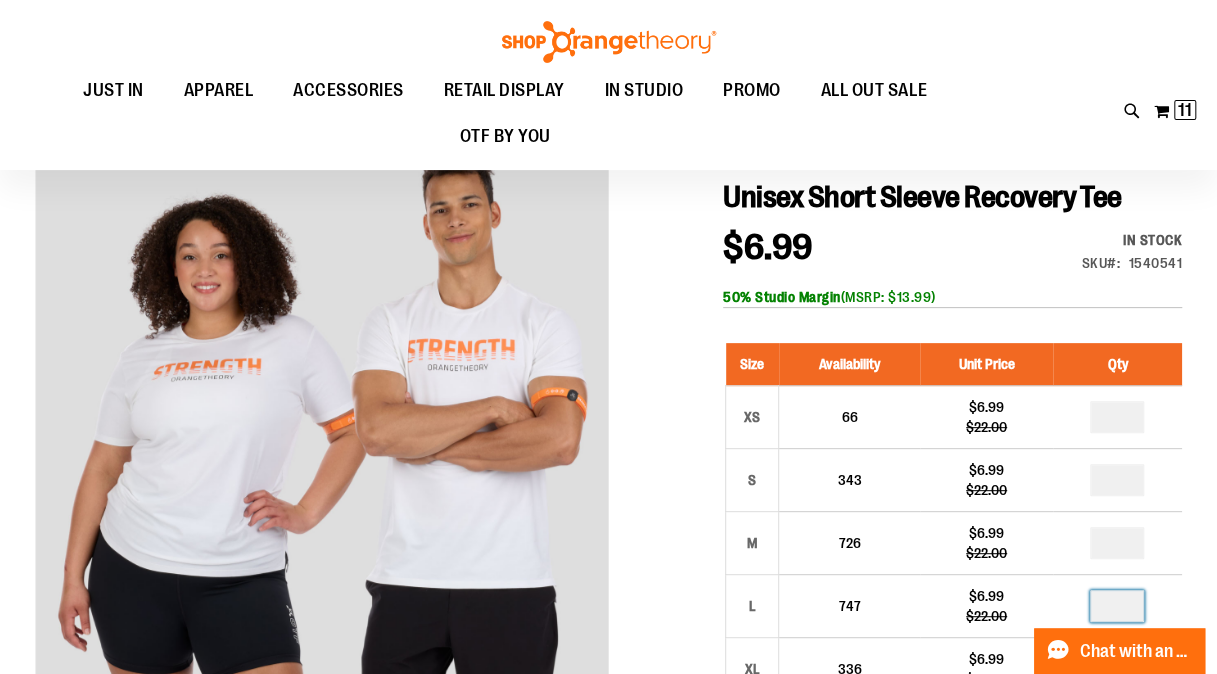 click at bounding box center (1117, 606) 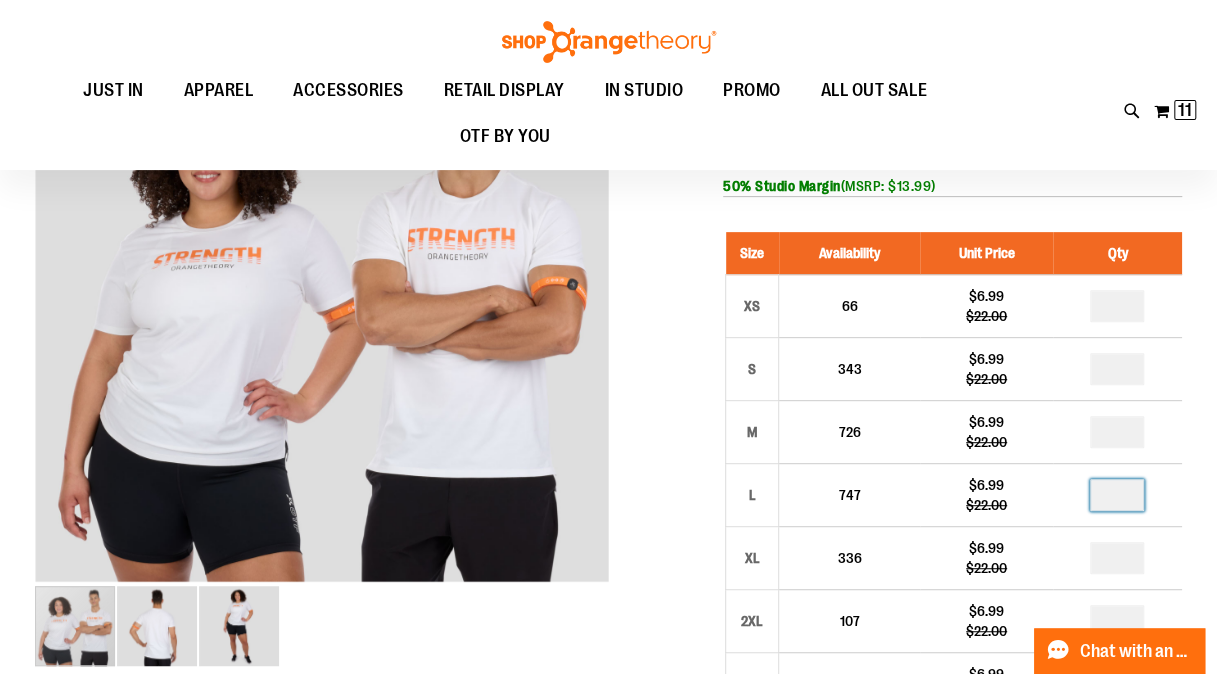 scroll, scrollTop: 271, scrollLeft: 0, axis: vertical 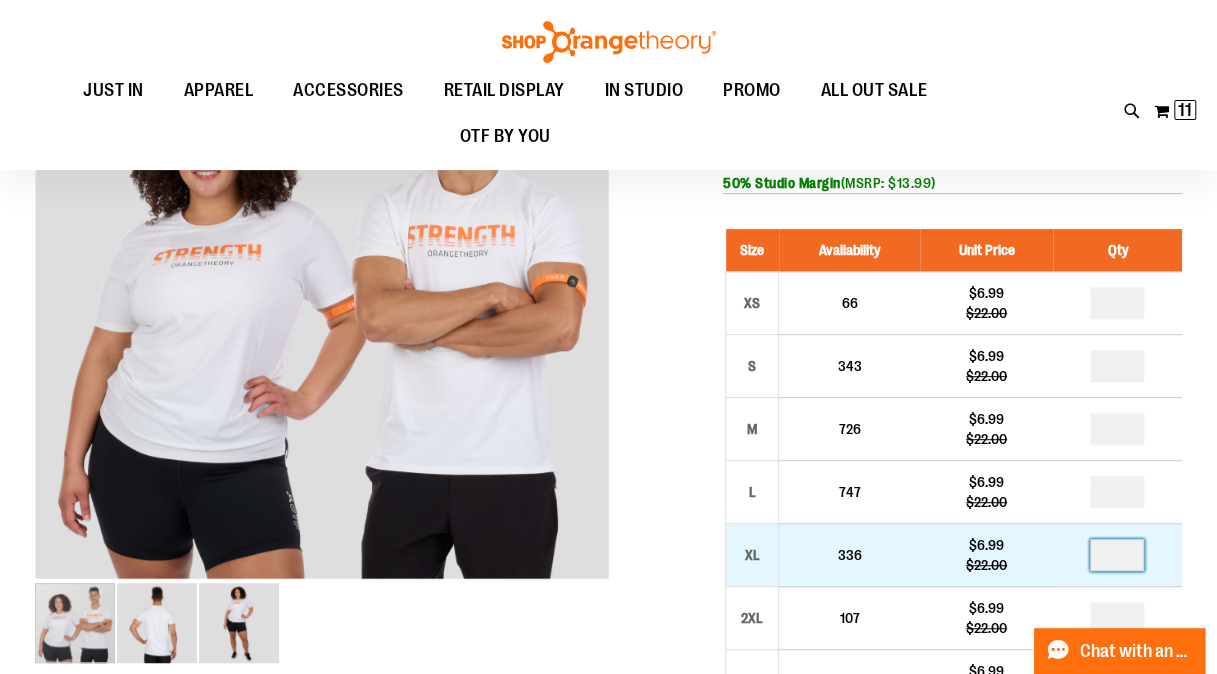 type on "*" 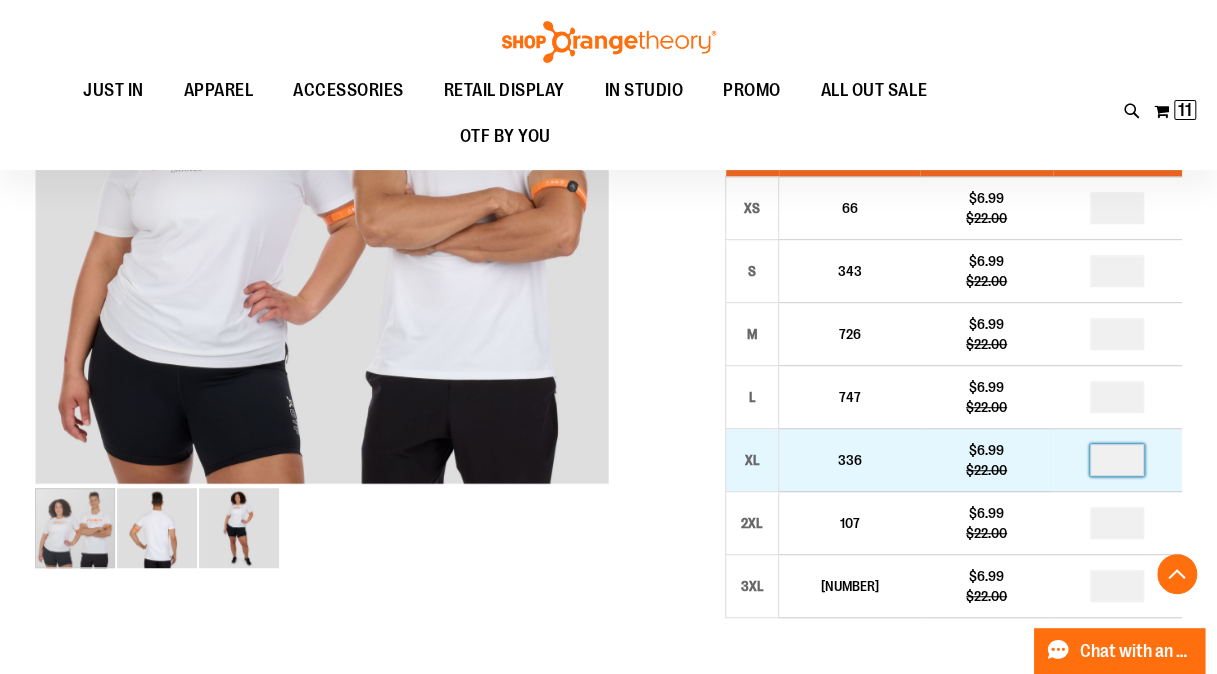scroll, scrollTop: 371, scrollLeft: 0, axis: vertical 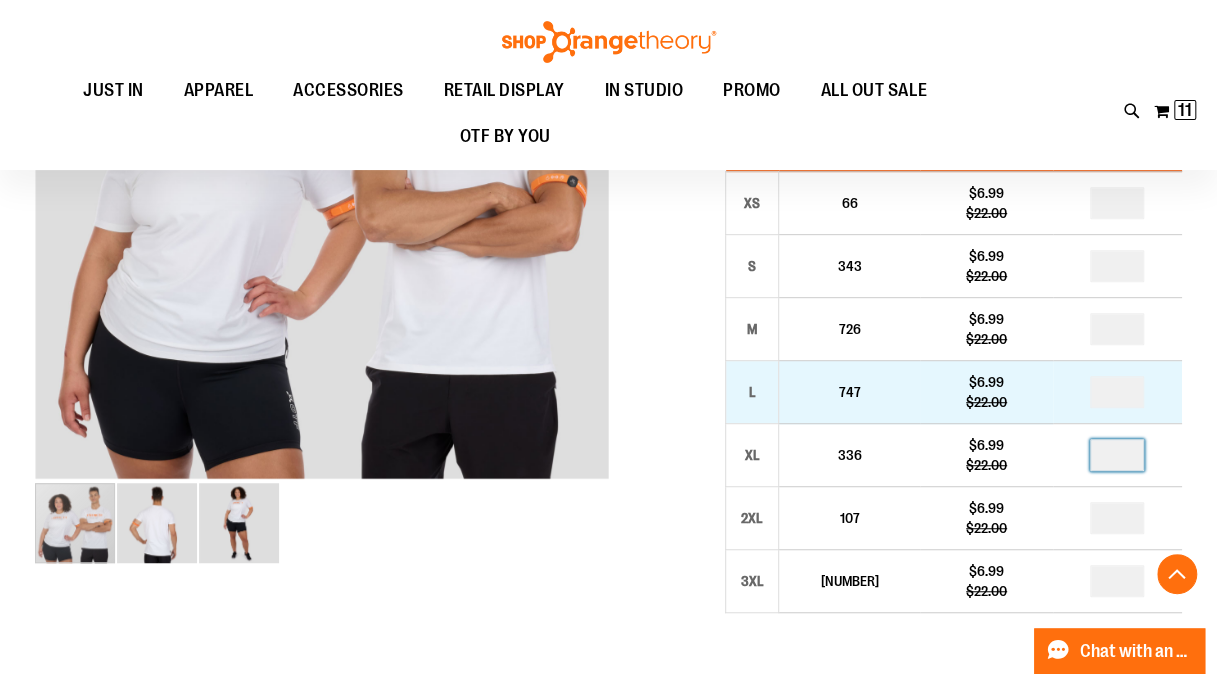 type on "*" 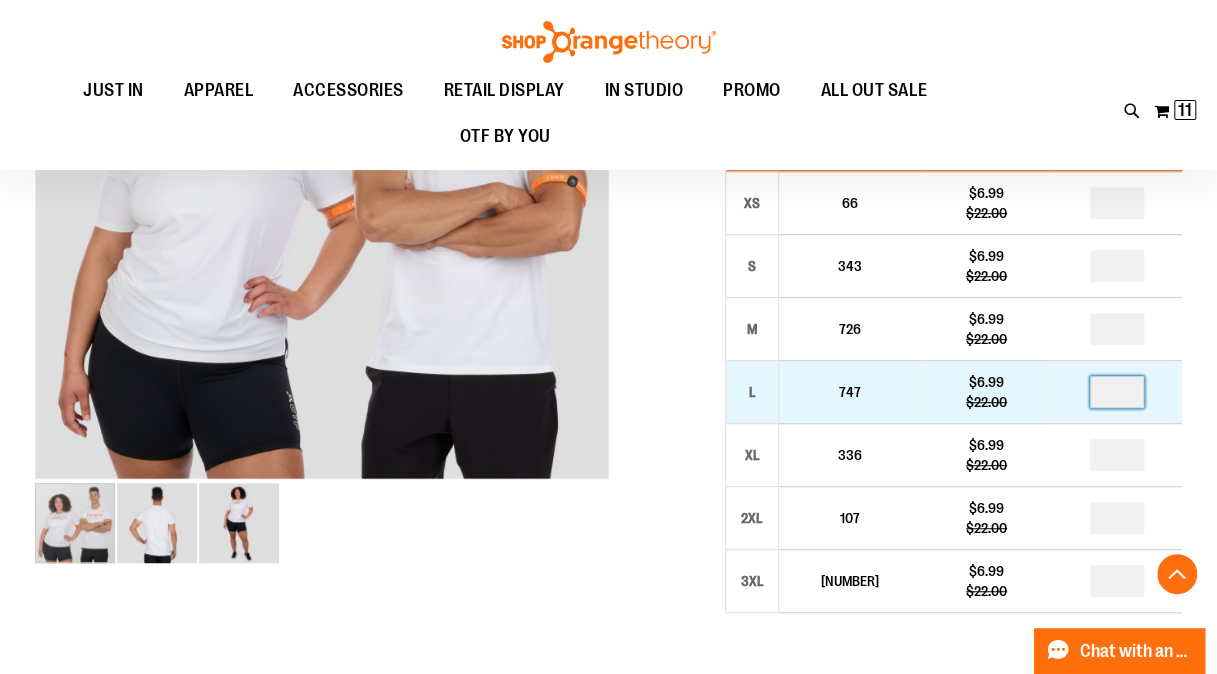 click at bounding box center [1117, 392] 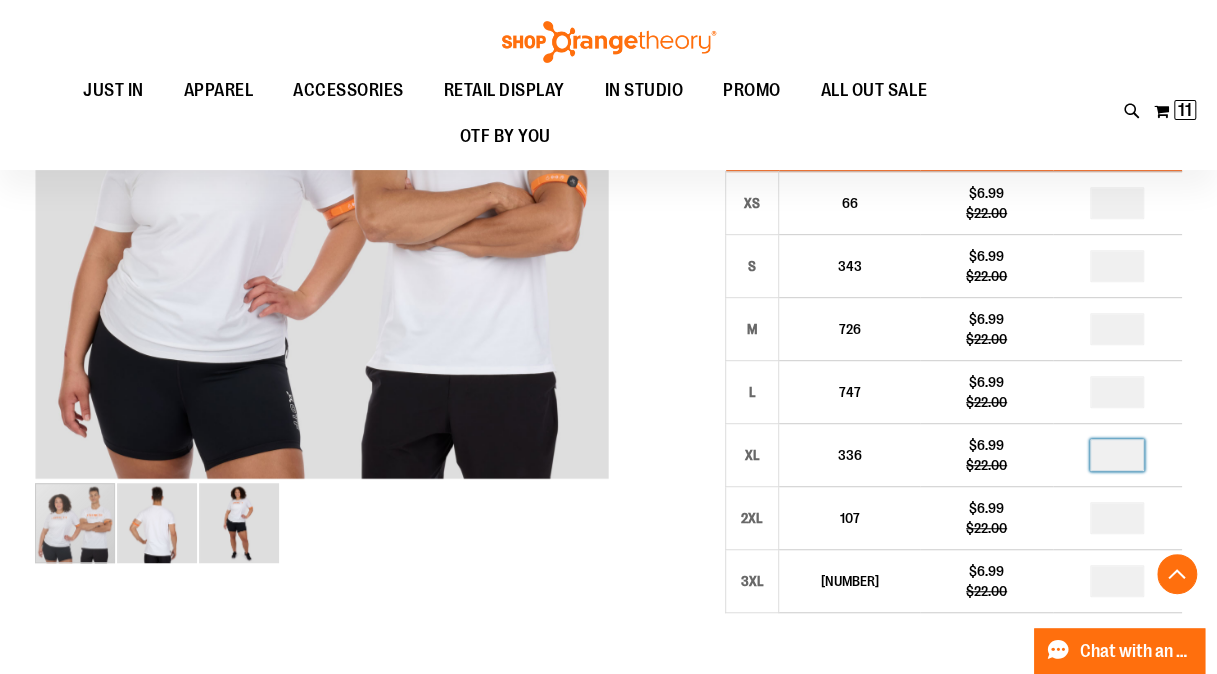 click at bounding box center (1117, 455) 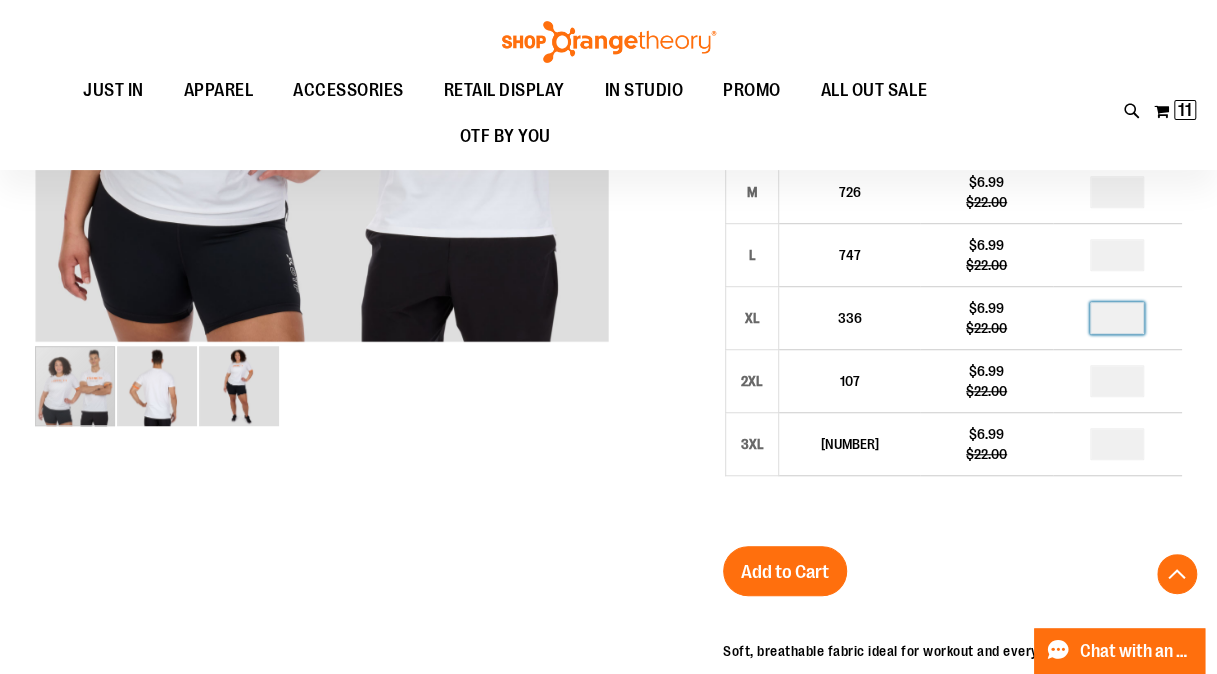 scroll, scrollTop: 512, scrollLeft: 0, axis: vertical 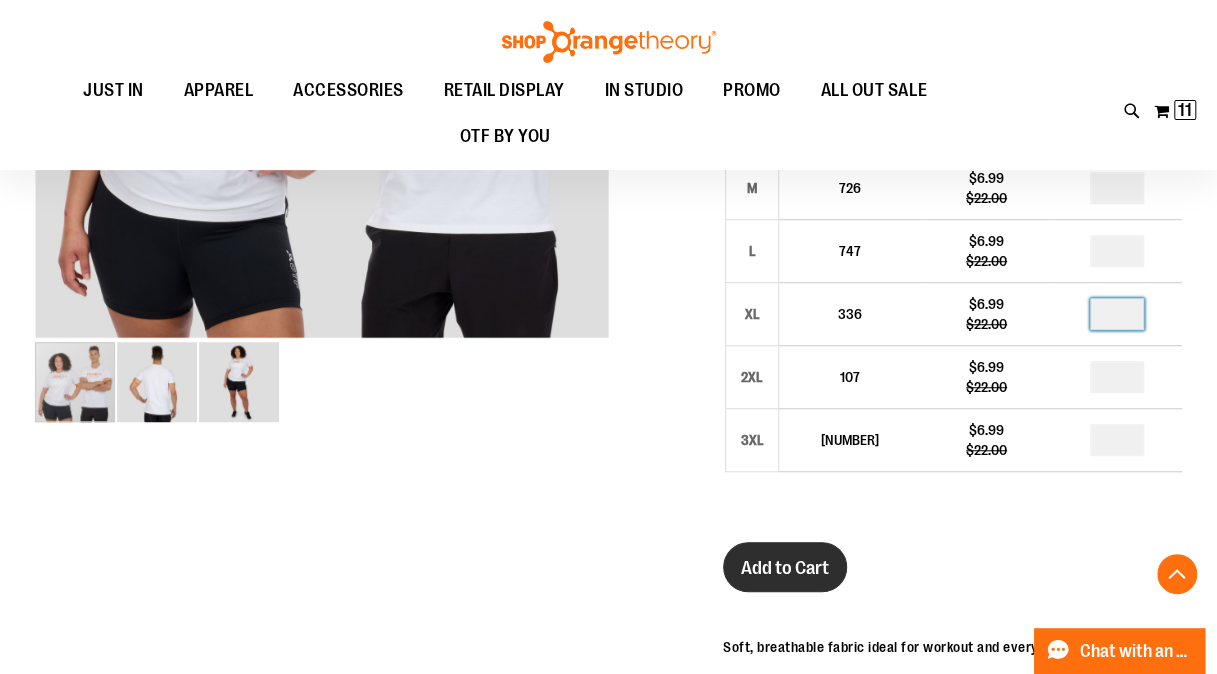 type on "*" 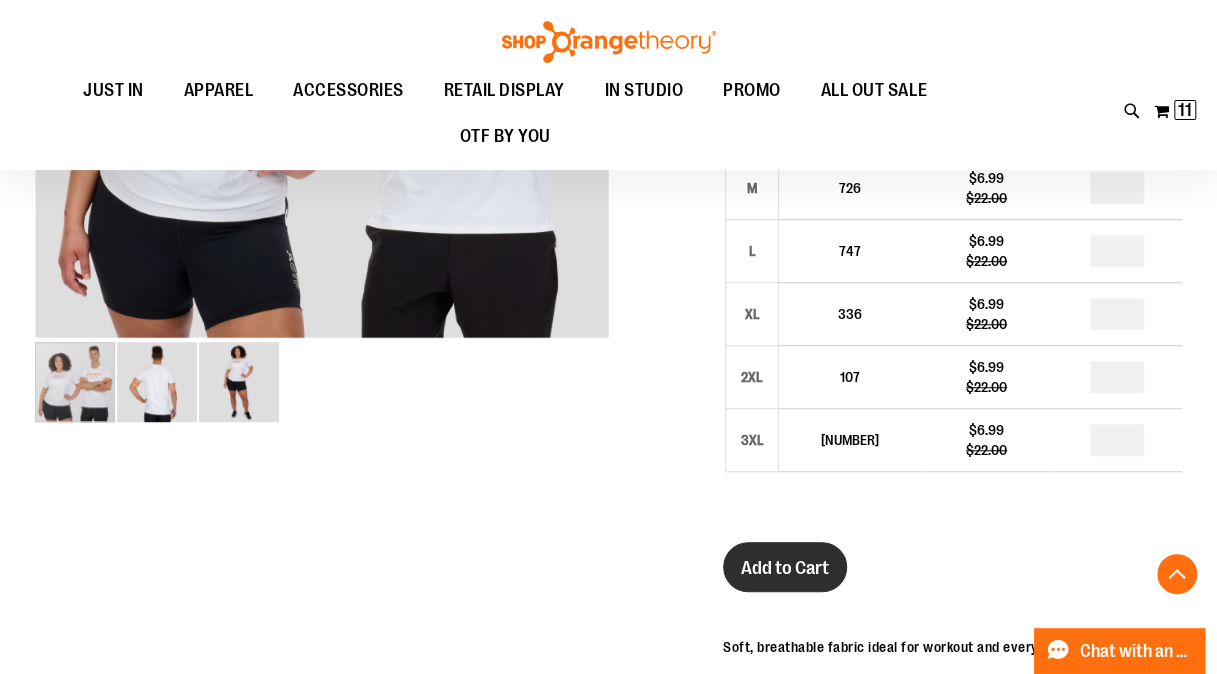 click on "Add to Cart" at bounding box center (785, 567) 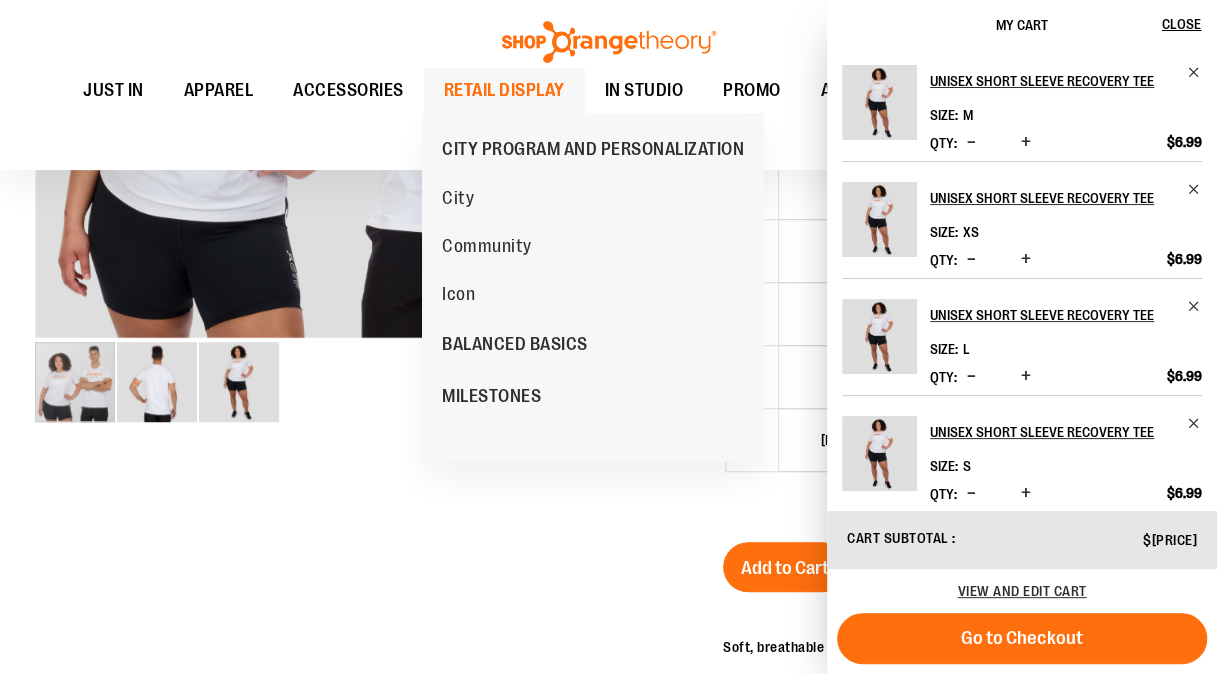 click on "RETAIL DISPLAY" at bounding box center [504, 90] 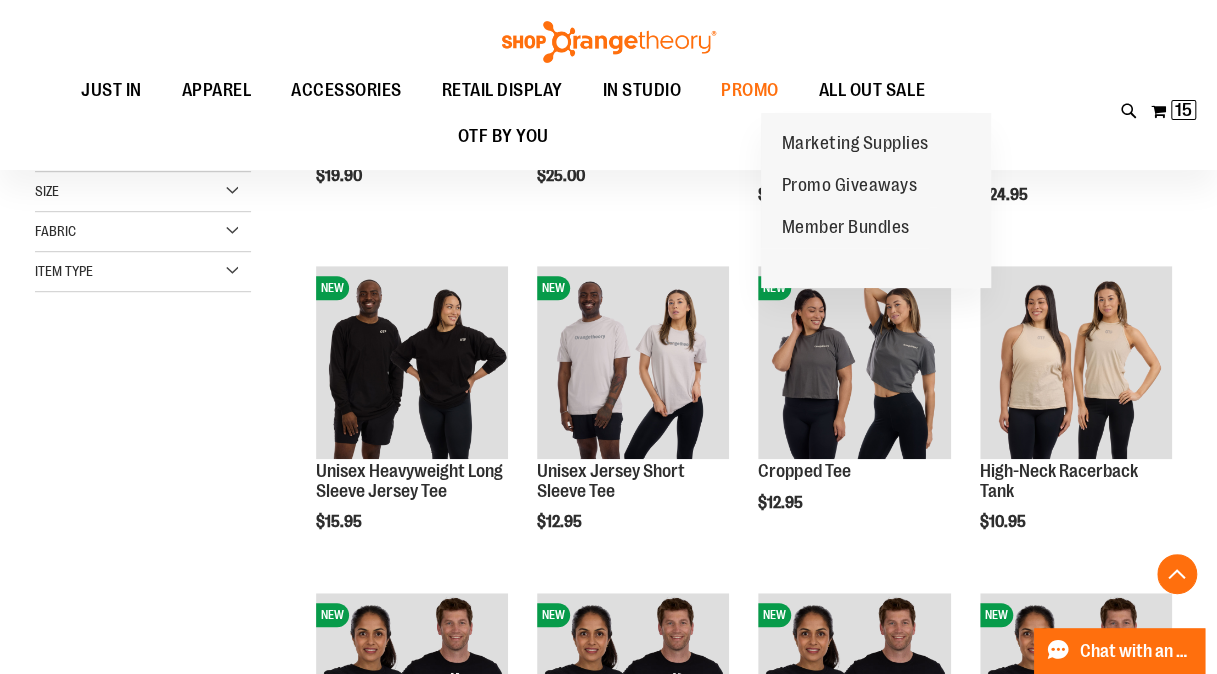scroll, scrollTop: 461, scrollLeft: 0, axis: vertical 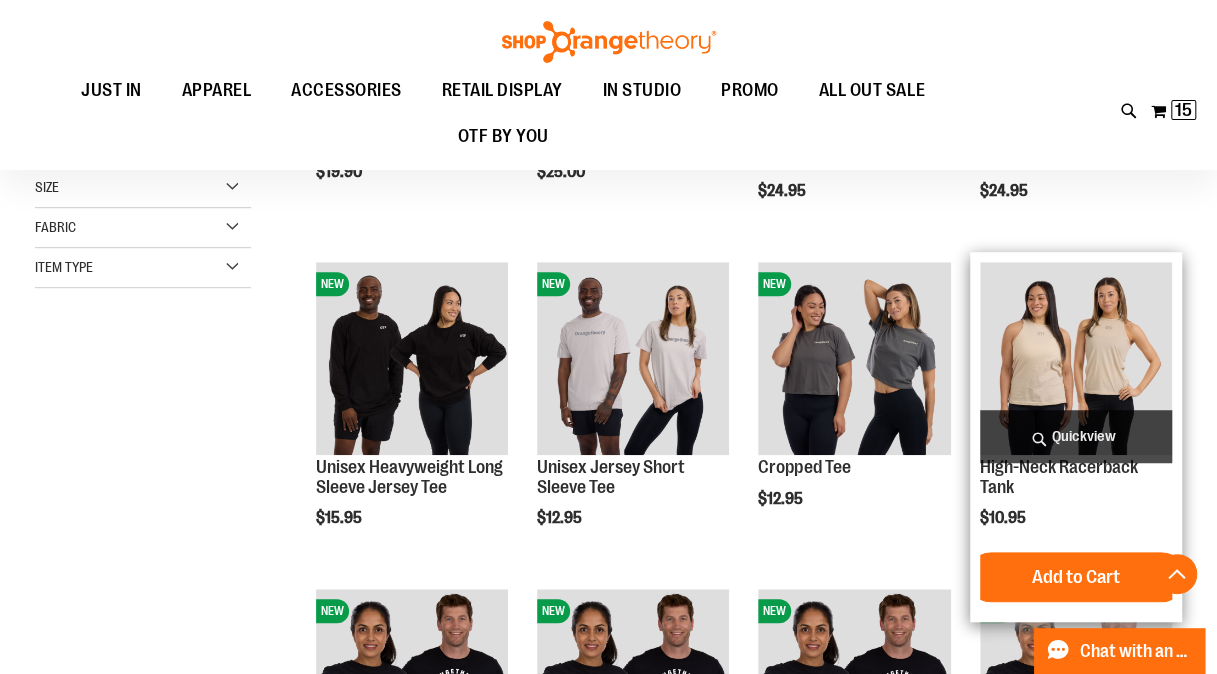 type on "**********" 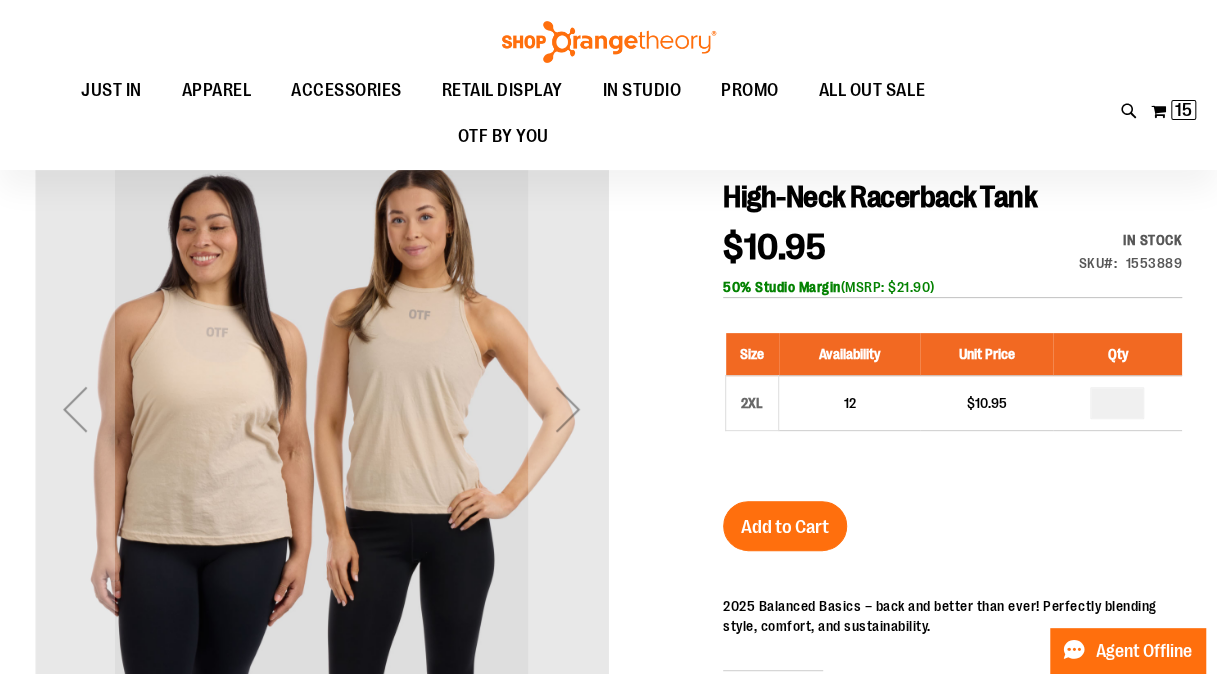 scroll, scrollTop: 158, scrollLeft: 0, axis: vertical 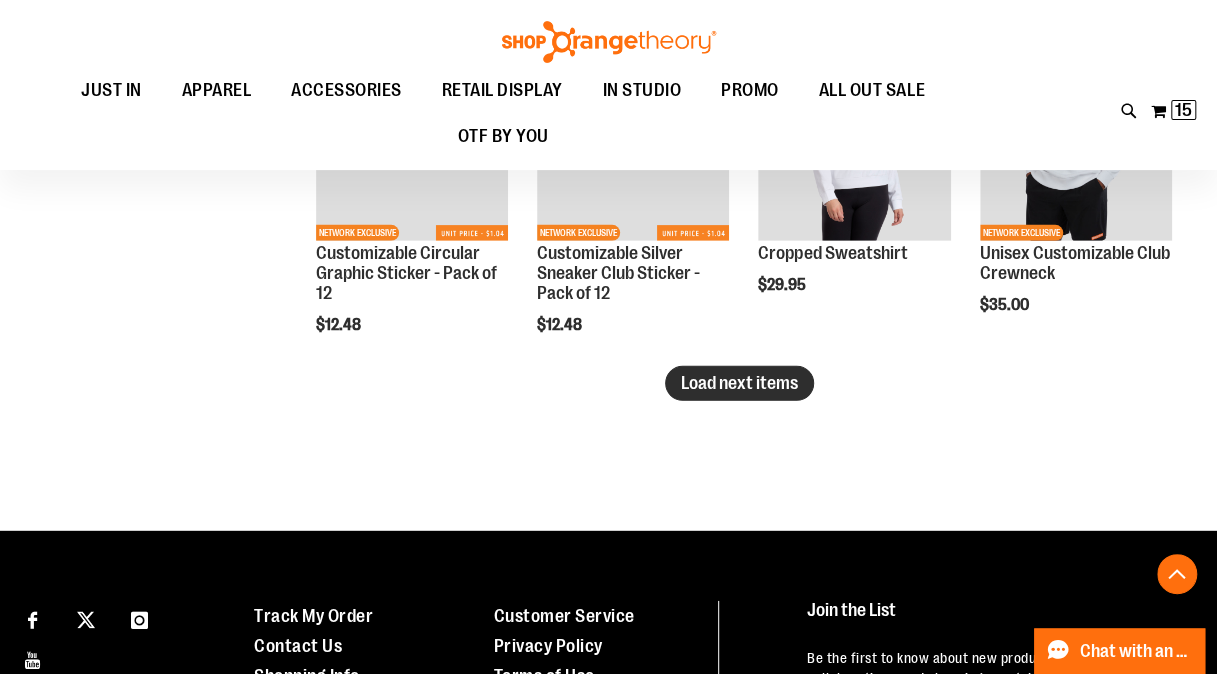 type on "**********" 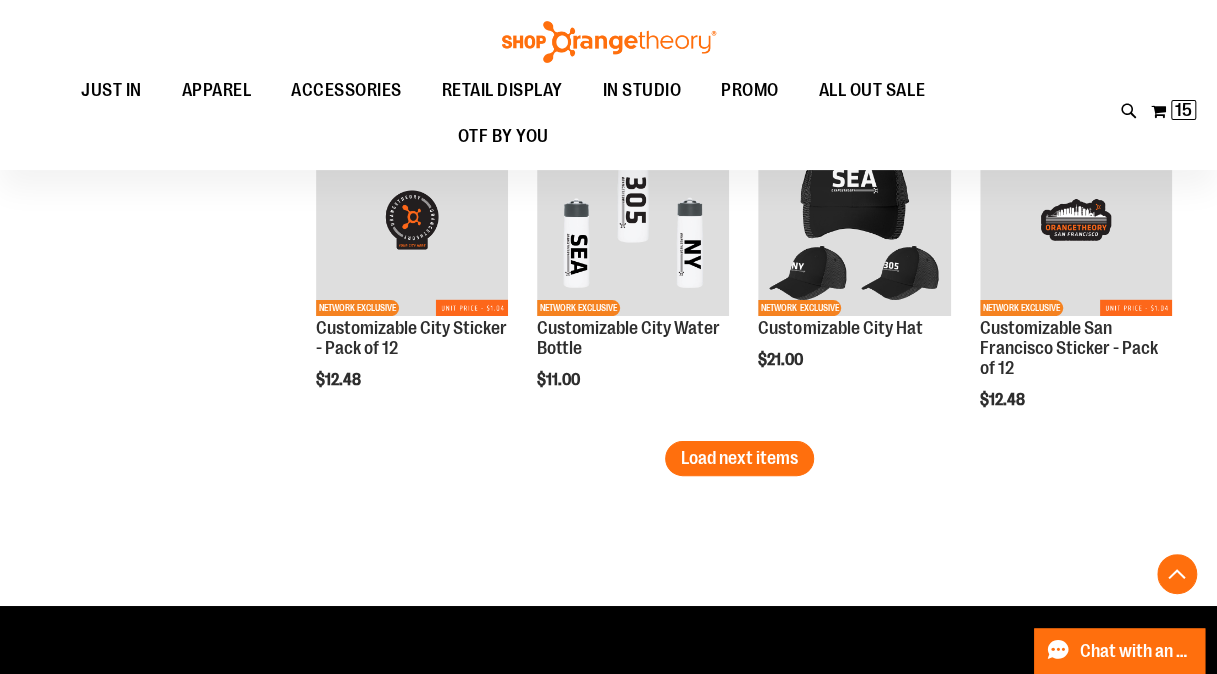 scroll, scrollTop: 3661, scrollLeft: 0, axis: vertical 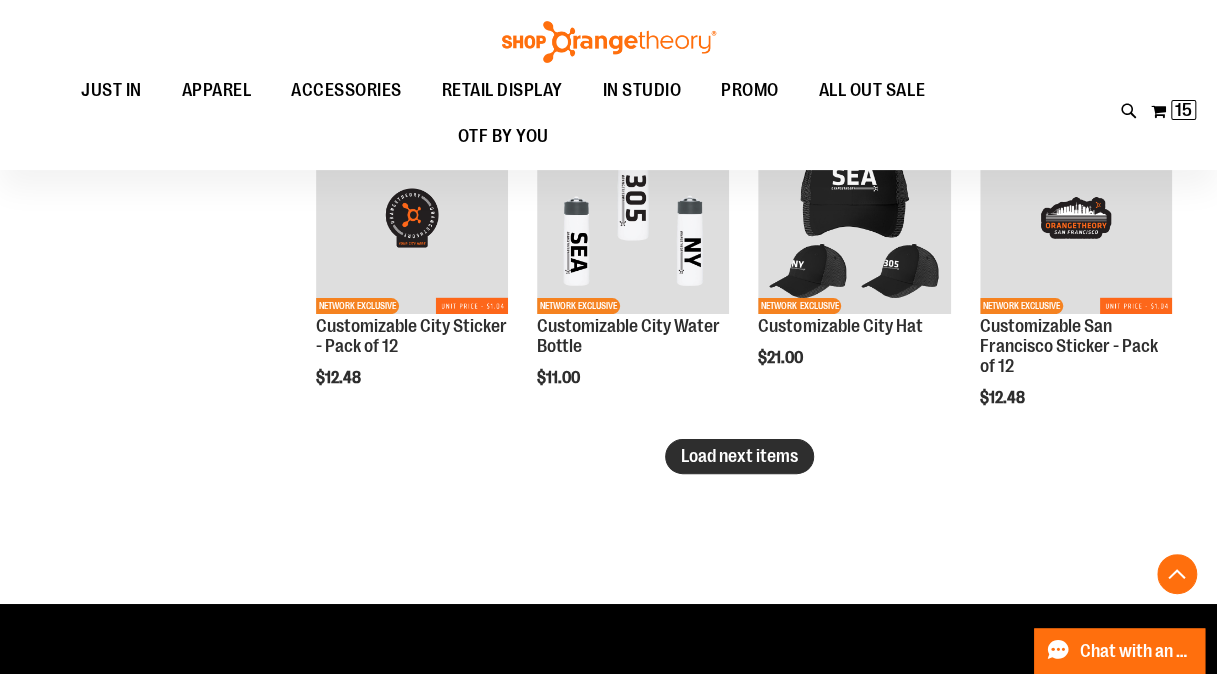 click on "Load next items" at bounding box center [739, 456] 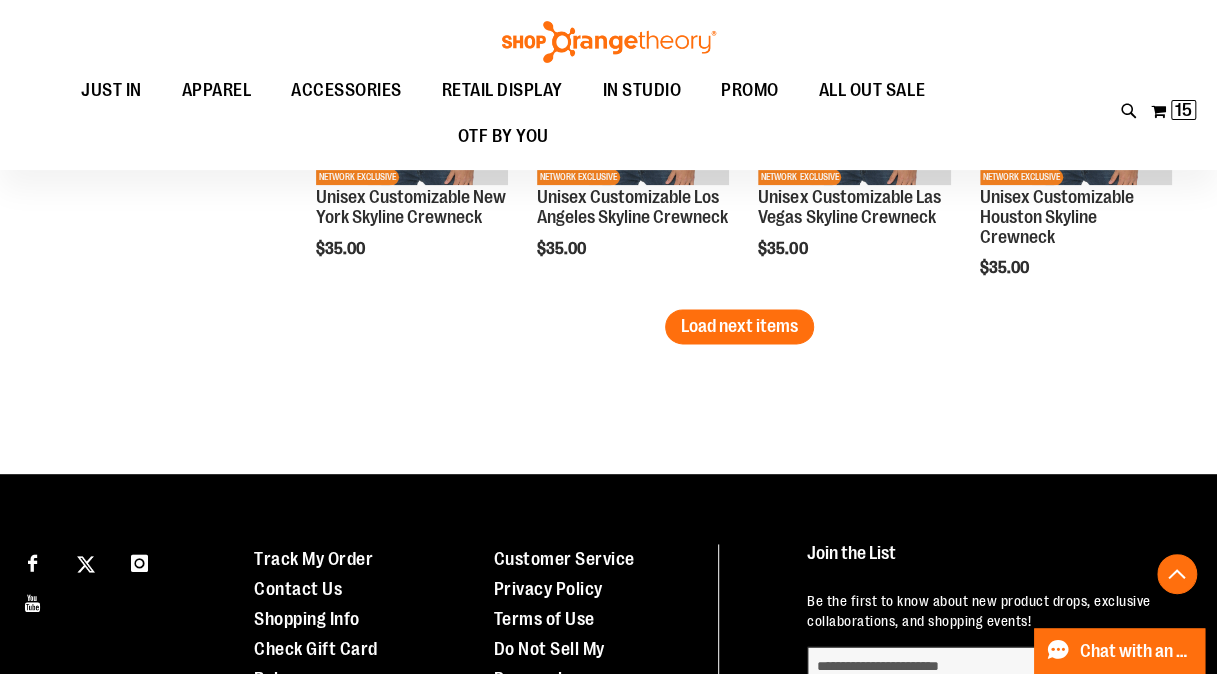 scroll, scrollTop: 4769, scrollLeft: 0, axis: vertical 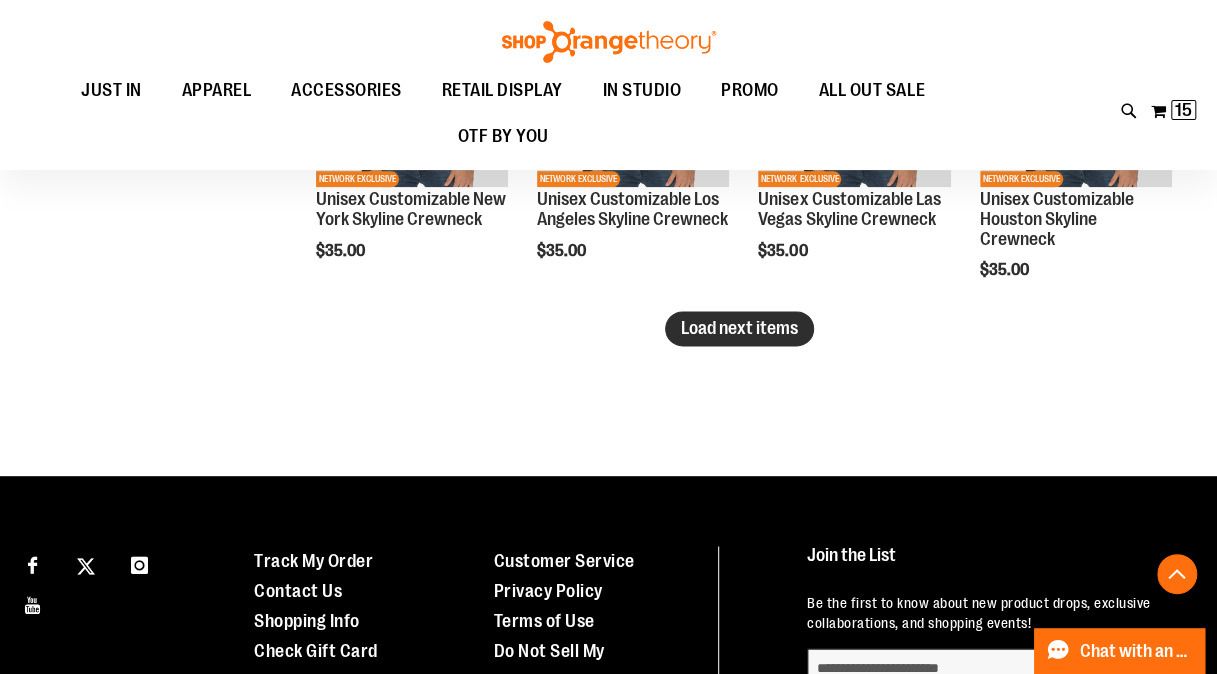 click on "Load next items" at bounding box center [739, 328] 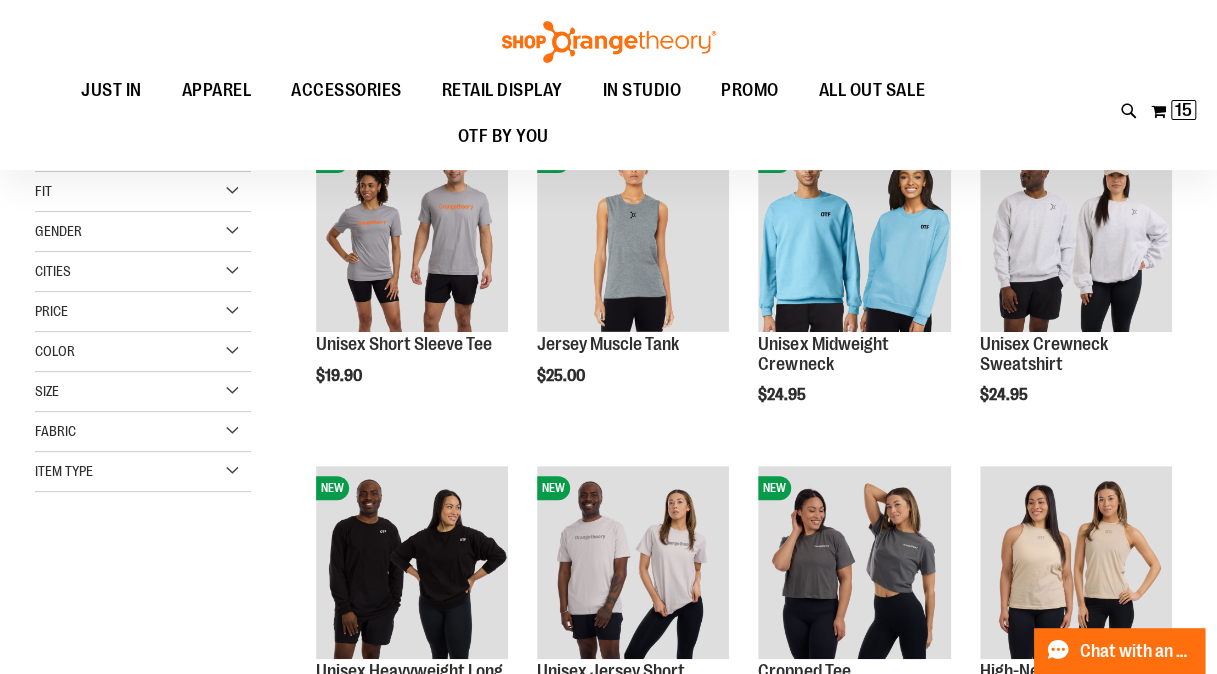 scroll, scrollTop: 0, scrollLeft: 0, axis: both 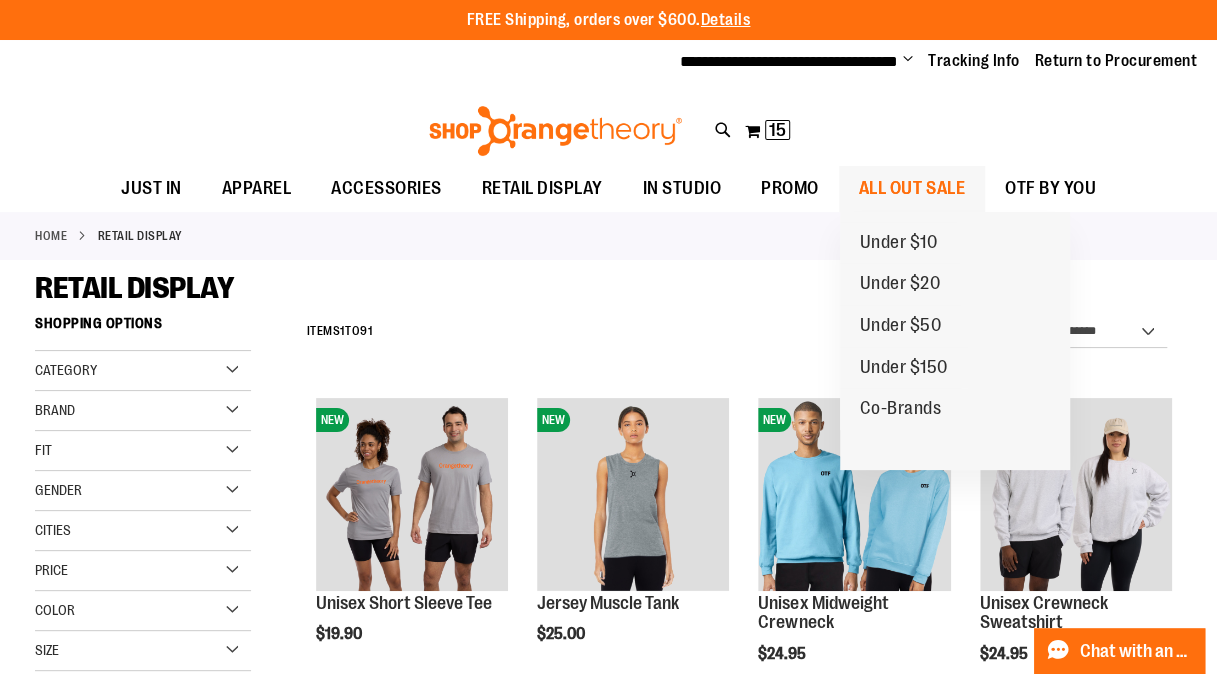 click on "ALL OUT SALE" at bounding box center (912, 188) 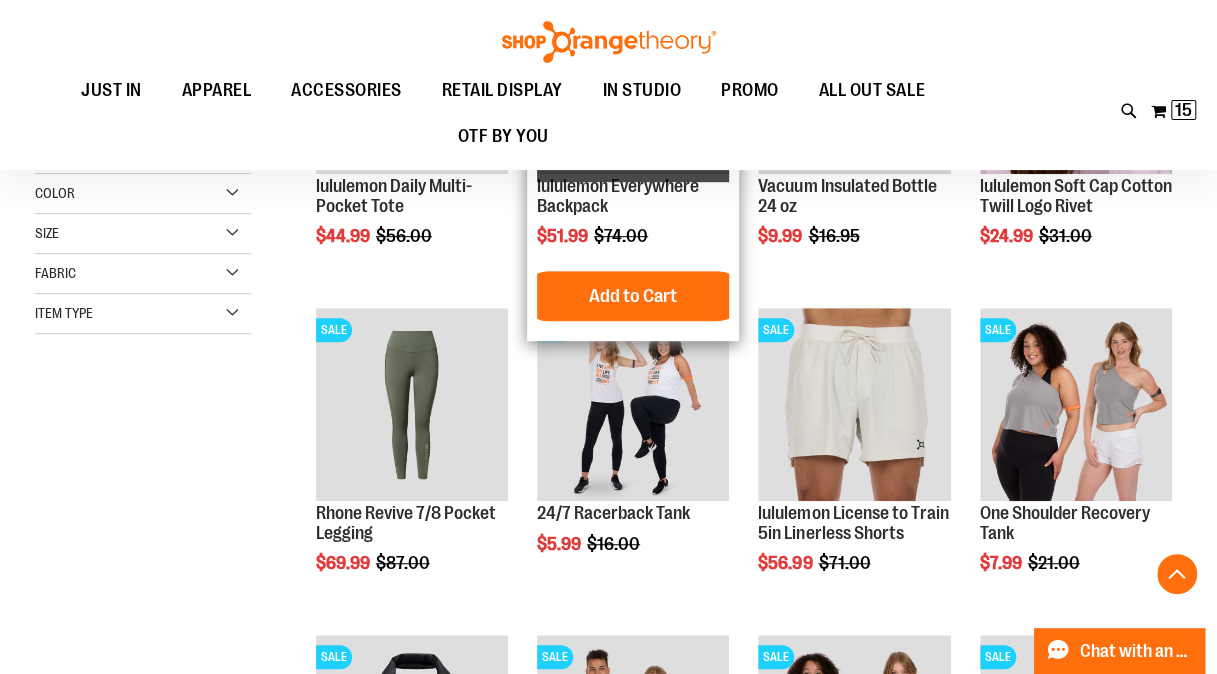 scroll, scrollTop: 417, scrollLeft: 0, axis: vertical 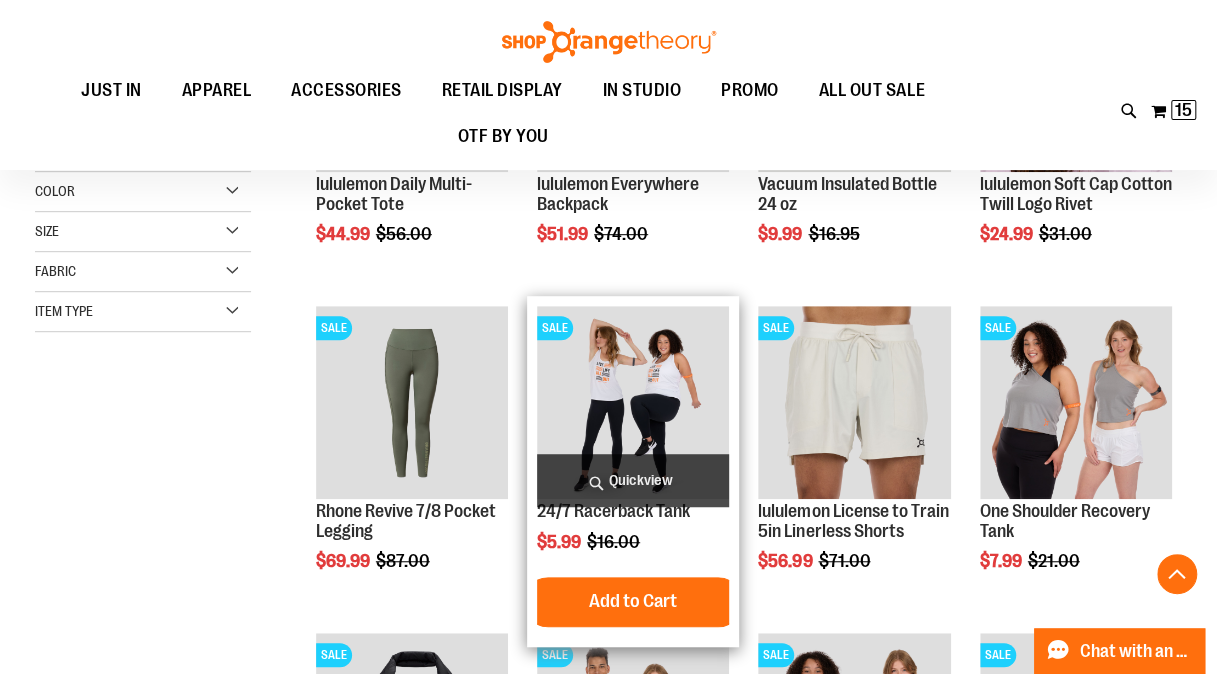 type on "**********" 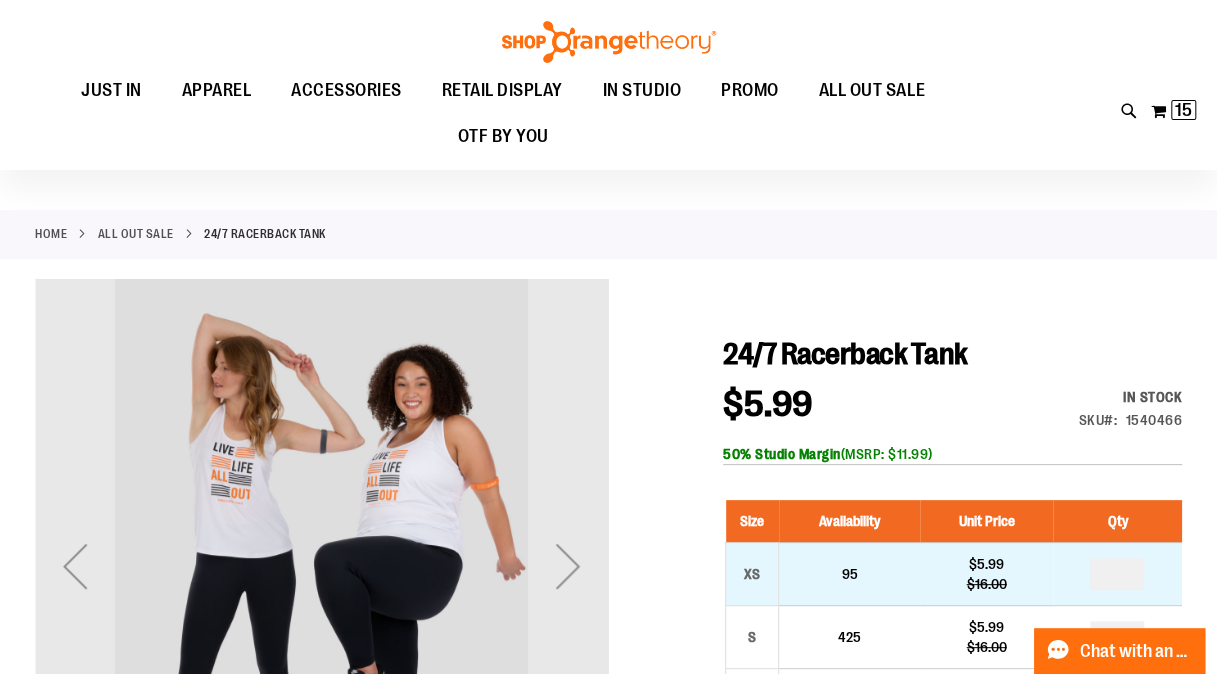 scroll, scrollTop: 116, scrollLeft: 0, axis: vertical 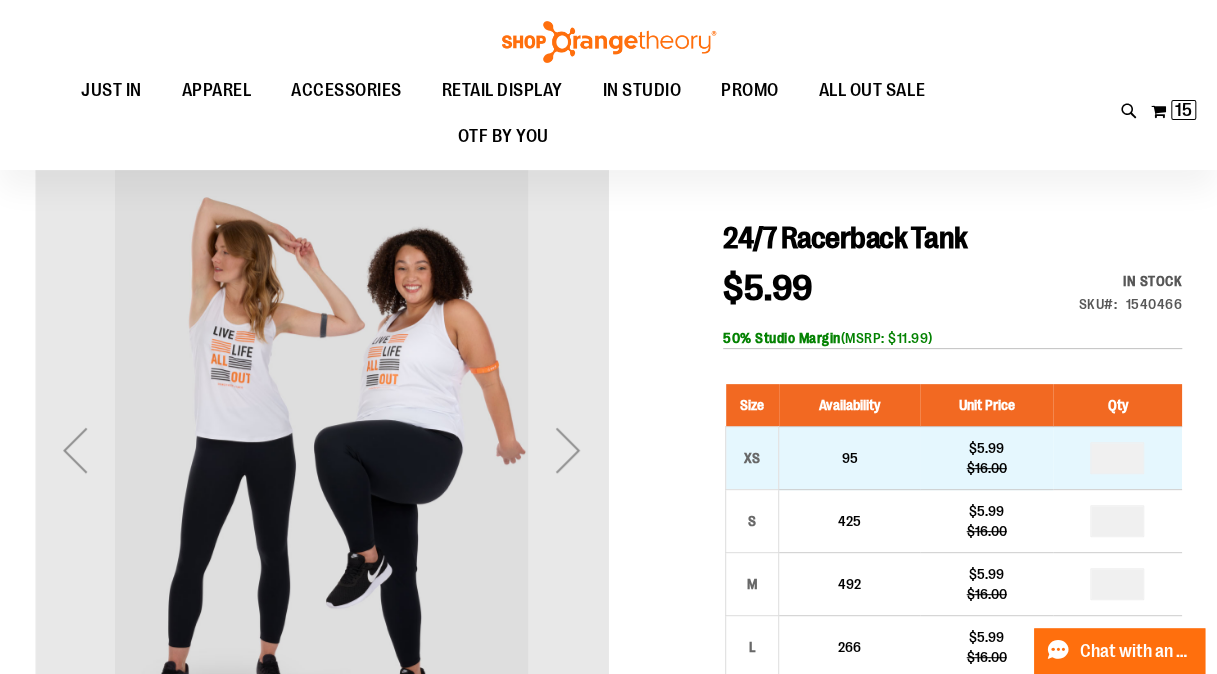 type on "**********" 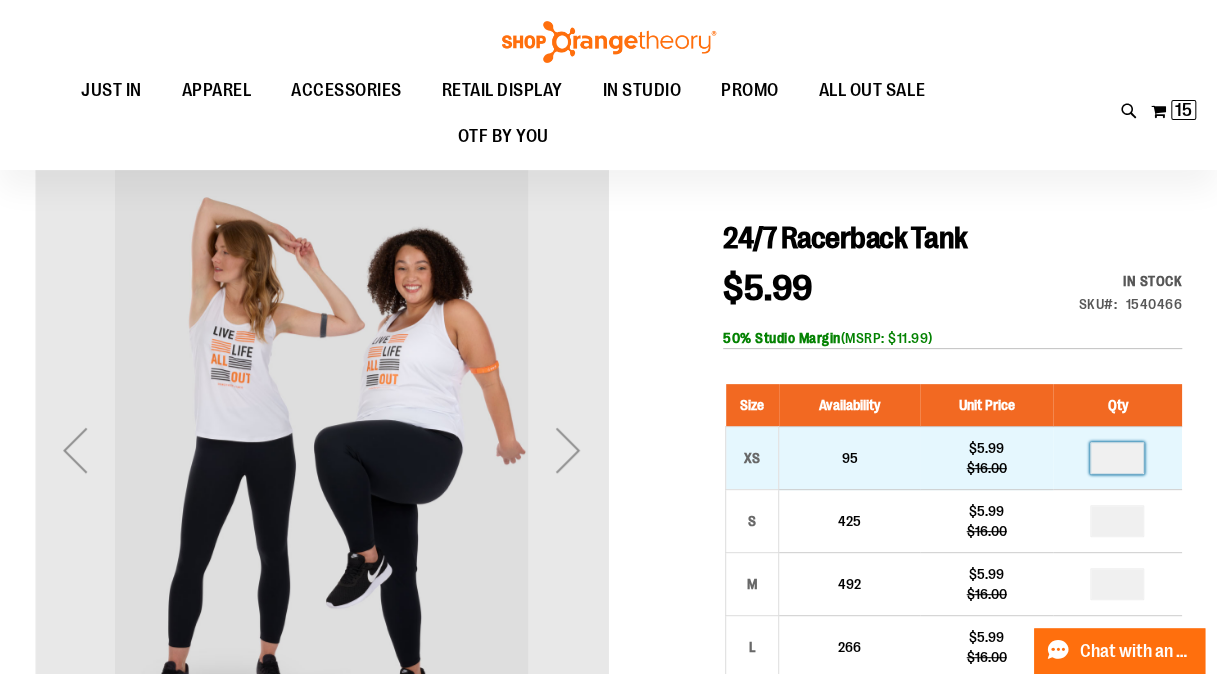 click at bounding box center [1117, 458] 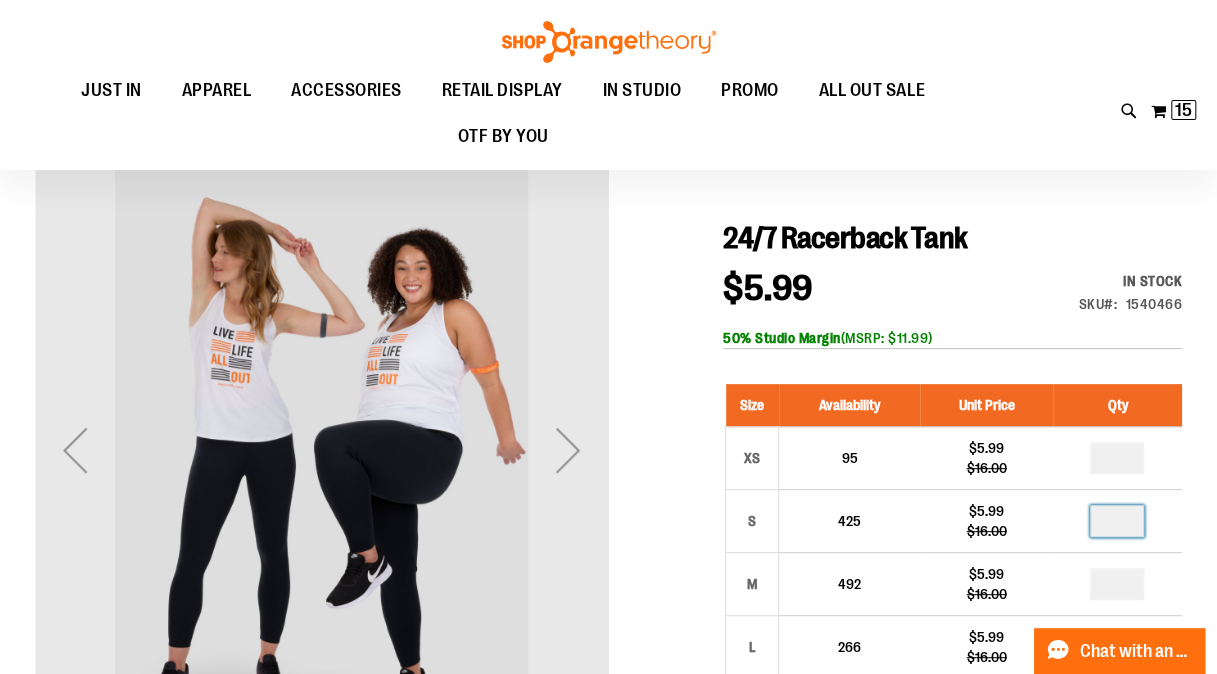 click at bounding box center (1117, 521) 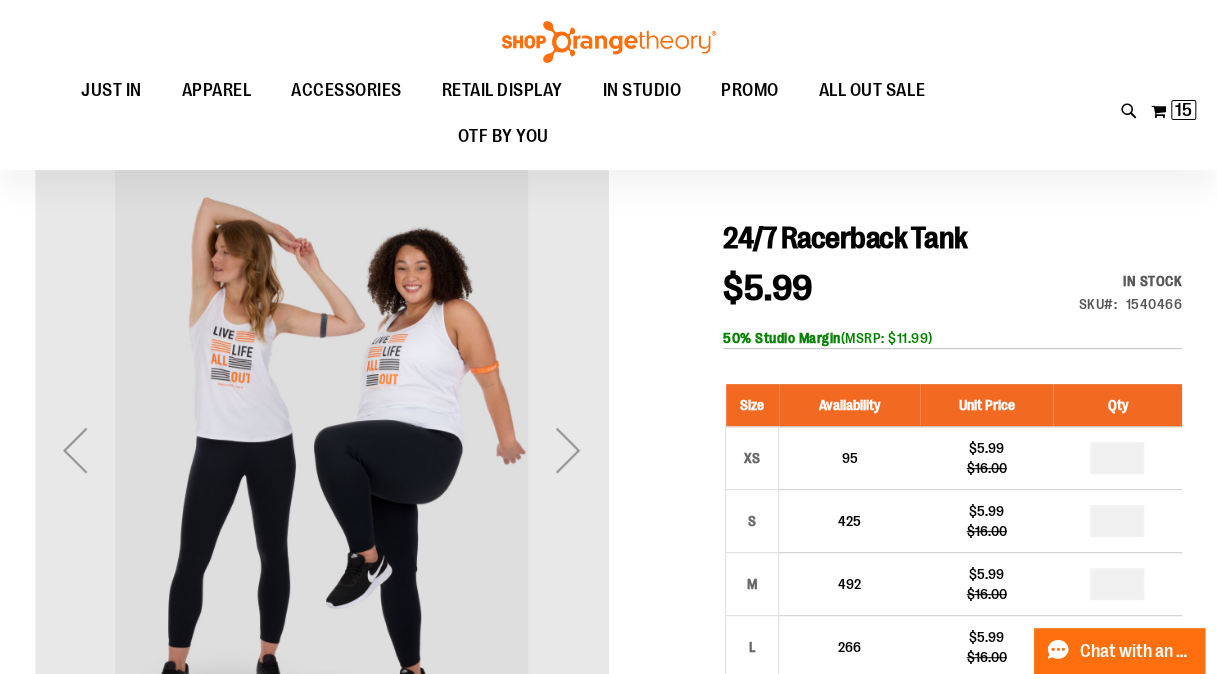 type on "*" 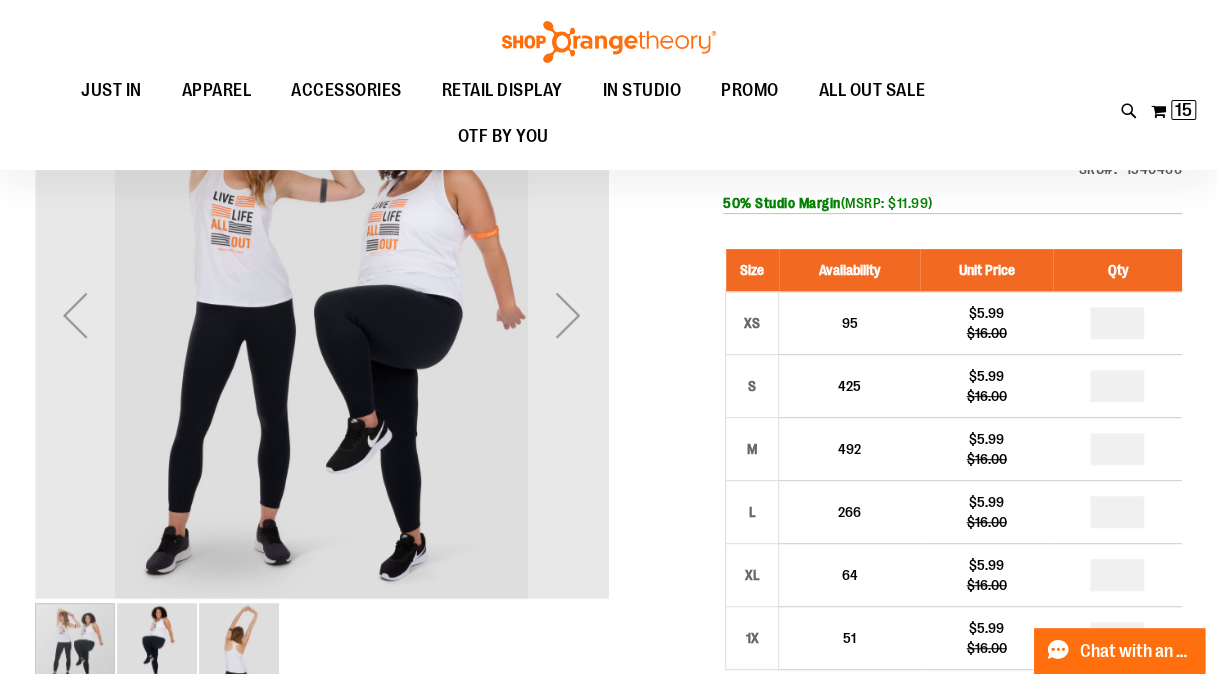 scroll, scrollTop: 252, scrollLeft: 0, axis: vertical 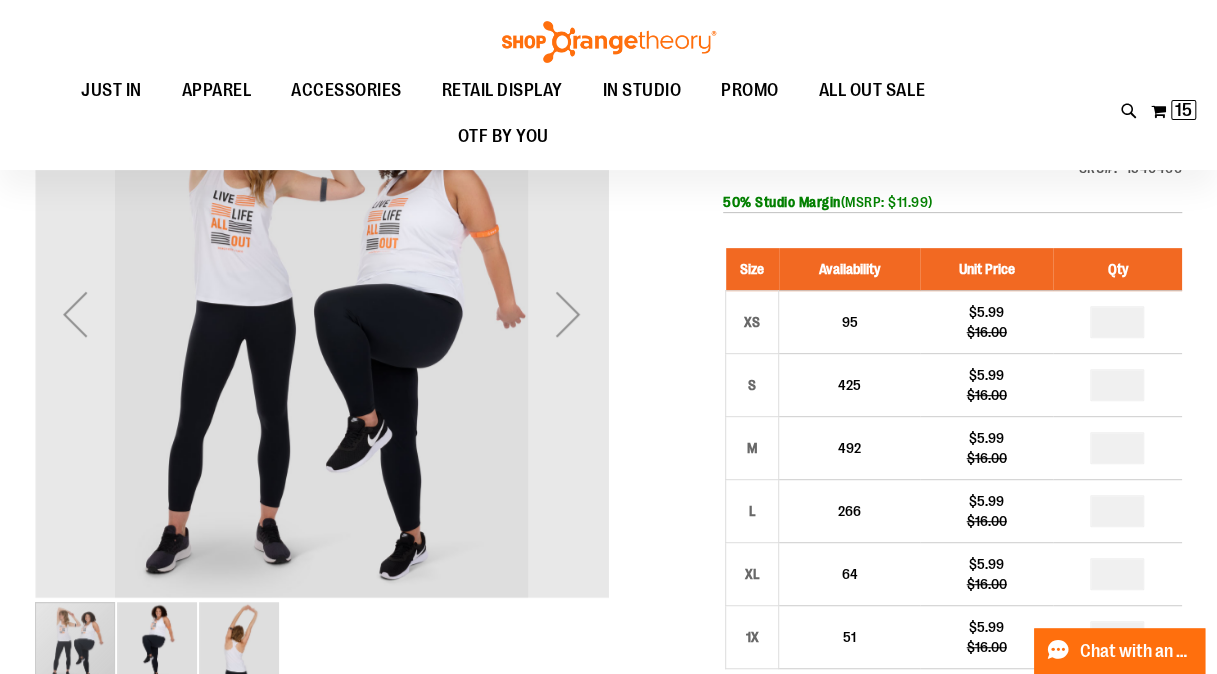 click at bounding box center (1117, 511) 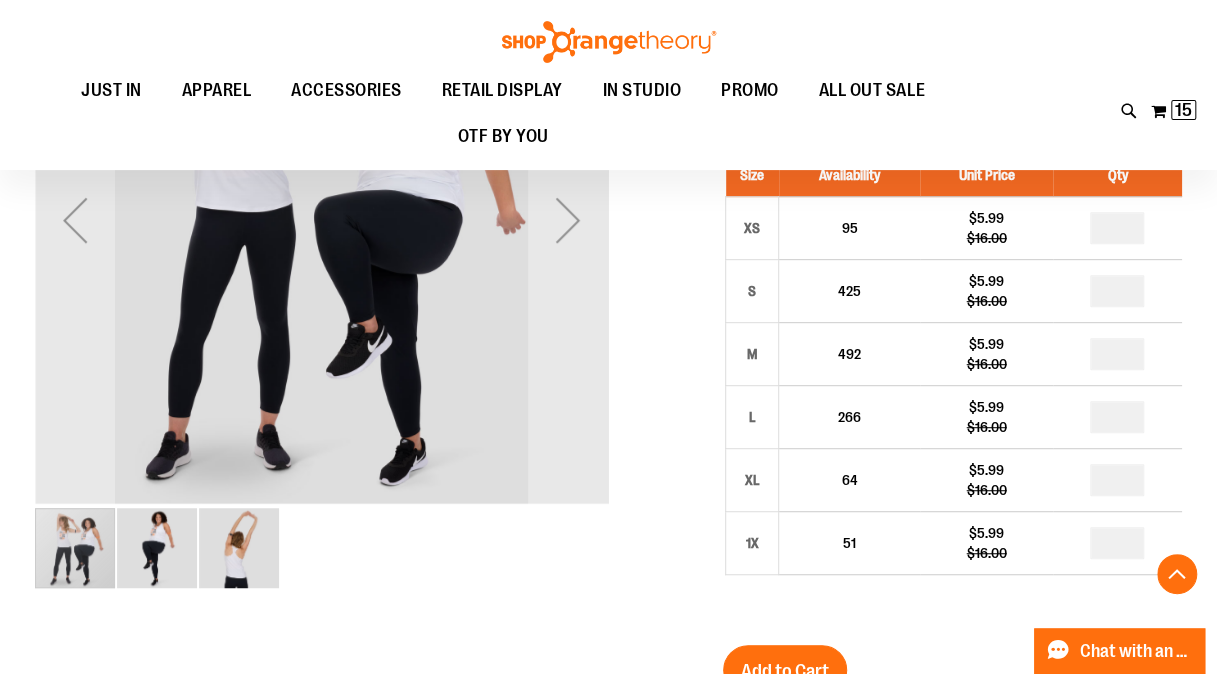 scroll, scrollTop: 348, scrollLeft: 0, axis: vertical 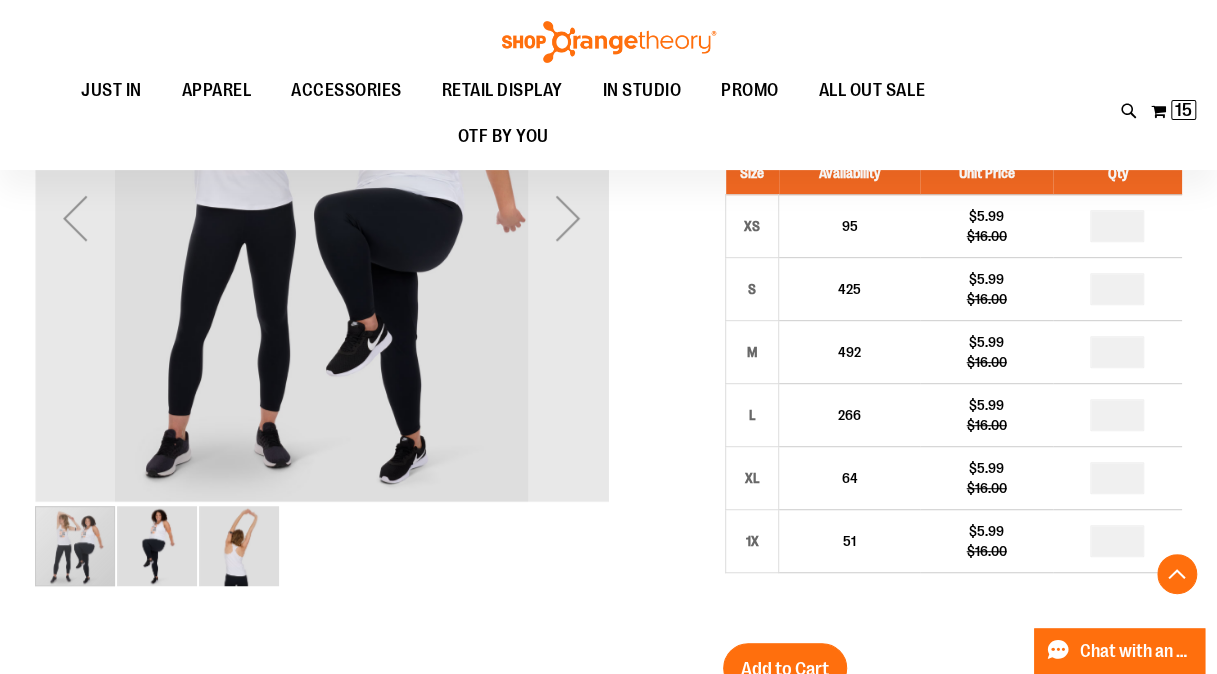 type on "*" 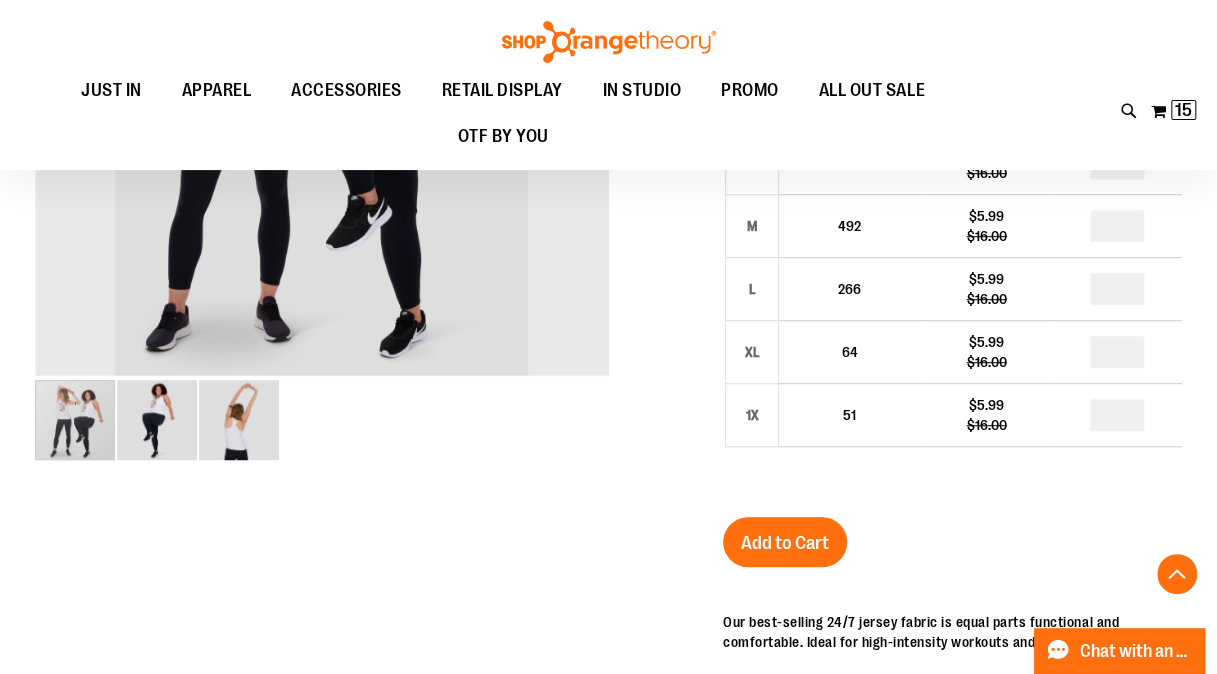 scroll, scrollTop: 475, scrollLeft: 0, axis: vertical 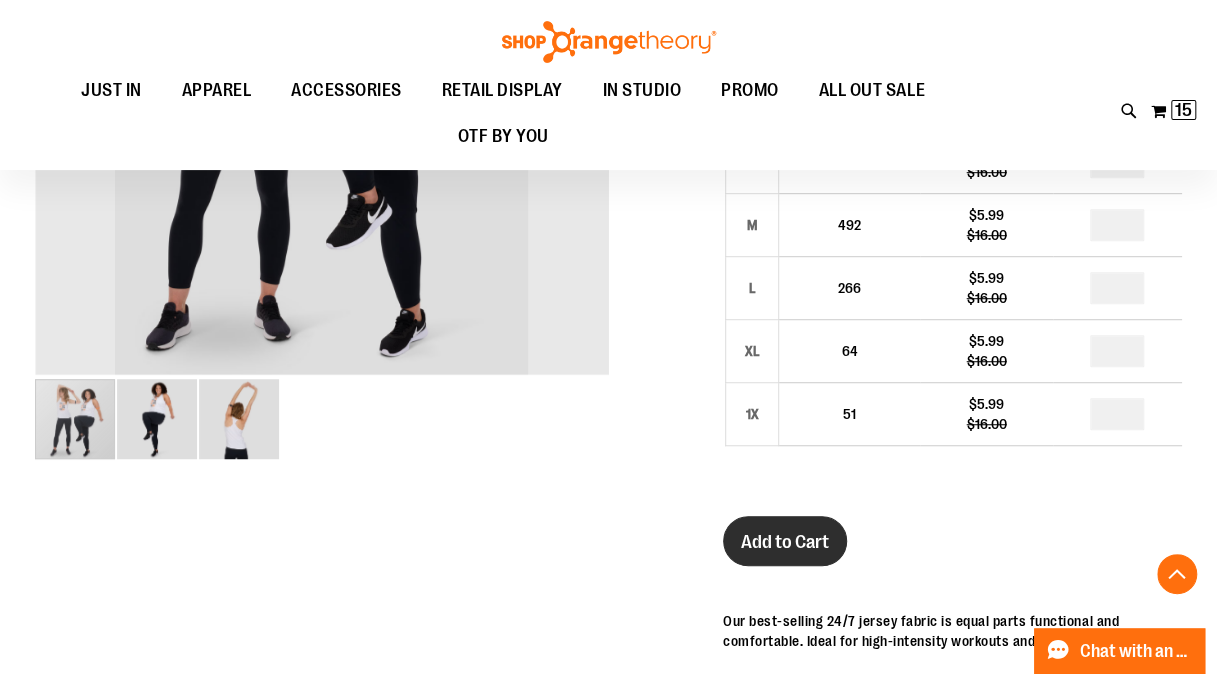click on "Add to Cart" at bounding box center (785, 542) 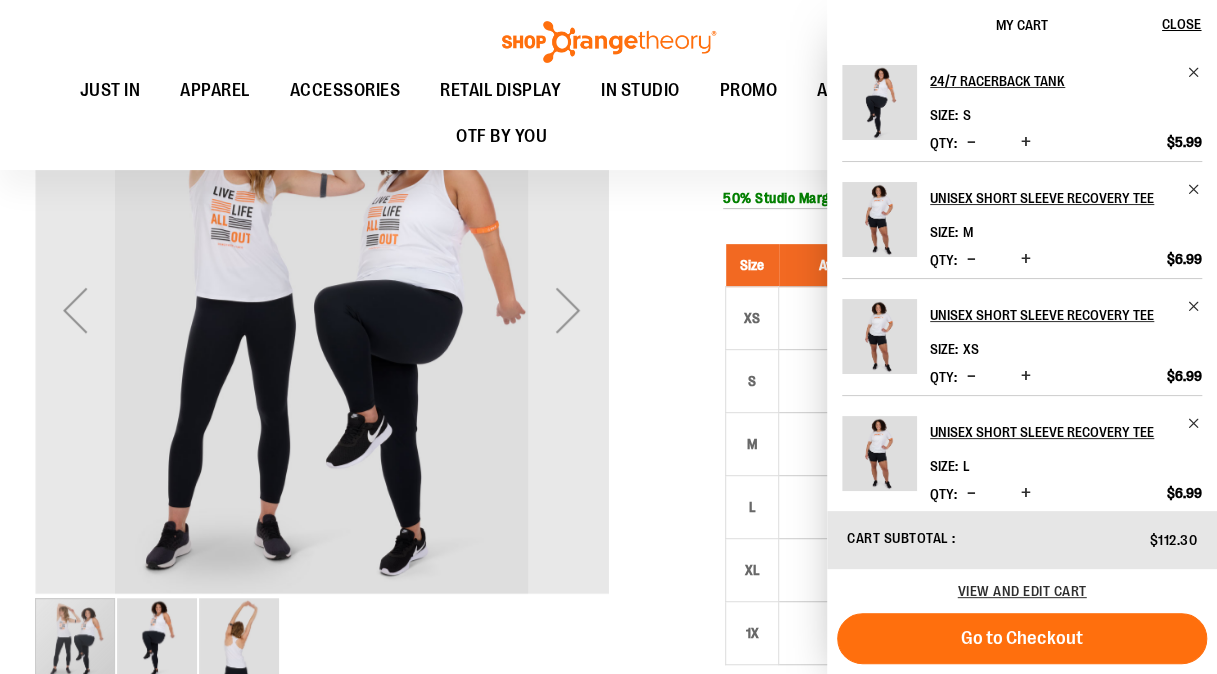 scroll, scrollTop: 823, scrollLeft: 0, axis: vertical 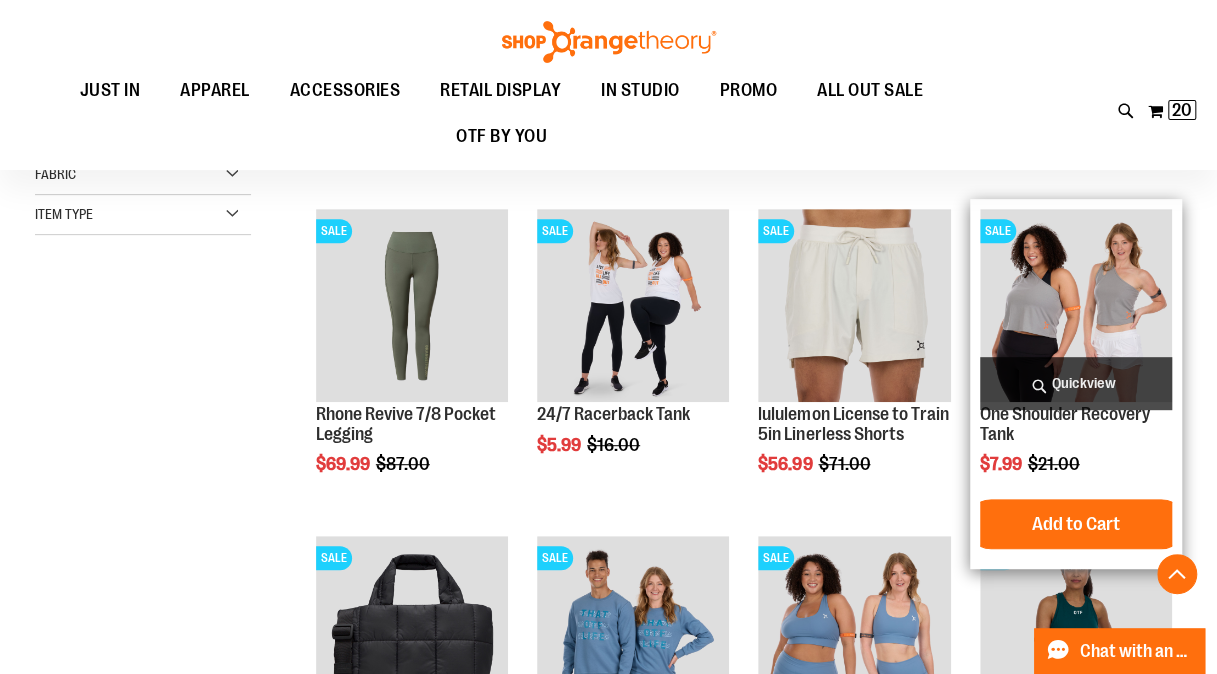 type on "**********" 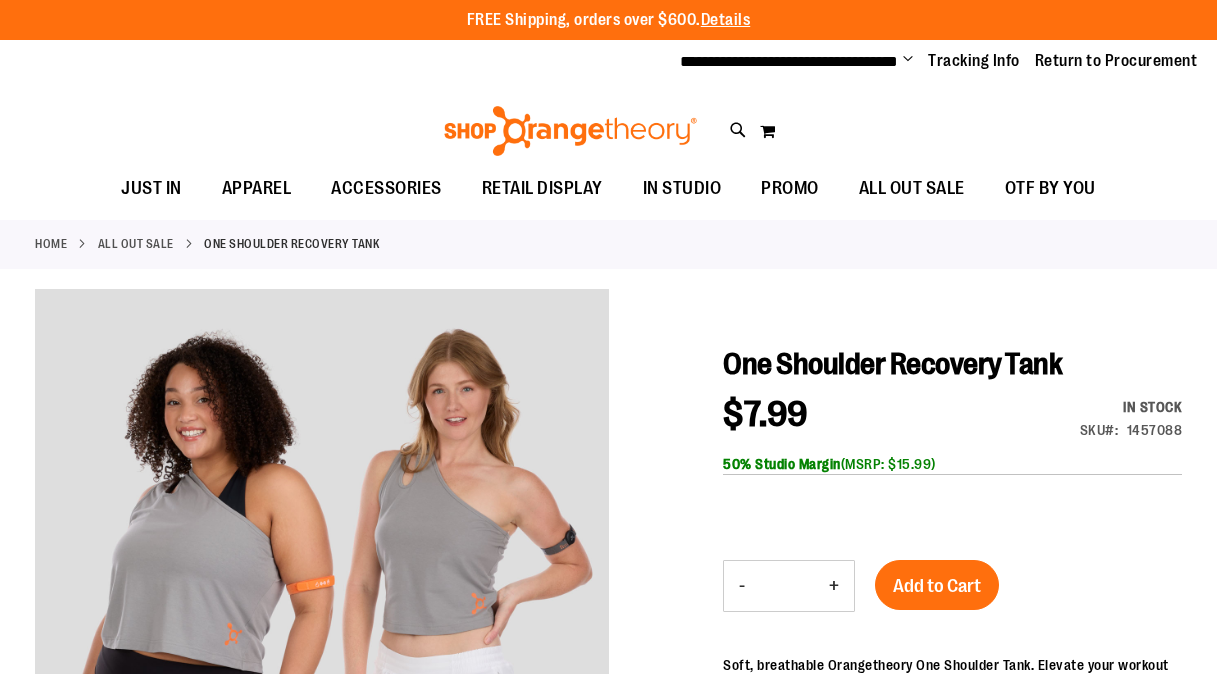 scroll, scrollTop: 0, scrollLeft: 0, axis: both 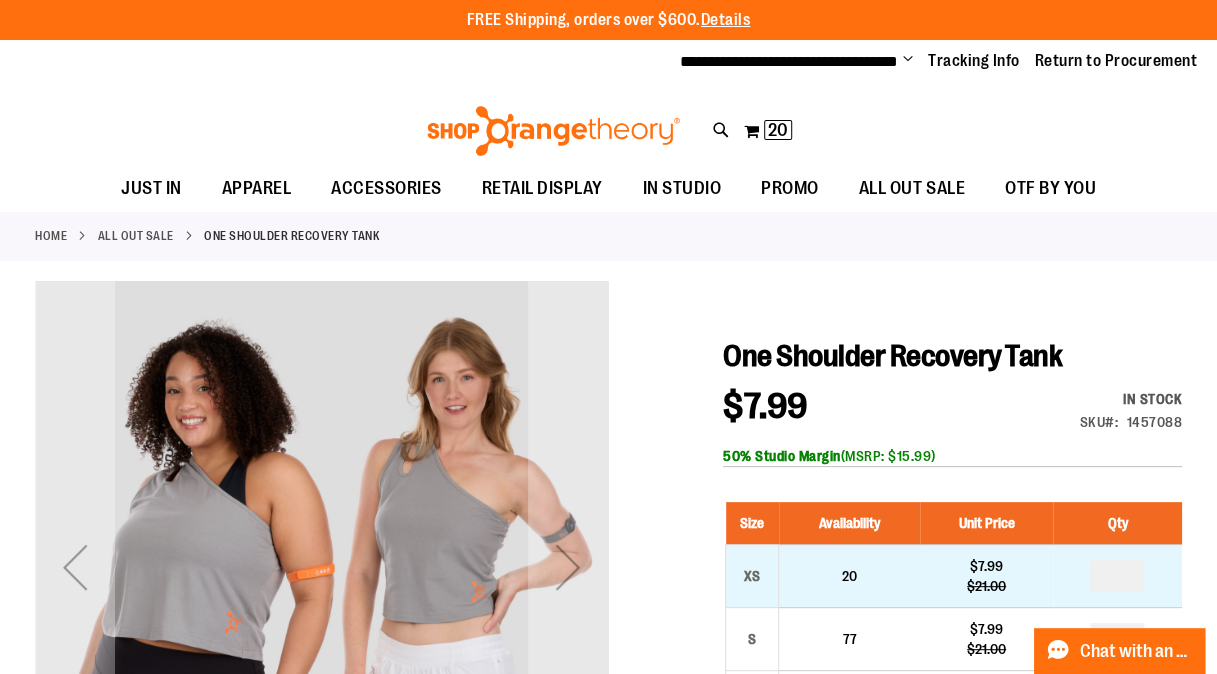 type on "**********" 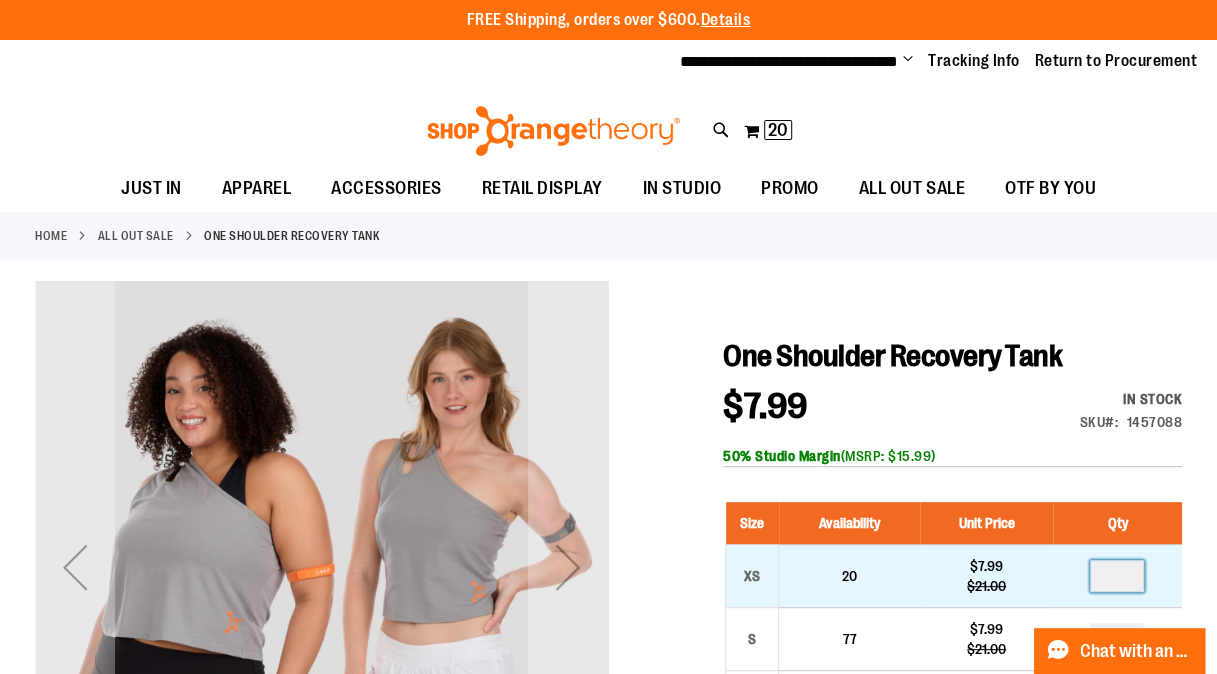 click at bounding box center (1117, 576) 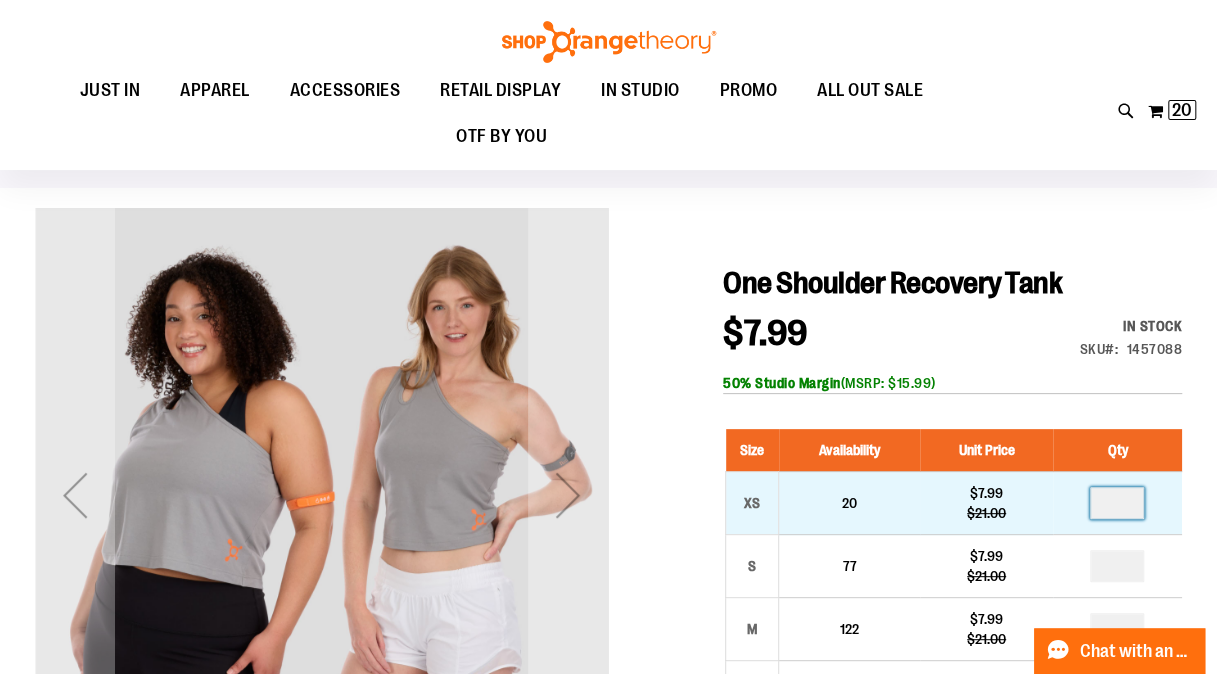 scroll, scrollTop: 73, scrollLeft: 0, axis: vertical 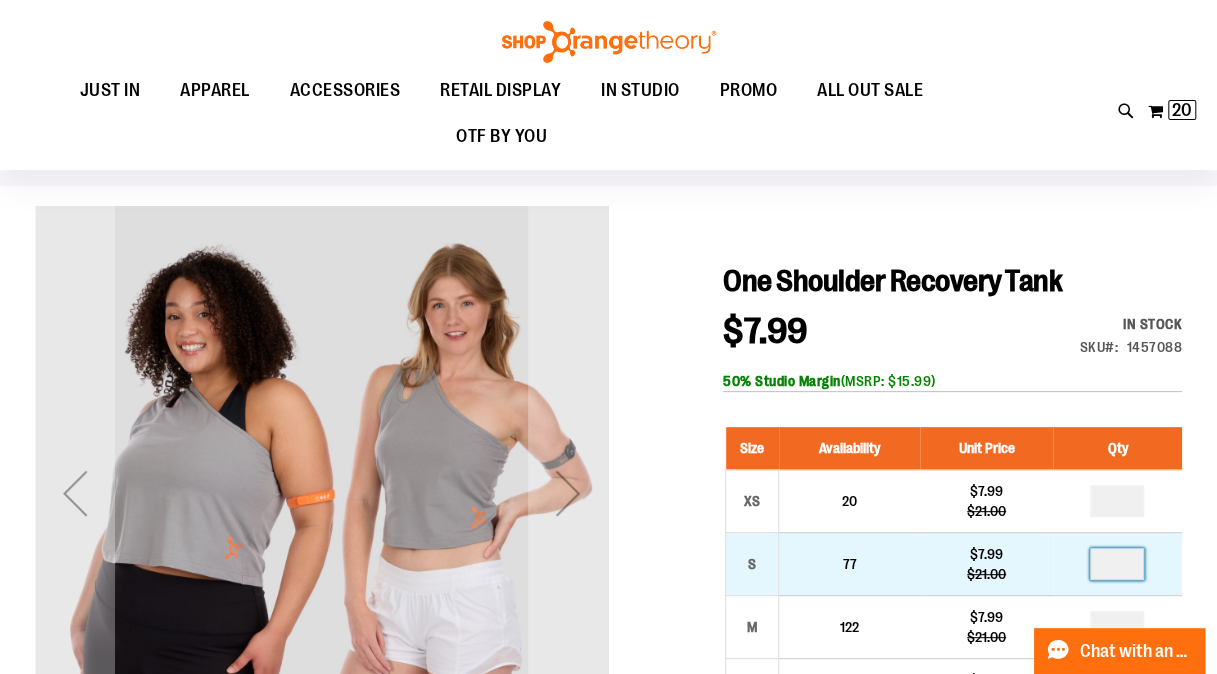 type on "*" 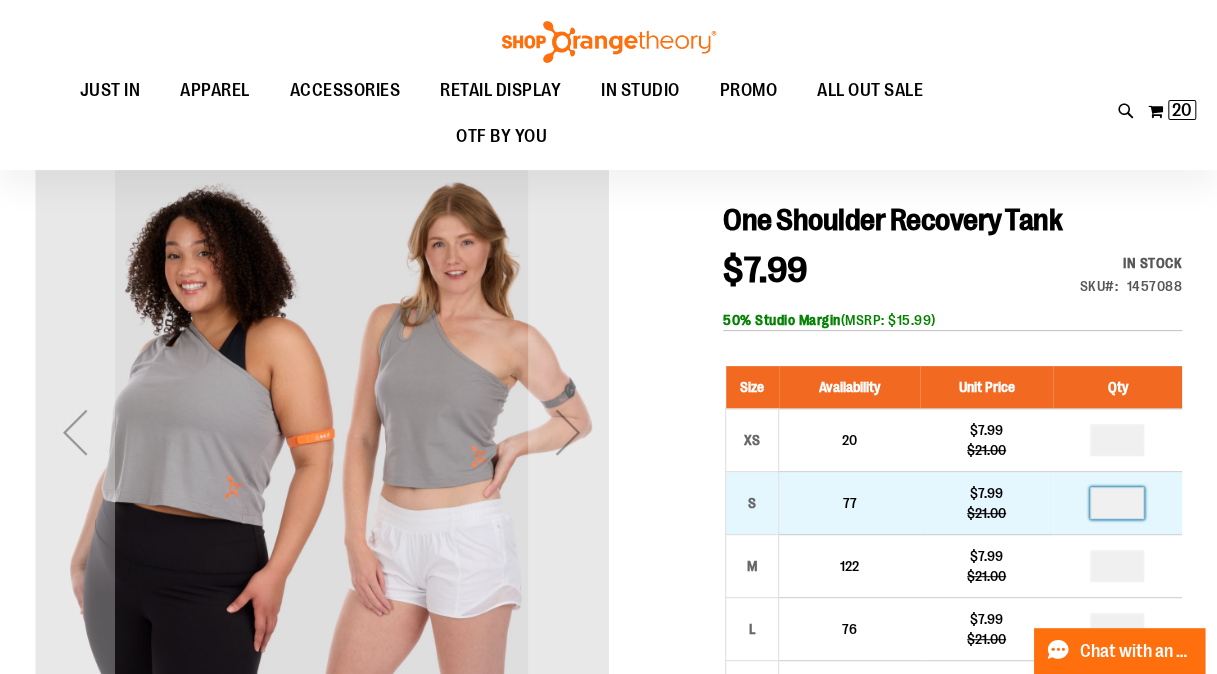 scroll, scrollTop: 135, scrollLeft: 0, axis: vertical 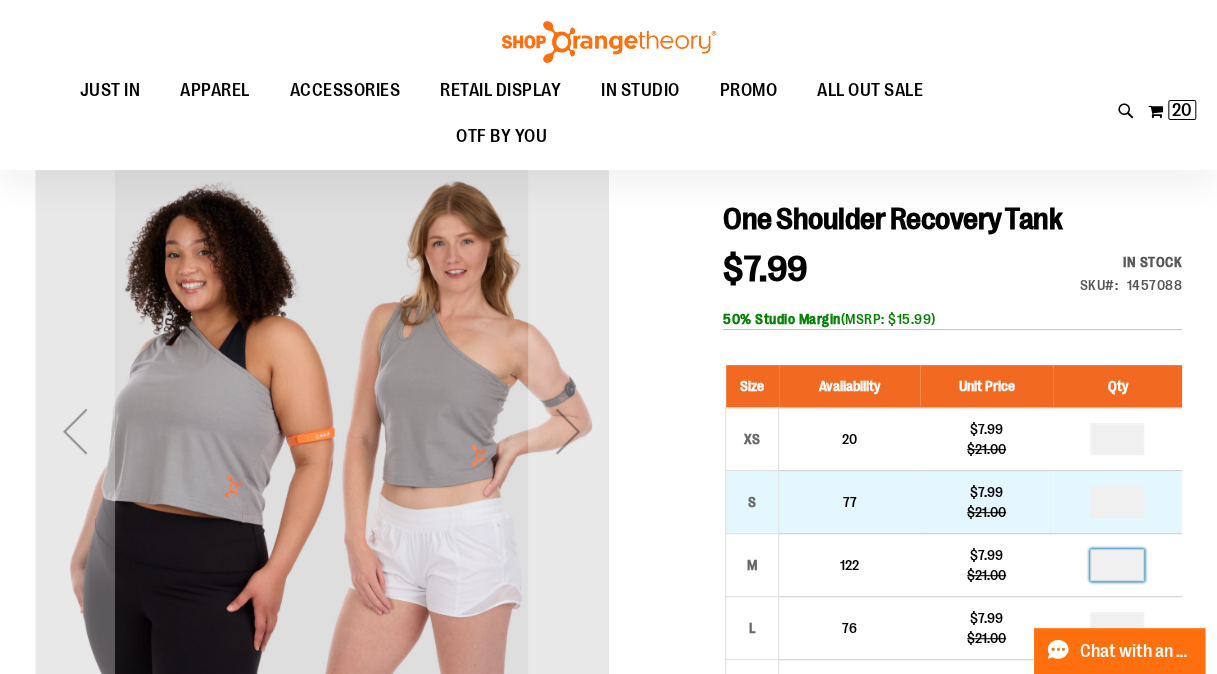 type on "*" 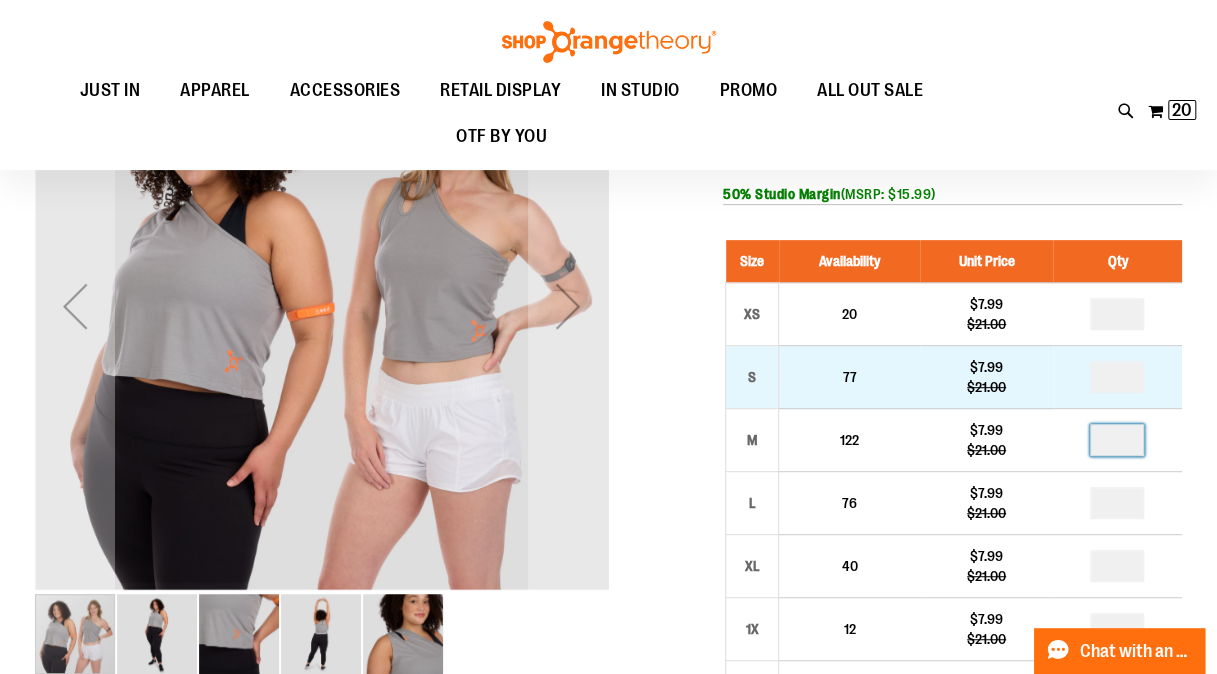 scroll, scrollTop: 261, scrollLeft: 0, axis: vertical 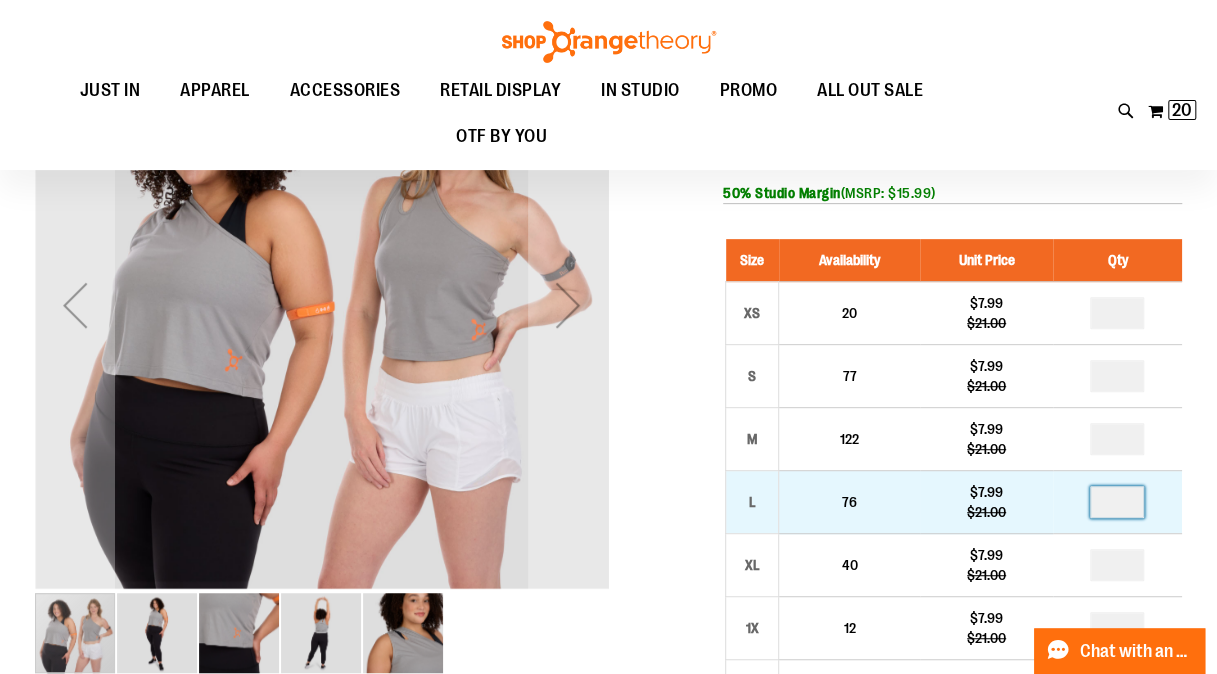 type on "*" 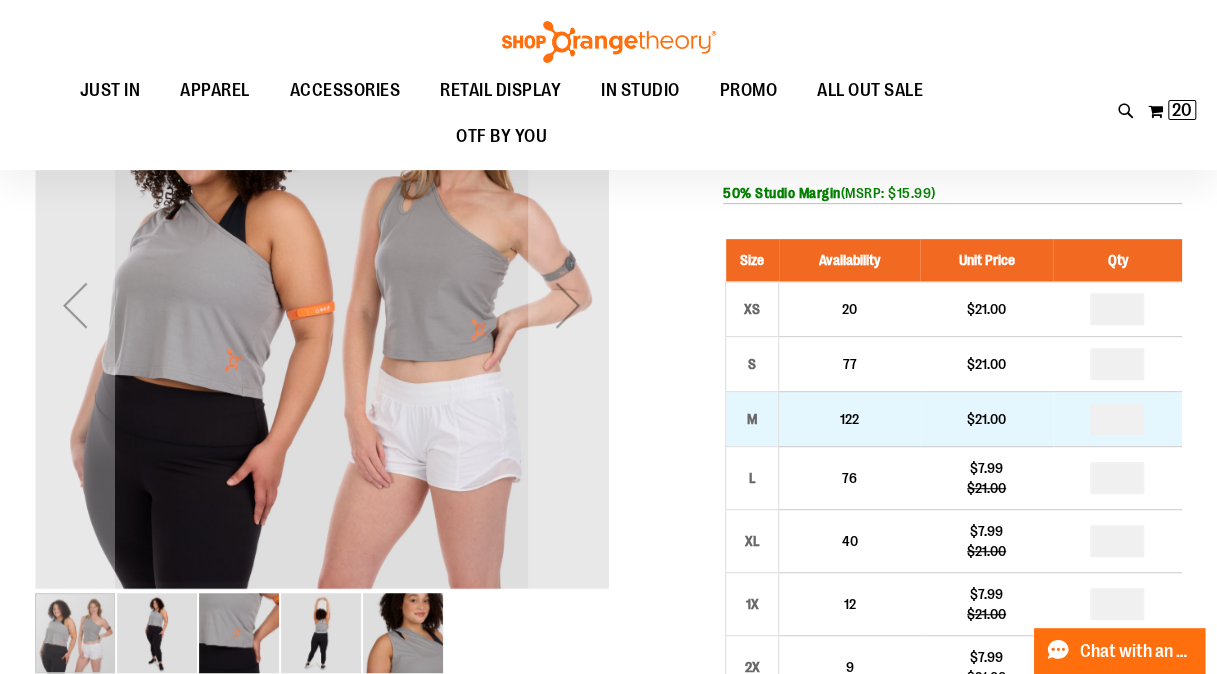 click on "*" at bounding box center [1117, 419] 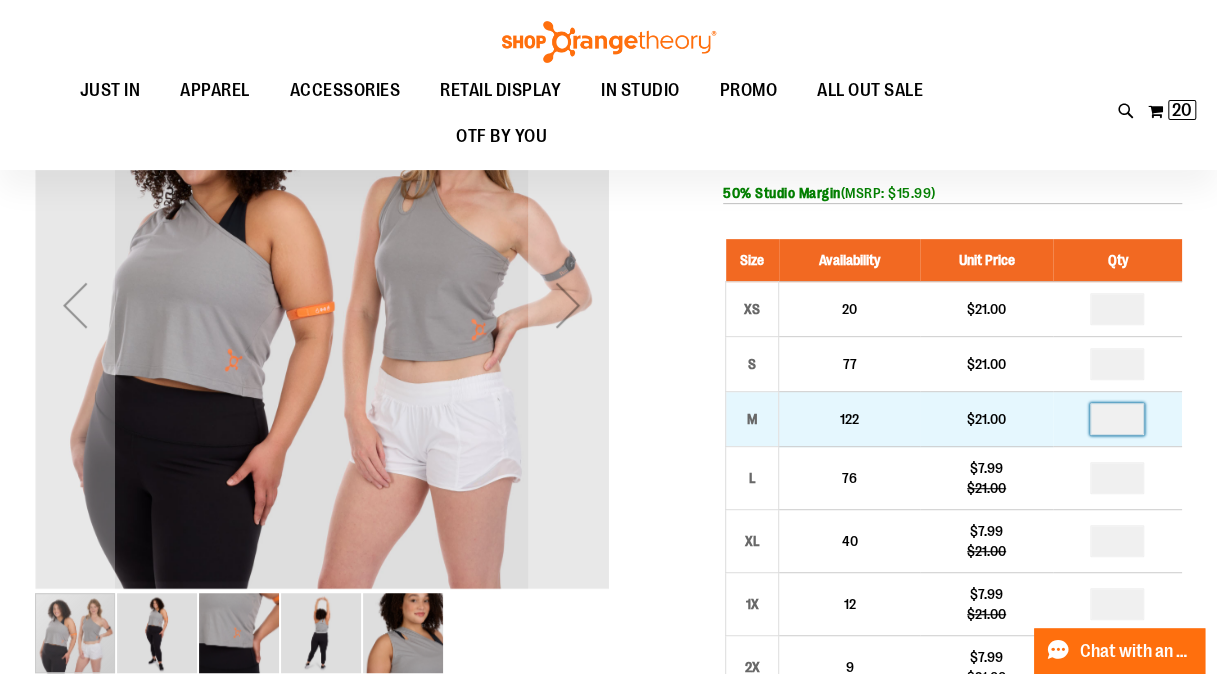 click at bounding box center (1117, 419) 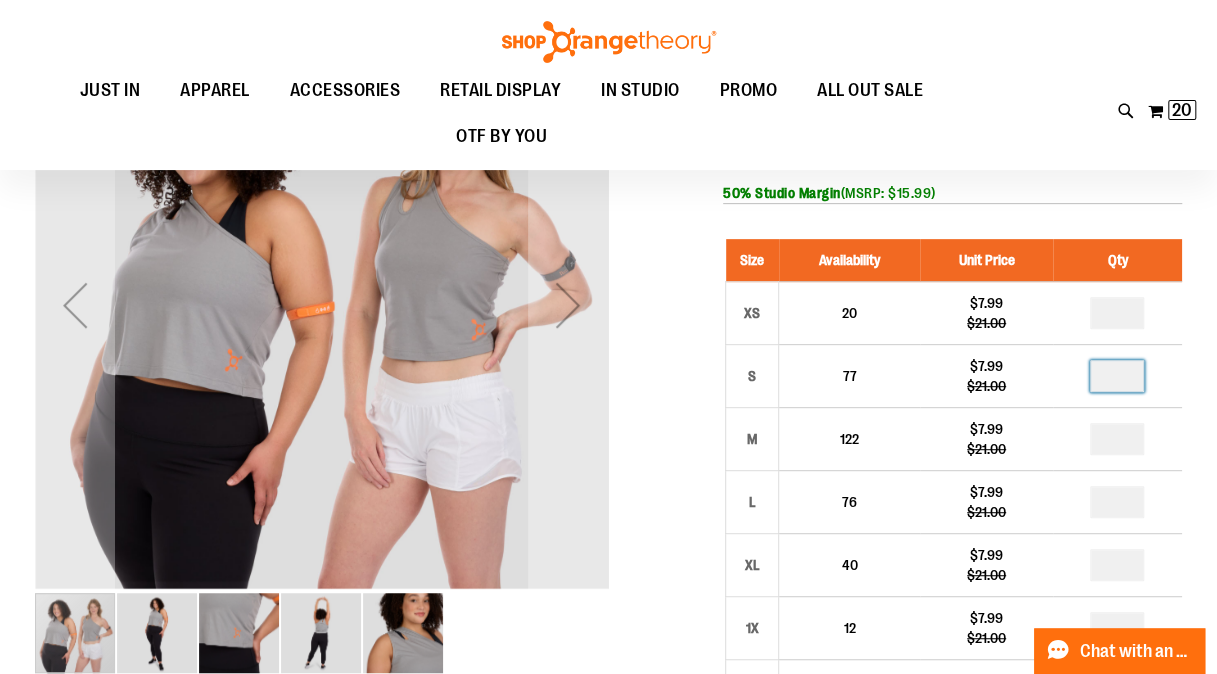 click at bounding box center (1117, 376) 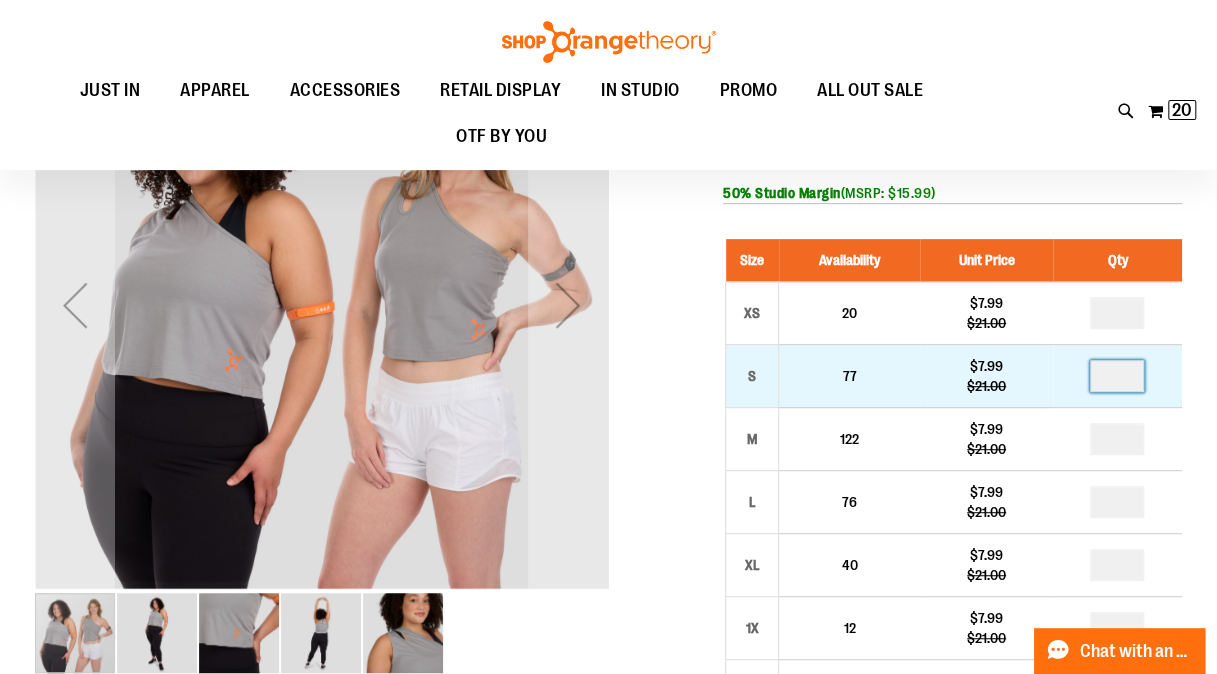 type on "*" 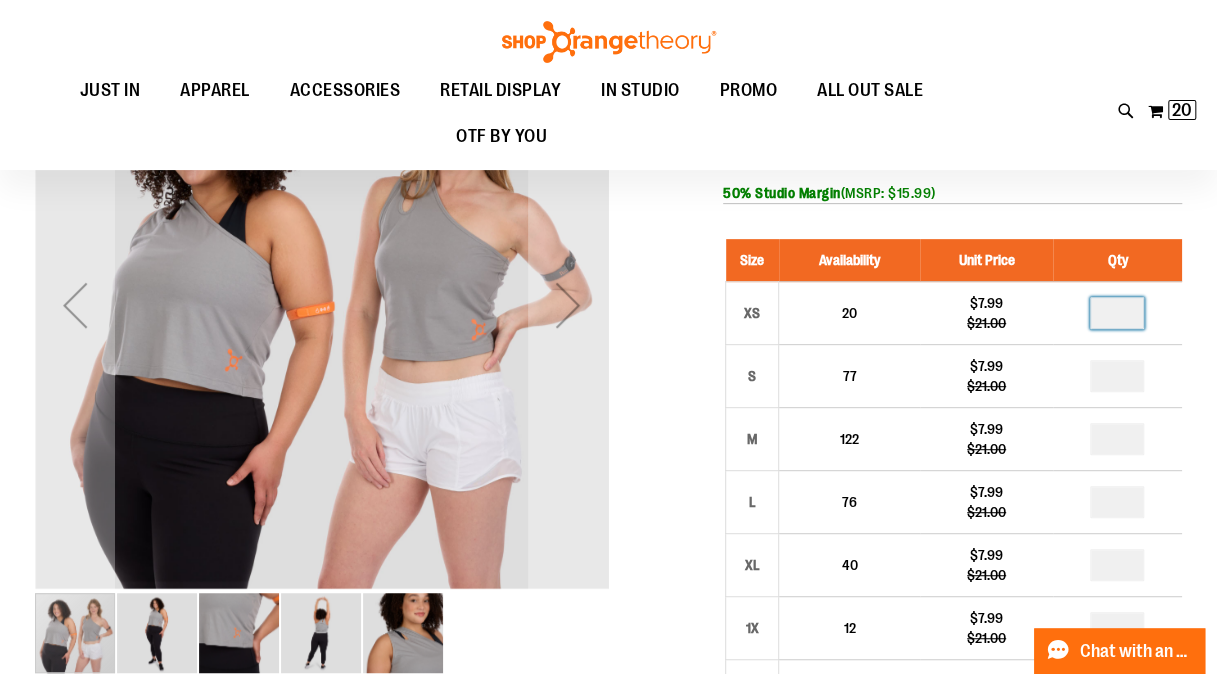click at bounding box center [1117, 313] 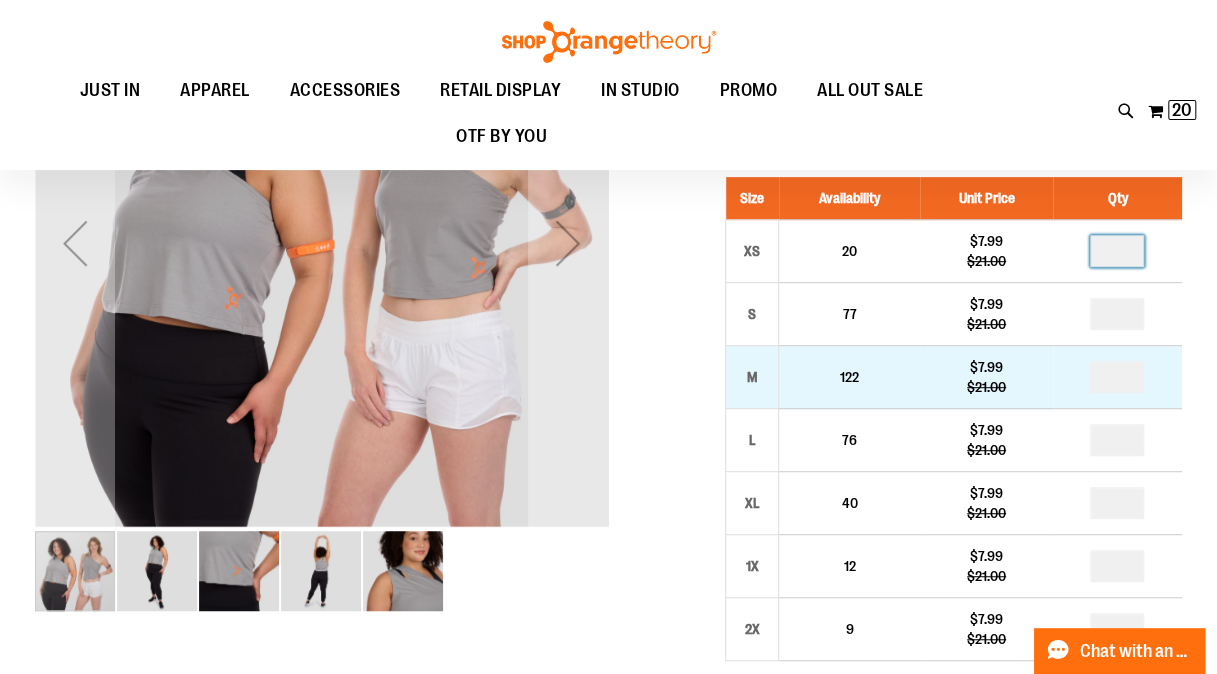 scroll, scrollTop: 346, scrollLeft: 0, axis: vertical 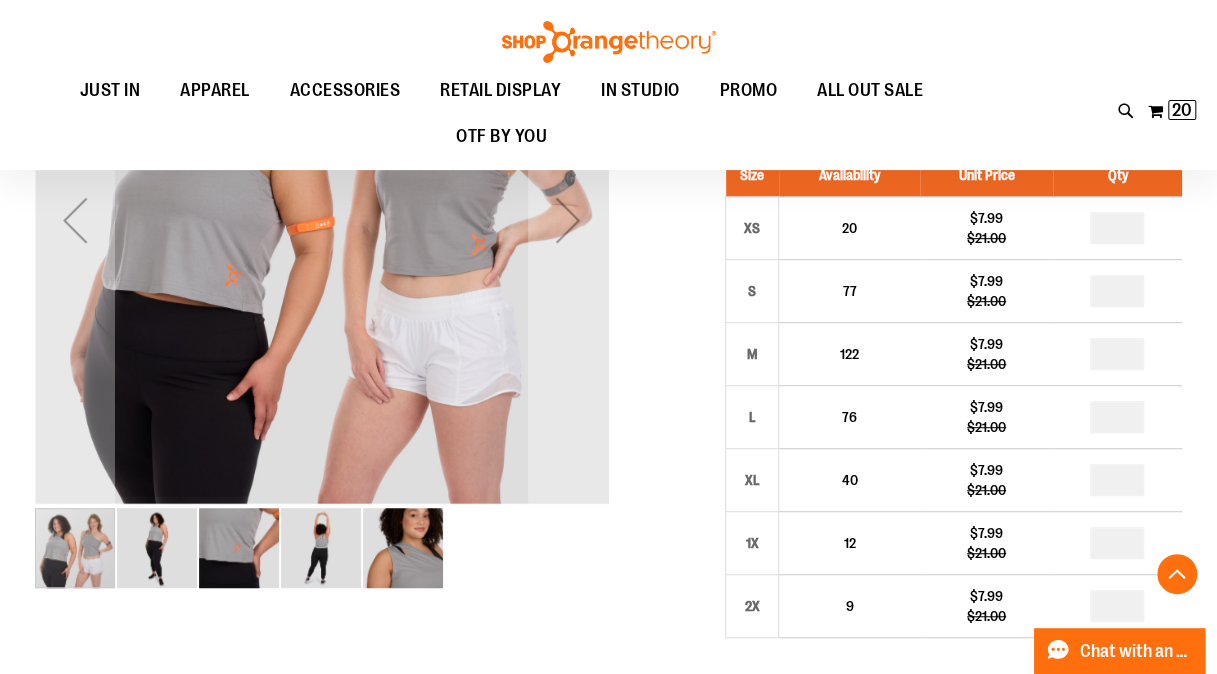 type on "**" 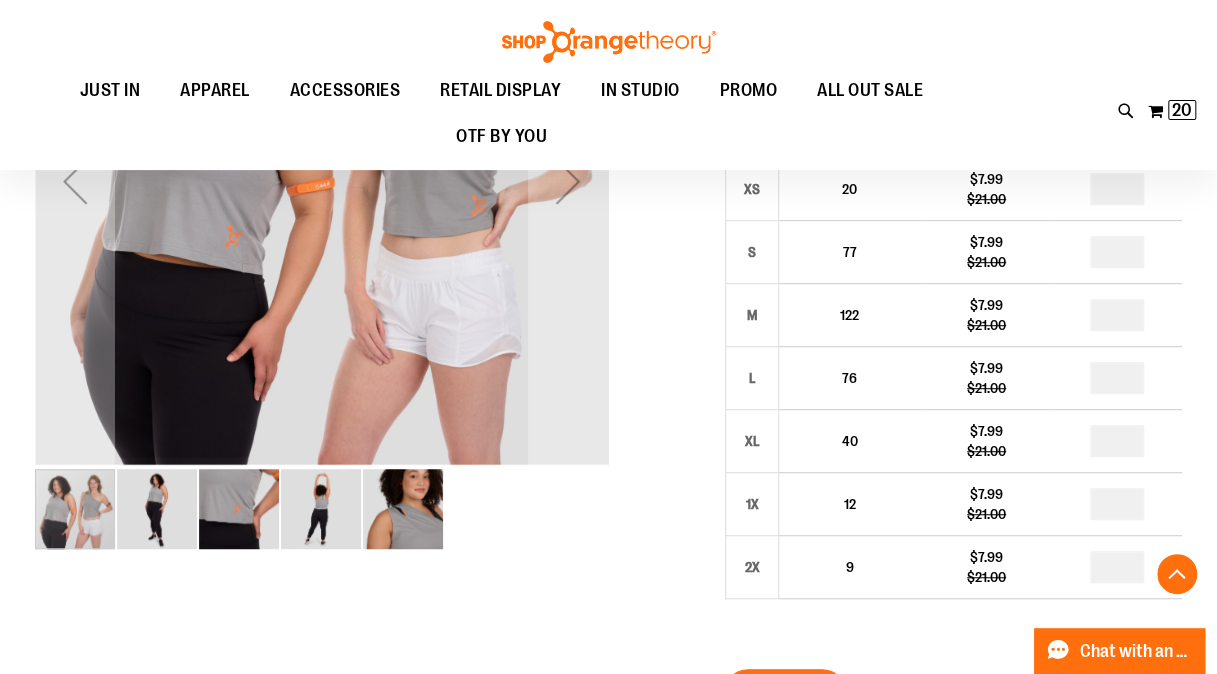 scroll, scrollTop: 388, scrollLeft: 0, axis: vertical 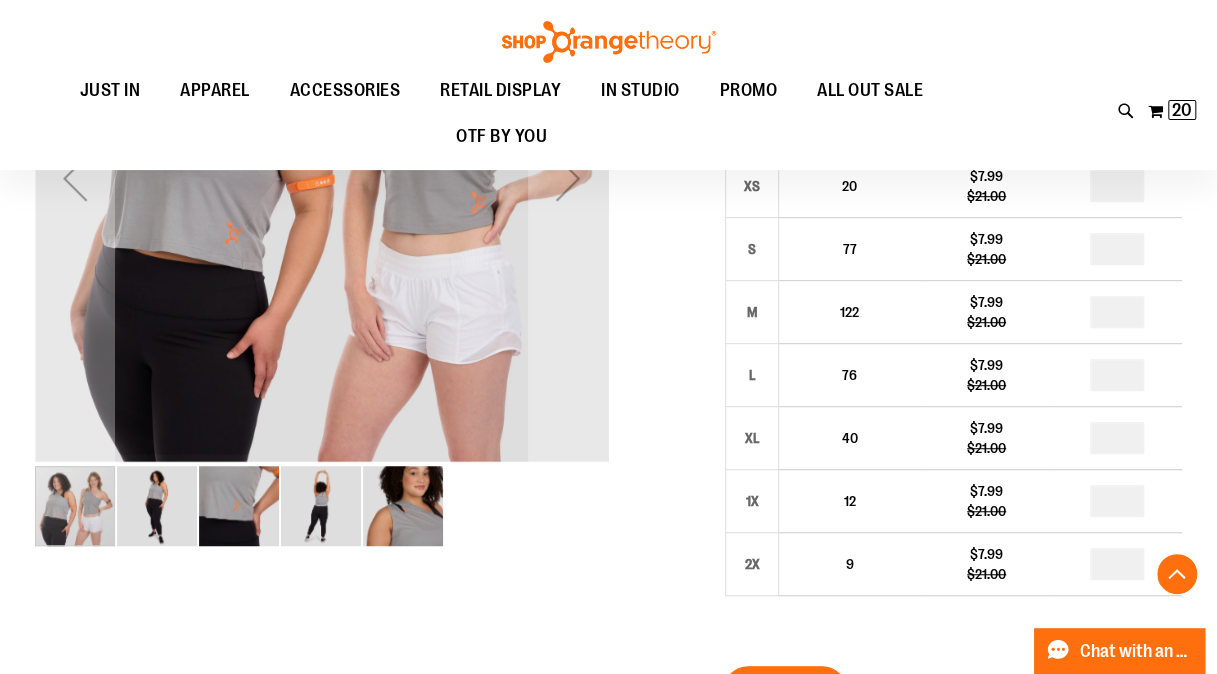 type on "*" 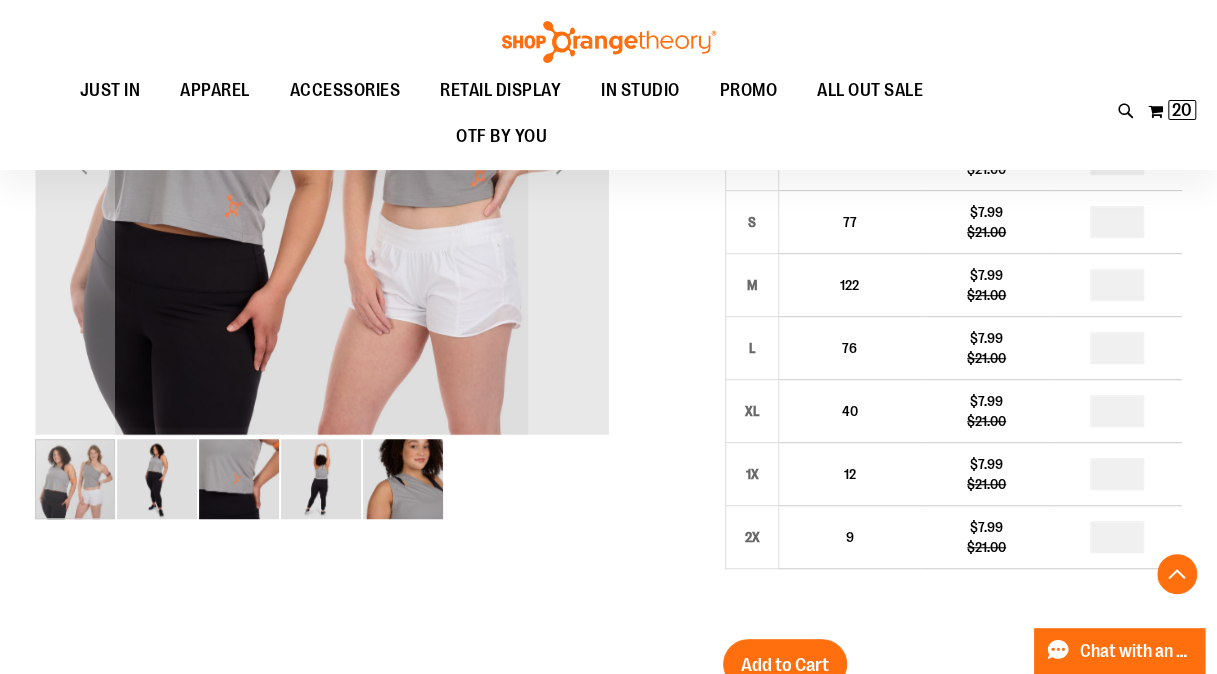 scroll, scrollTop: 416, scrollLeft: 0, axis: vertical 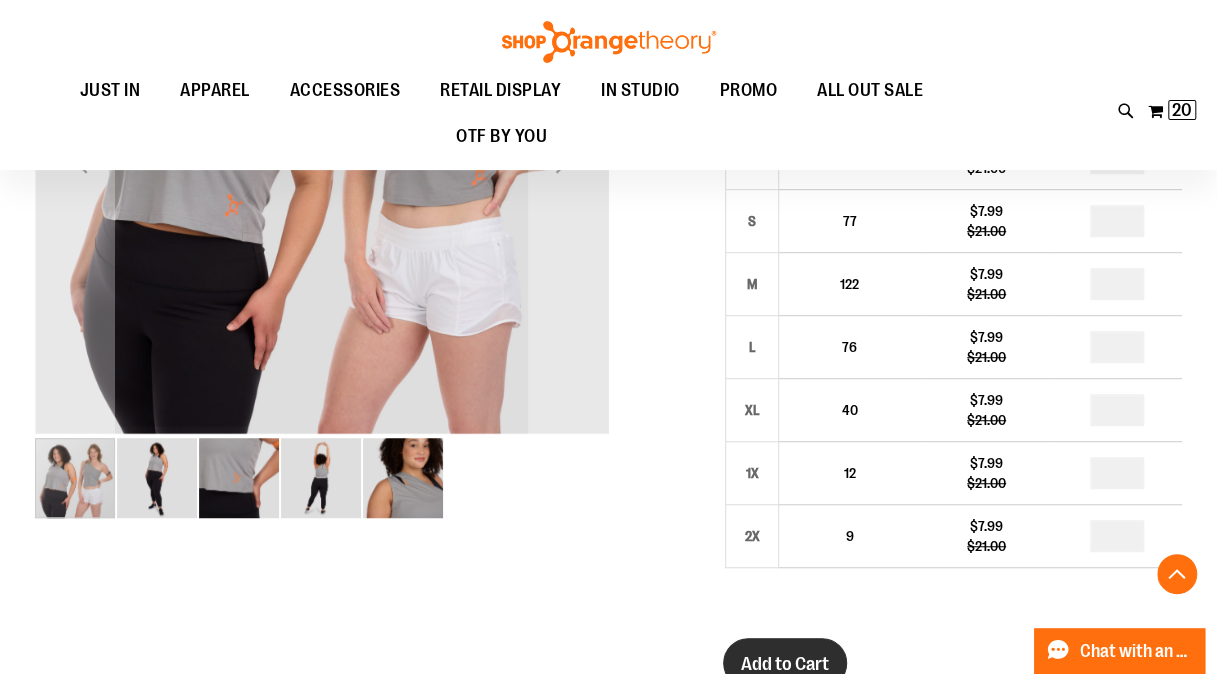 click on "Add to Cart" at bounding box center [785, 663] 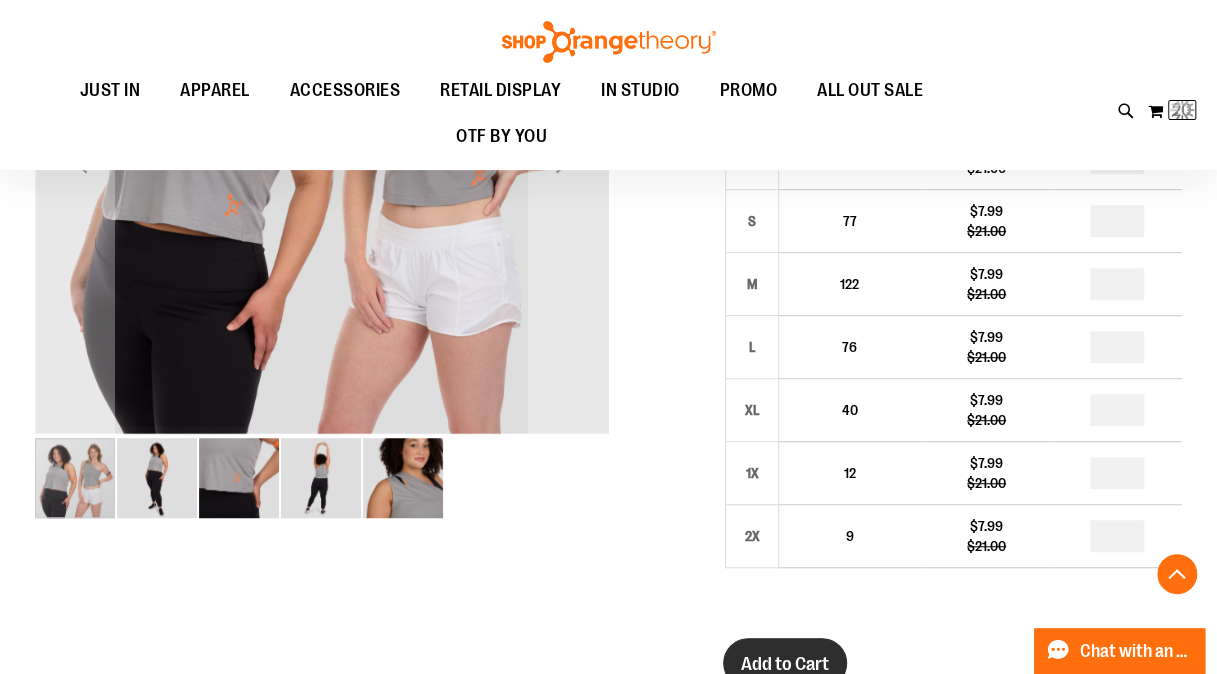 scroll, scrollTop: 429, scrollLeft: 0, axis: vertical 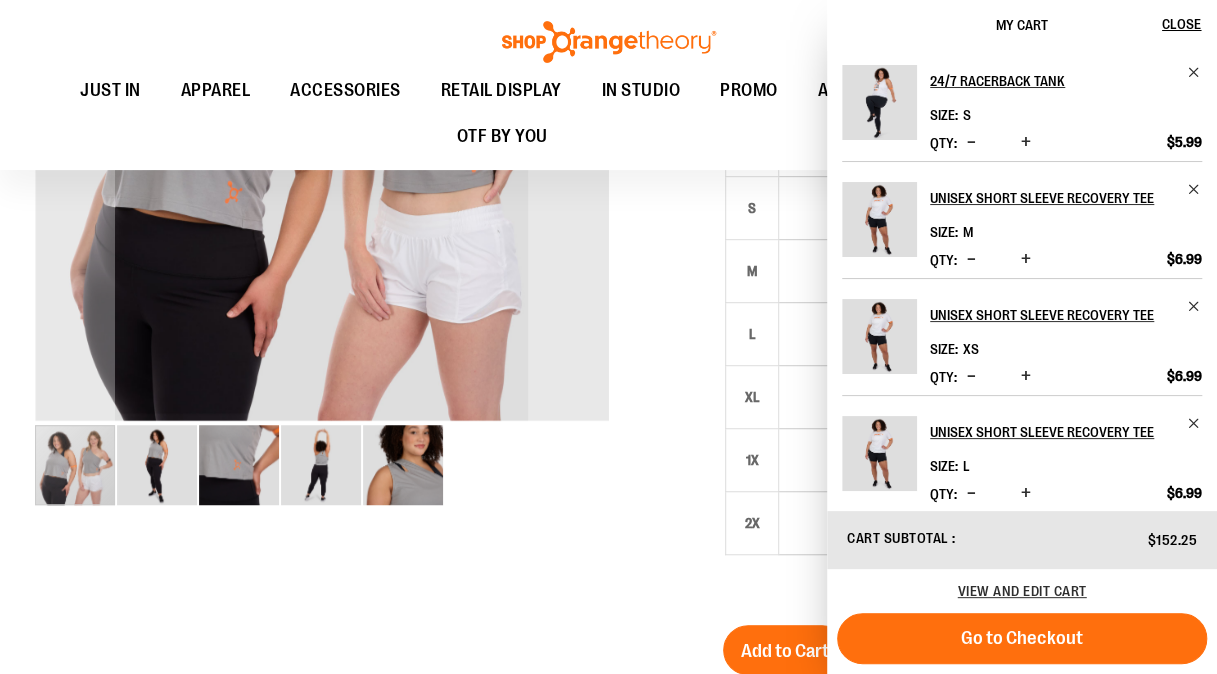 click at bounding box center [608, 490] 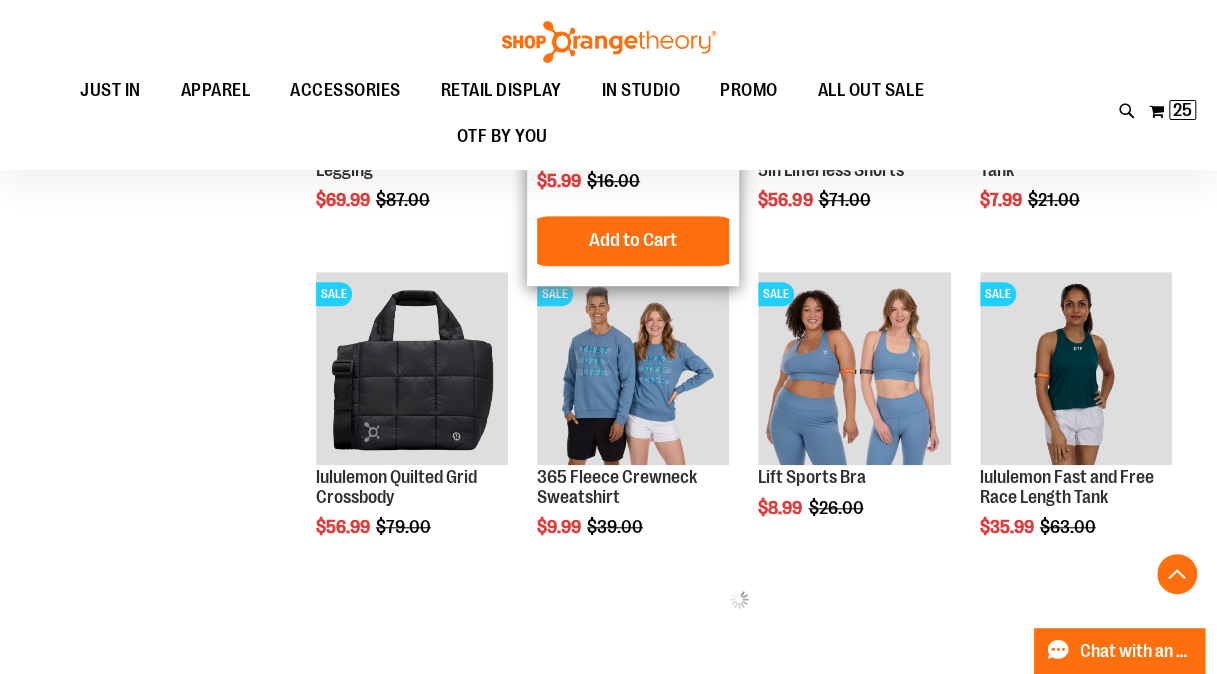 scroll, scrollTop: 570, scrollLeft: 0, axis: vertical 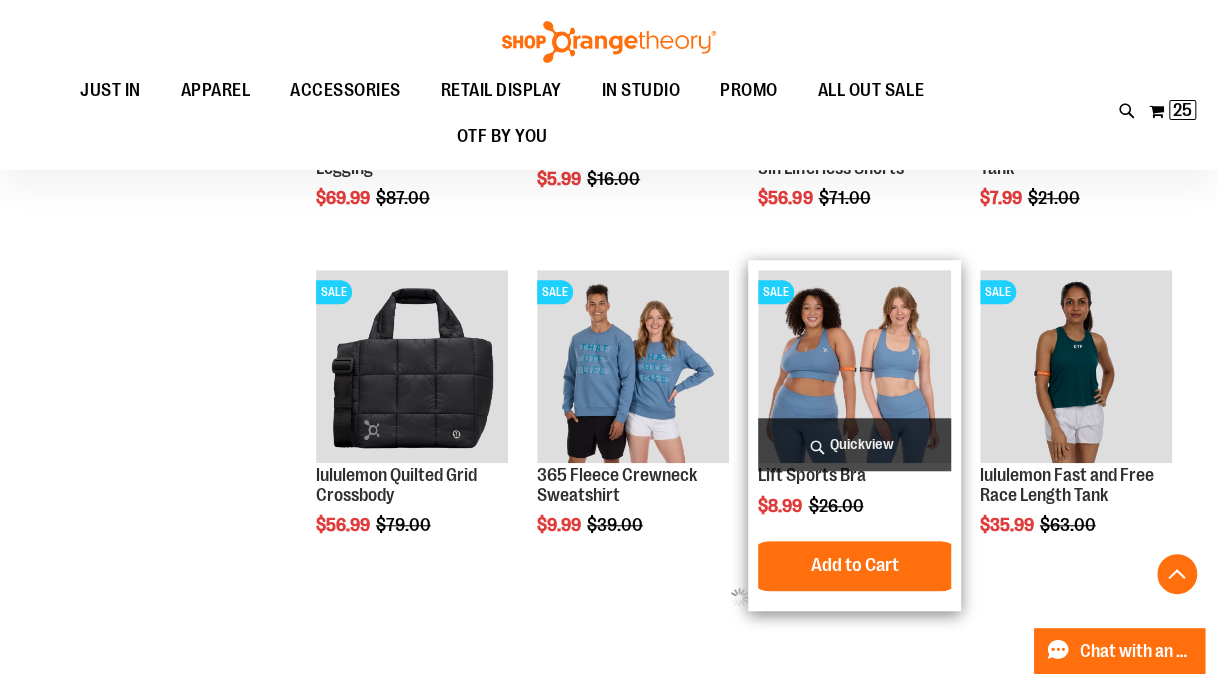 type on "**********" 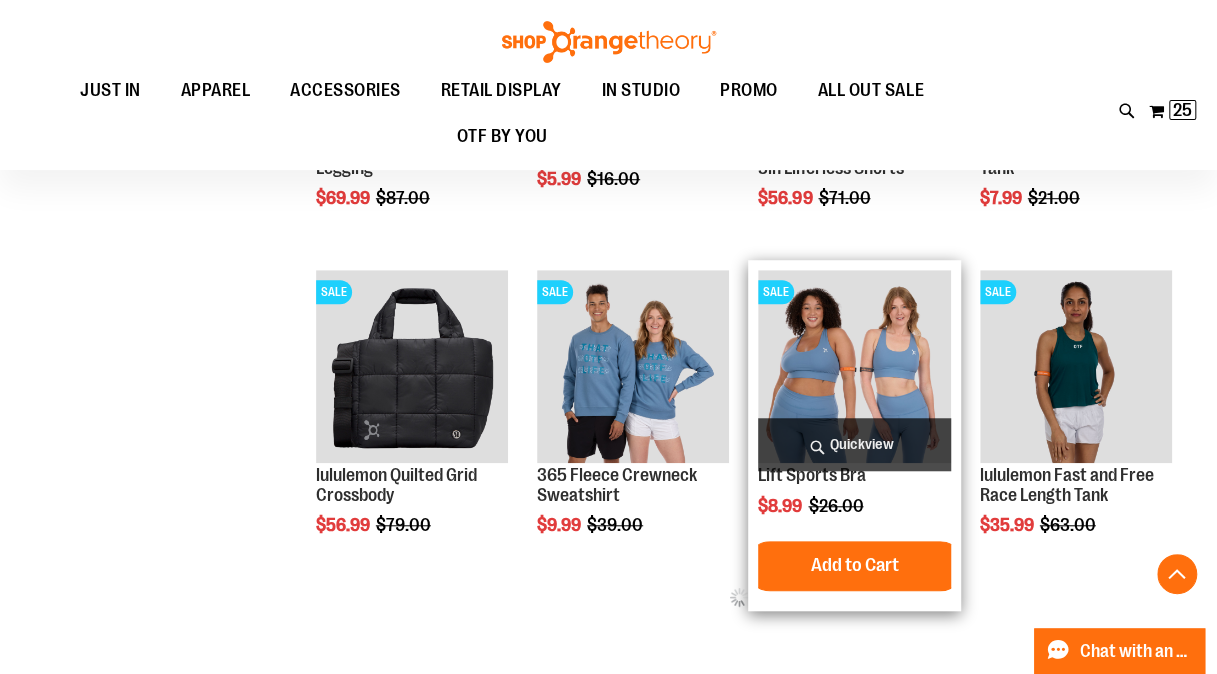 click at bounding box center [854, 366] 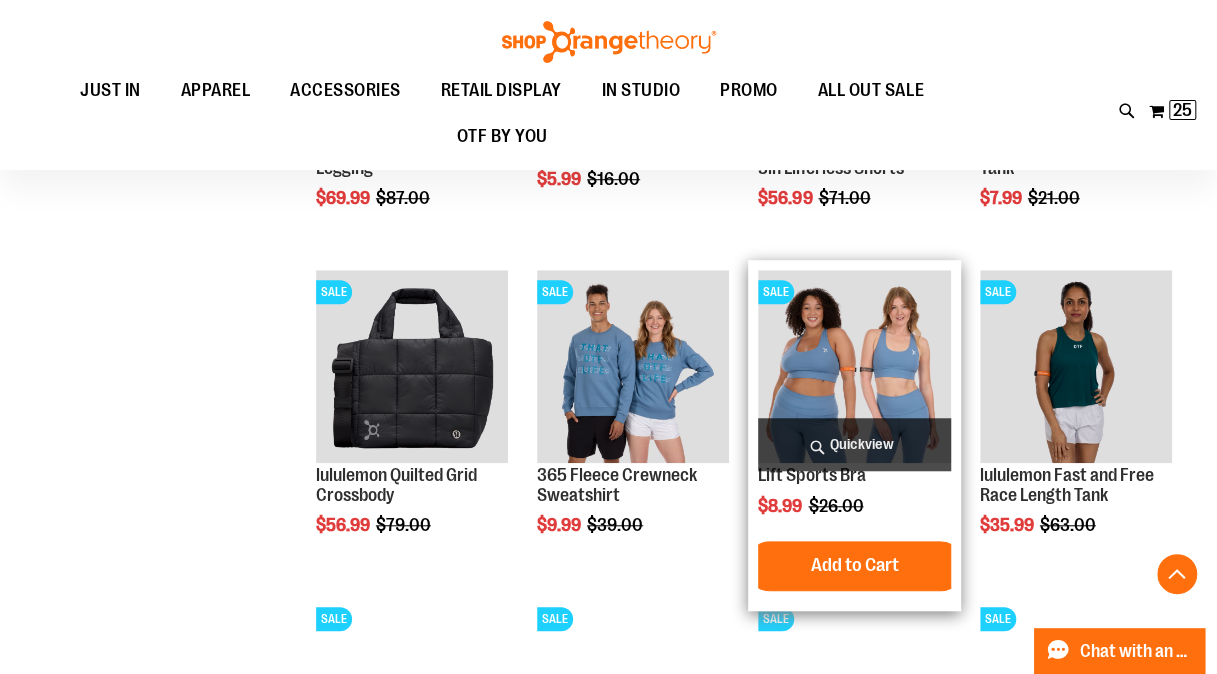click at bounding box center [854, 366] 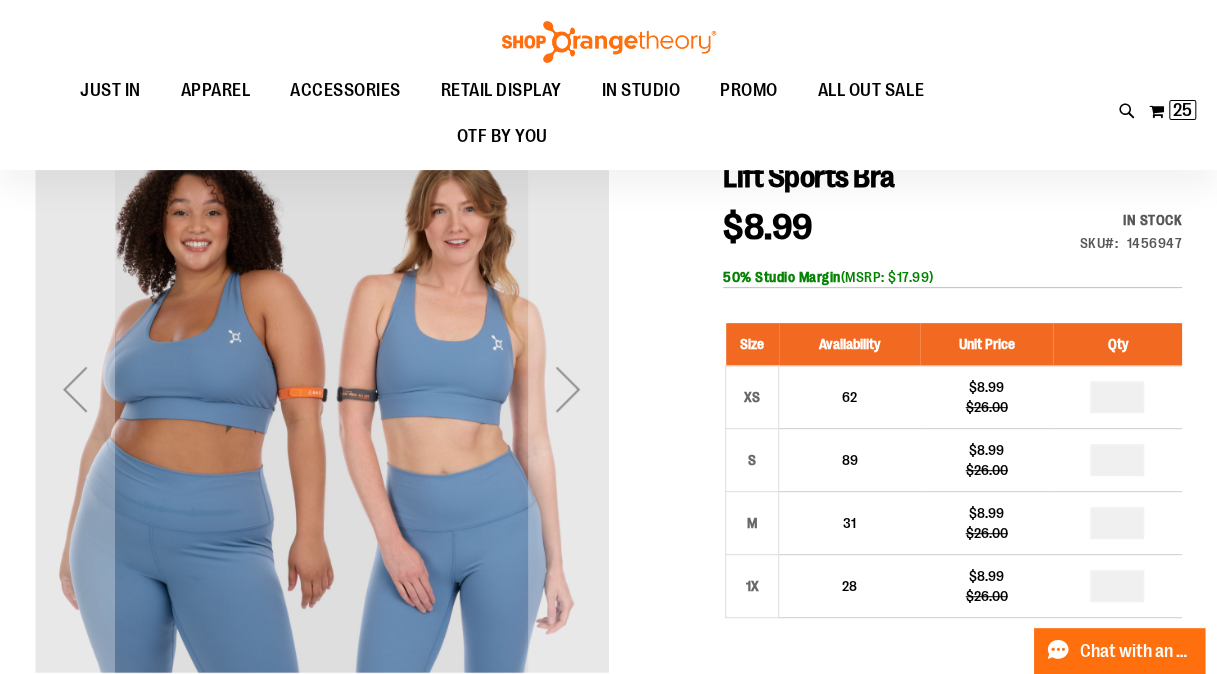 scroll, scrollTop: 188, scrollLeft: 0, axis: vertical 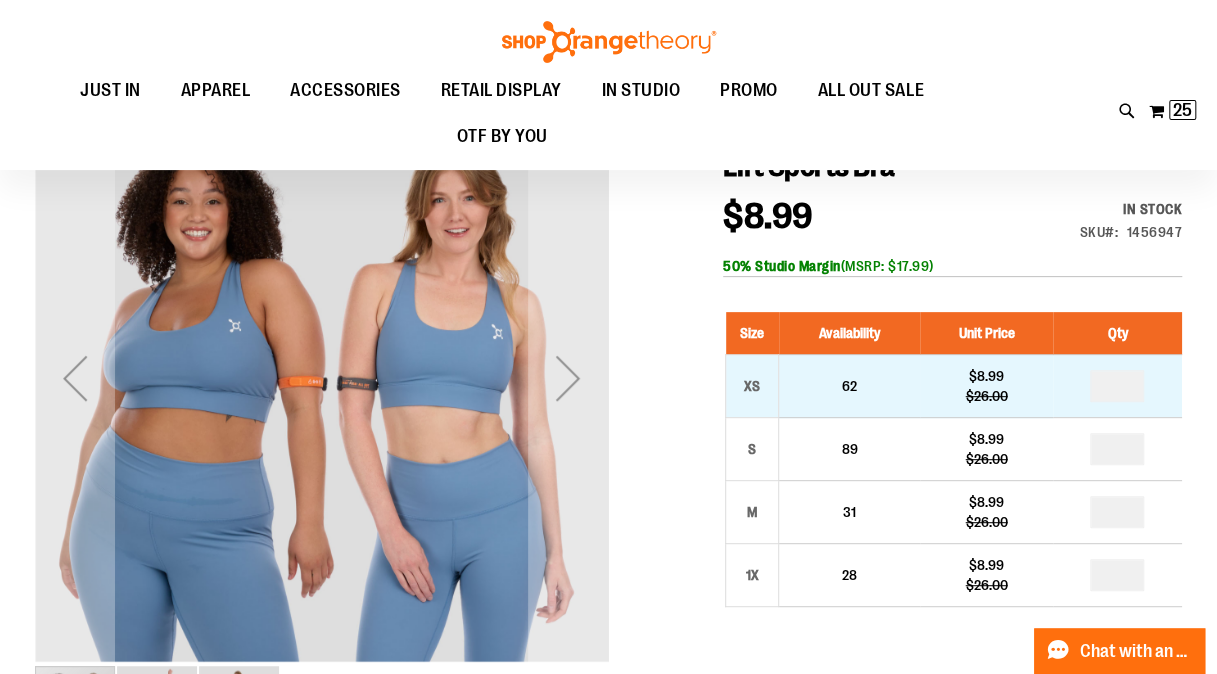 type on "**********" 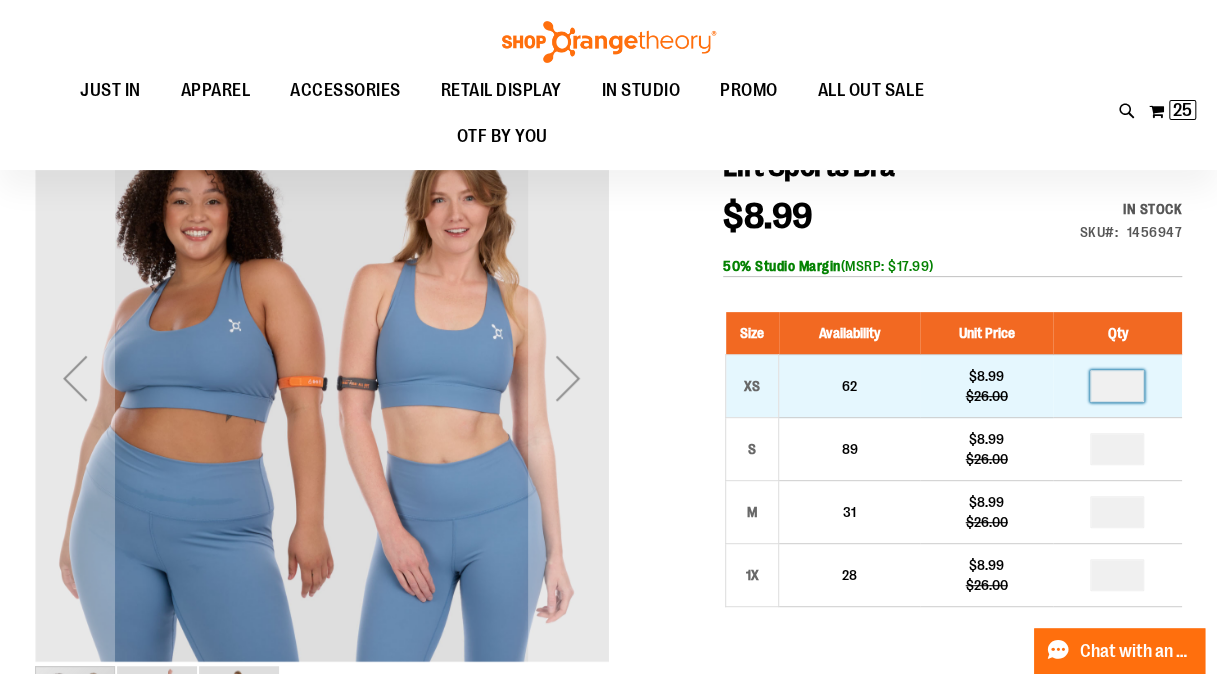 click at bounding box center [1117, 386] 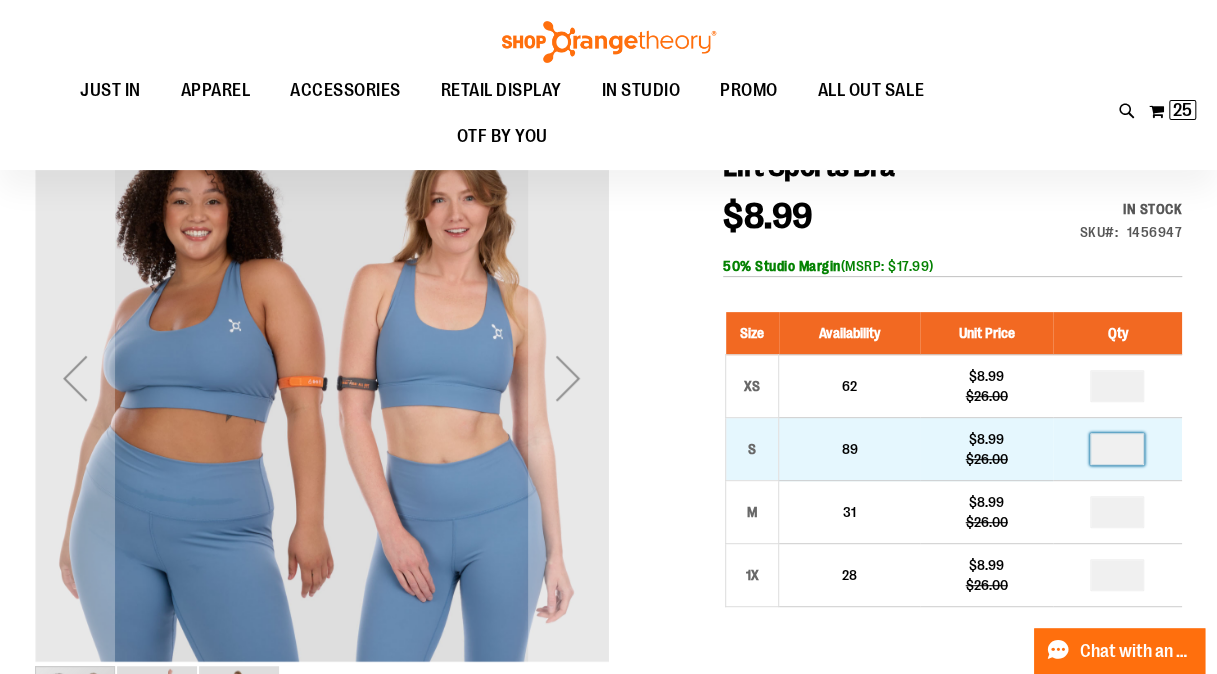 click at bounding box center (1117, 449) 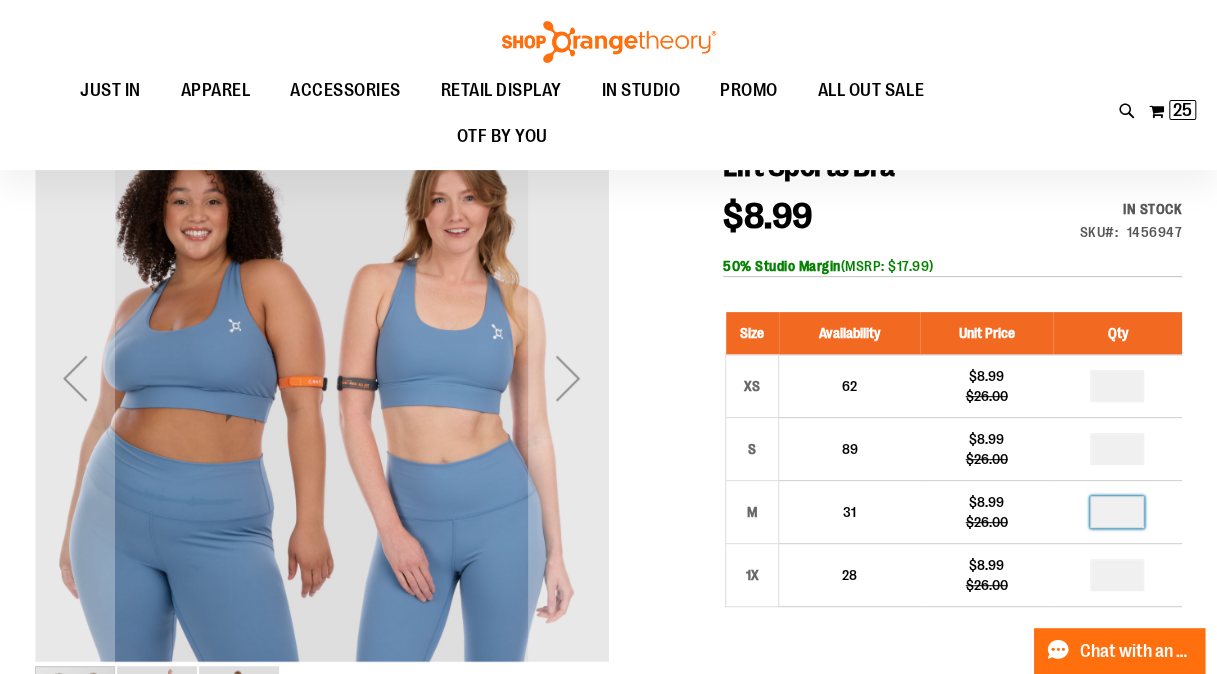 click at bounding box center [1117, 512] 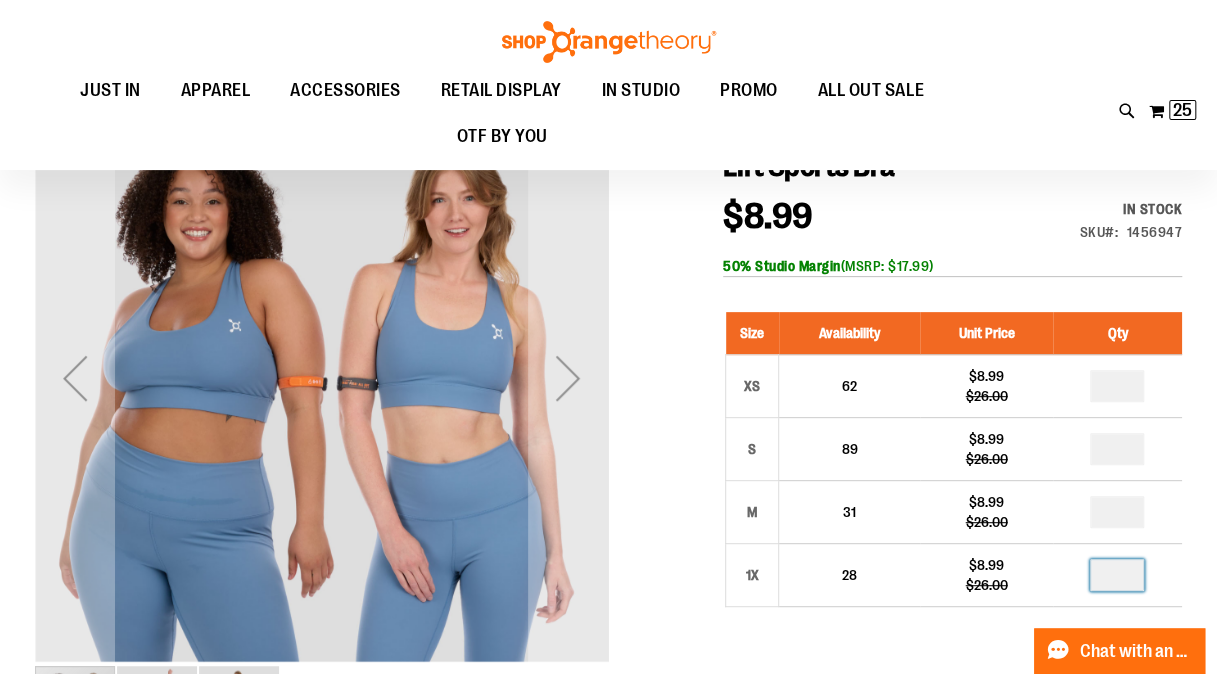 click at bounding box center [1117, 575] 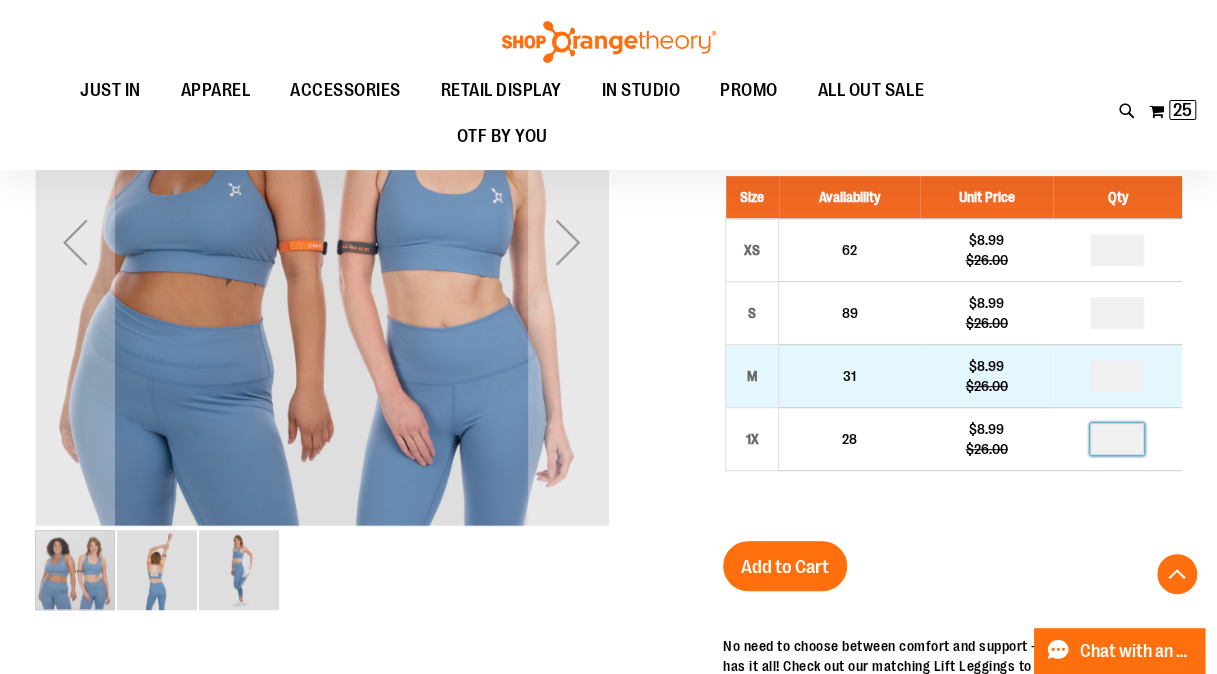 scroll, scrollTop: 325, scrollLeft: 0, axis: vertical 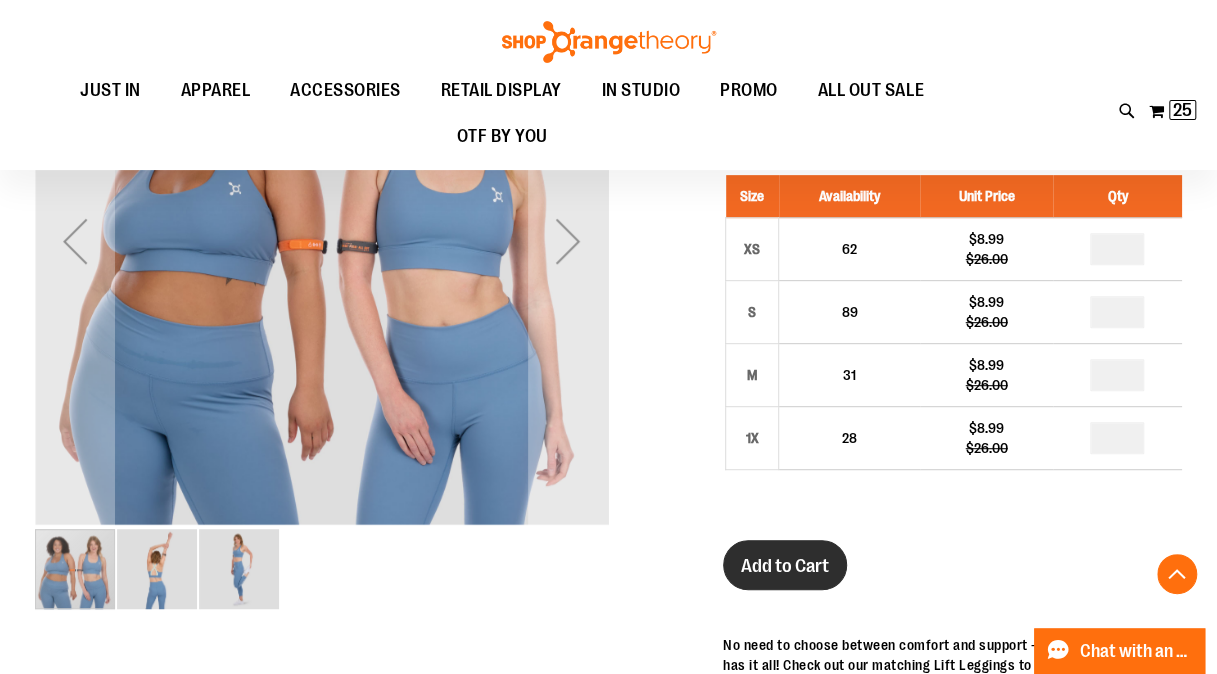click on "Add to Cart" at bounding box center [785, 566] 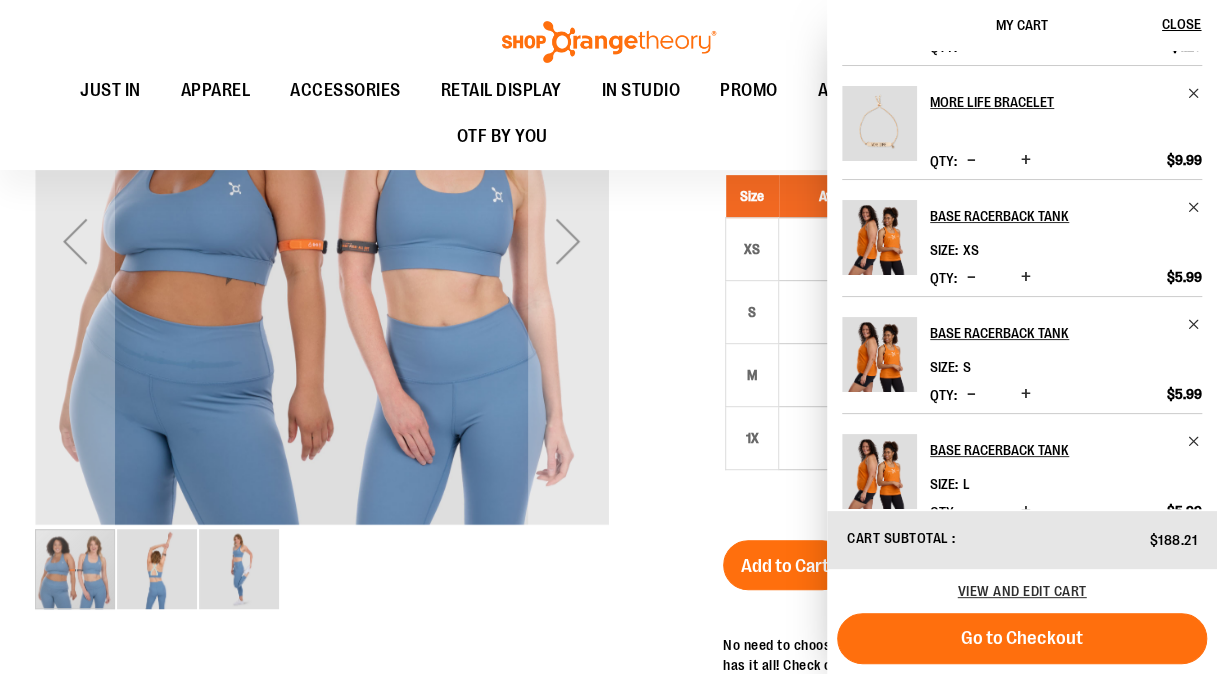 scroll, scrollTop: 711, scrollLeft: 0, axis: vertical 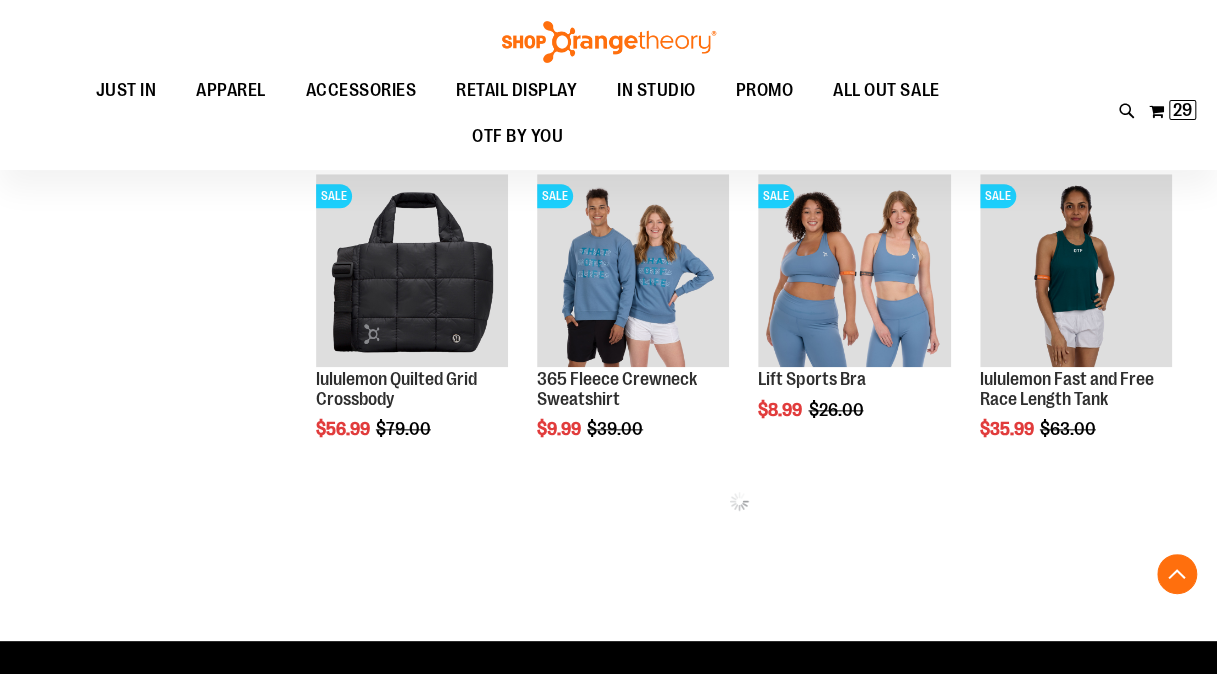 type on "**********" 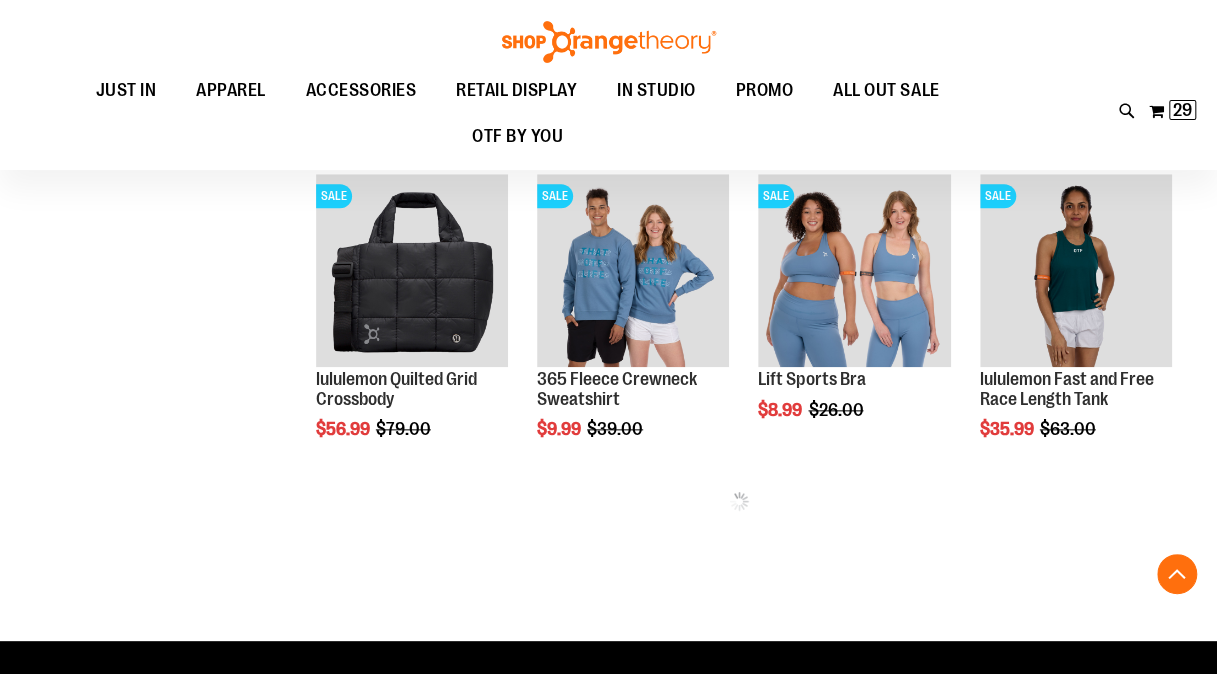 scroll, scrollTop: 666, scrollLeft: 0, axis: vertical 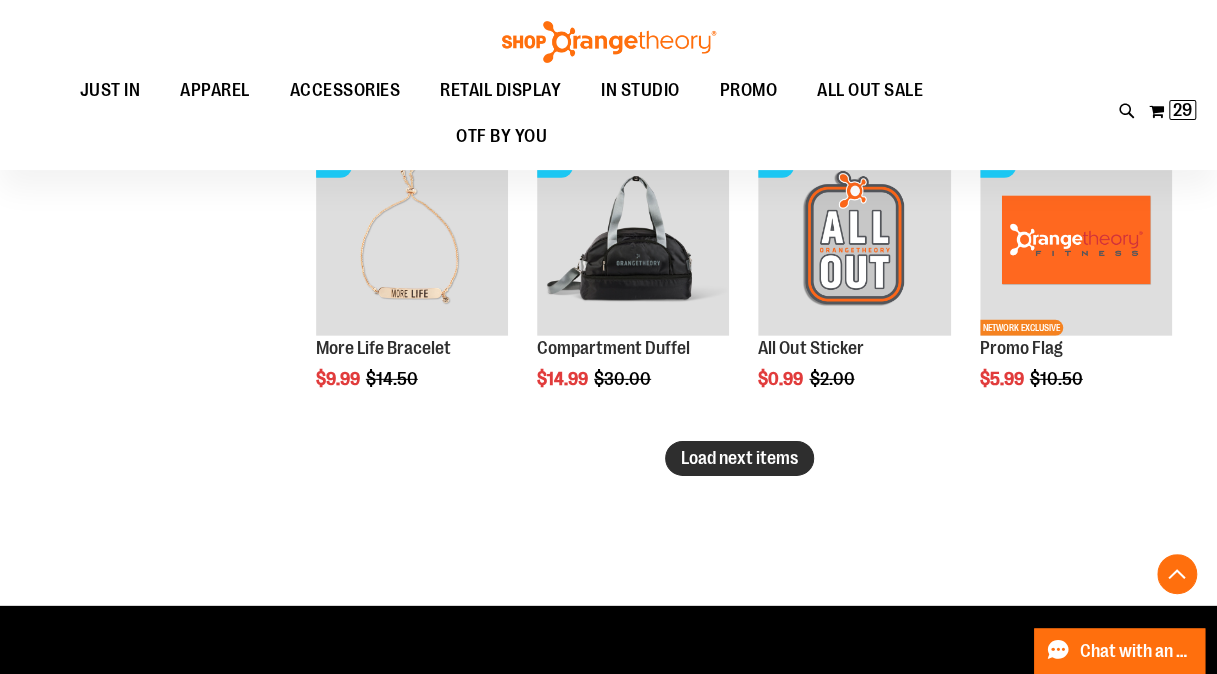 type on "**********" 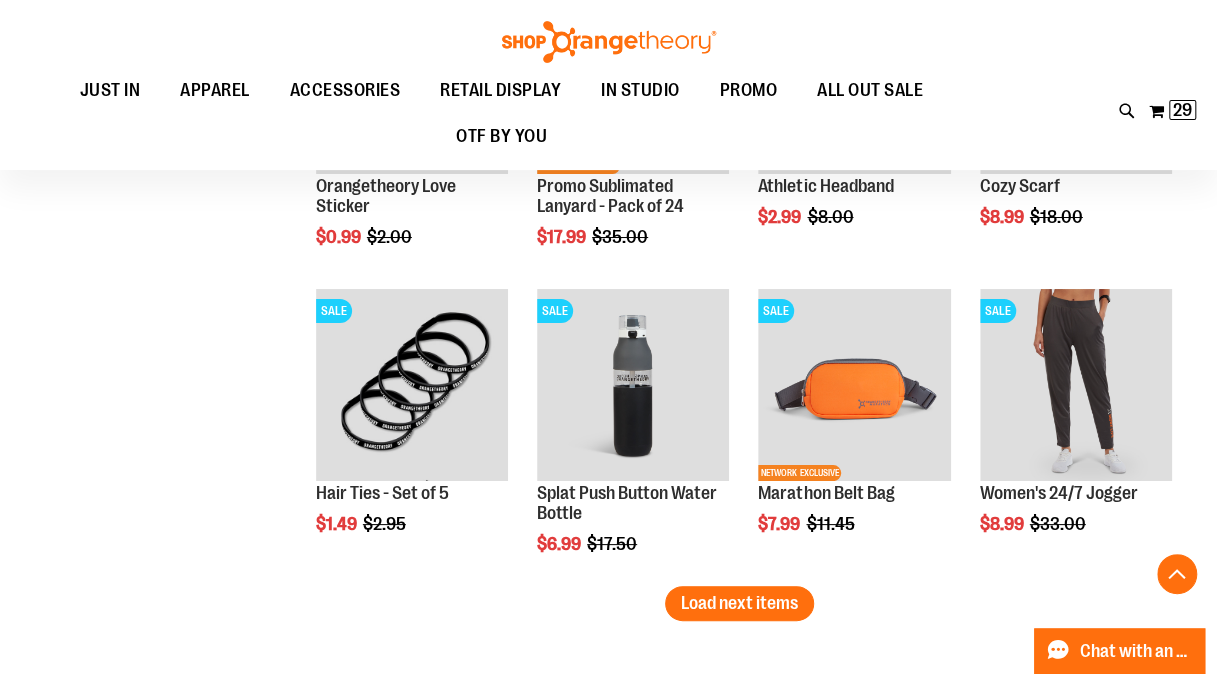 scroll, scrollTop: 3548, scrollLeft: 0, axis: vertical 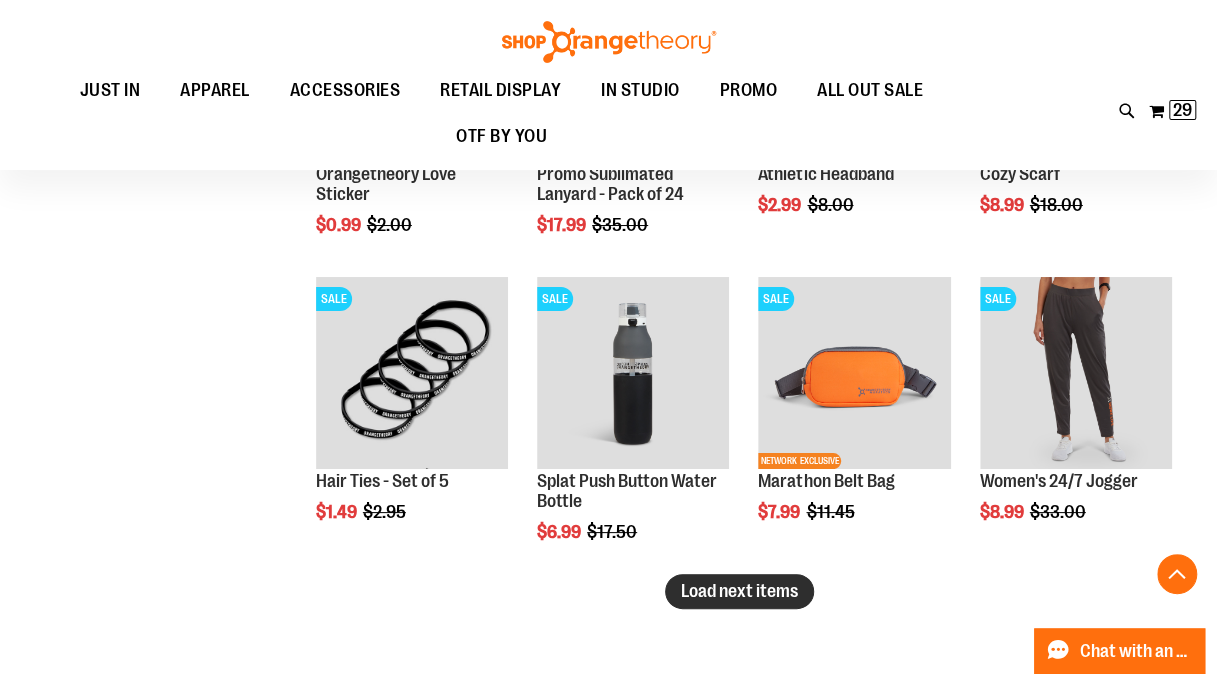 click on "Load next items" at bounding box center [739, 591] 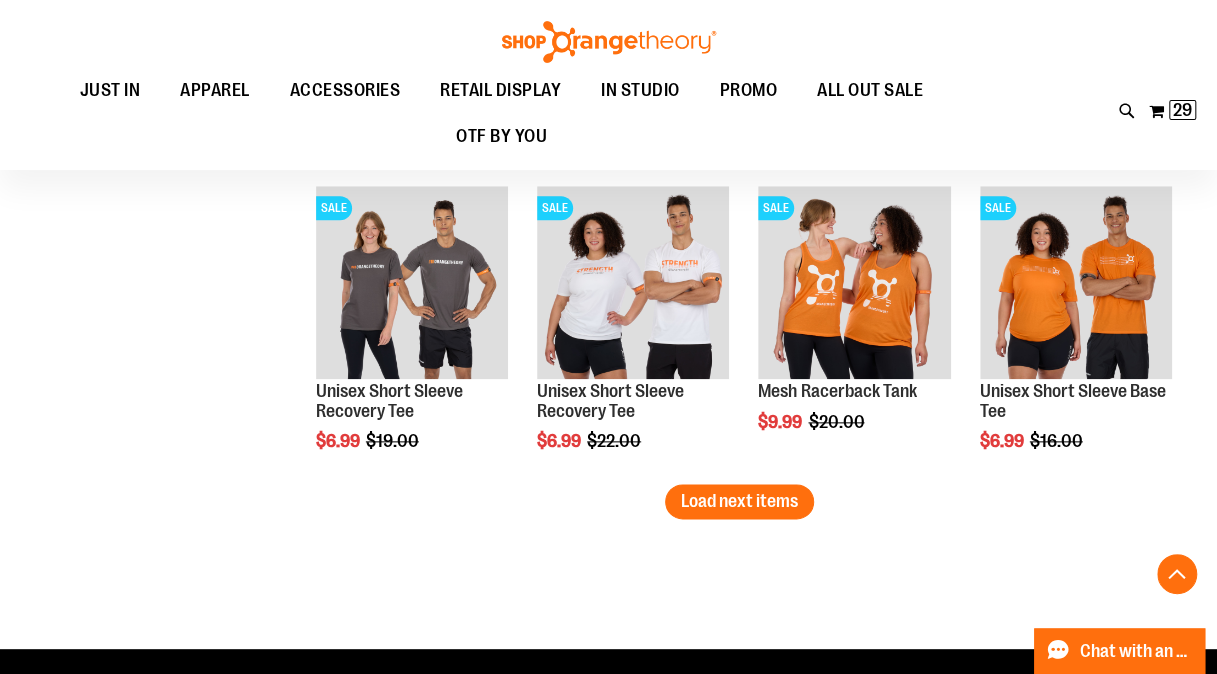 scroll, scrollTop: 4560, scrollLeft: 0, axis: vertical 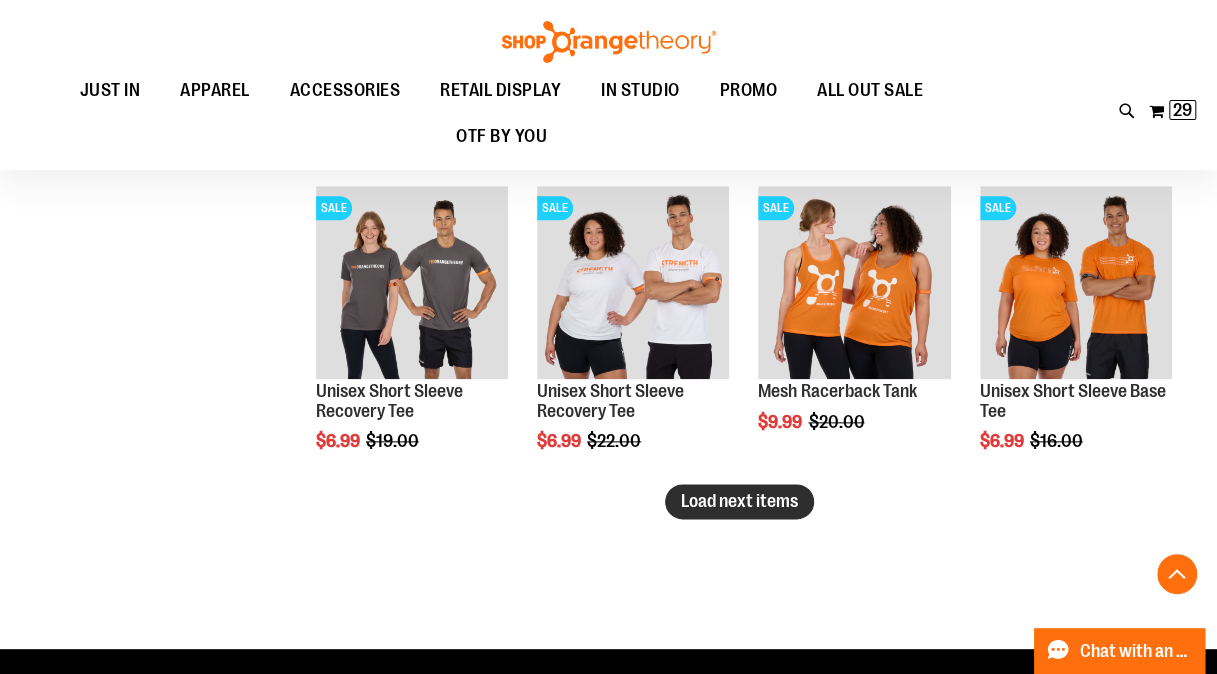 click on "Load next items" at bounding box center (739, 501) 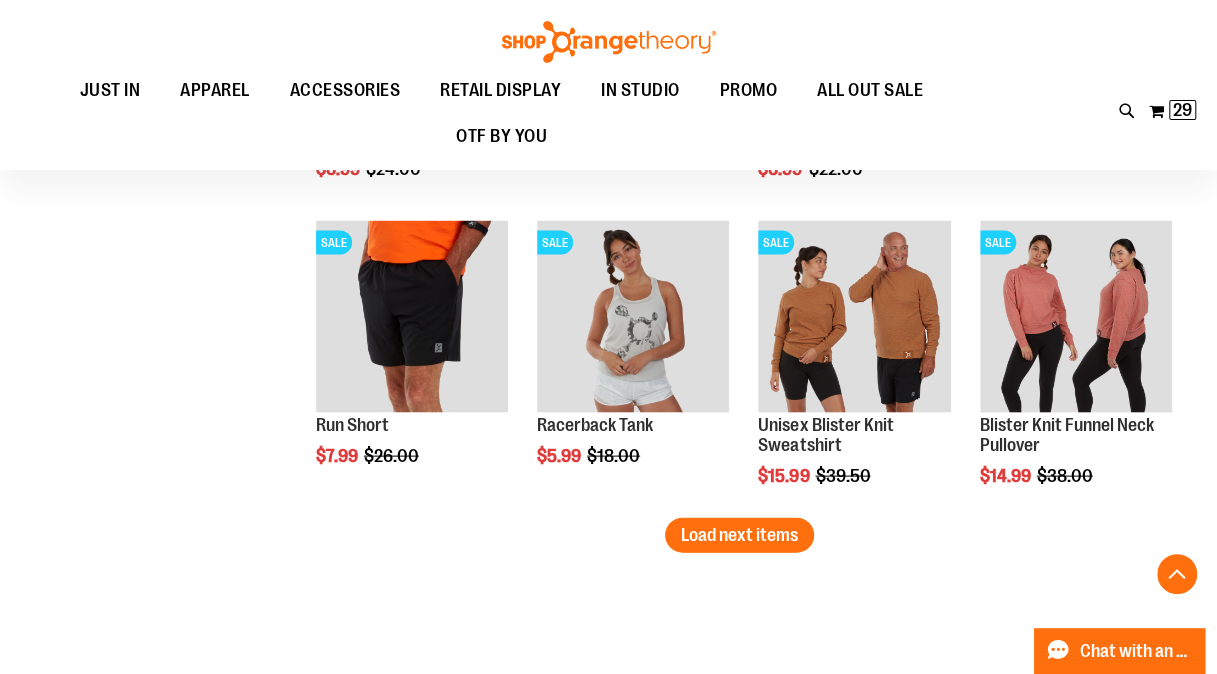 scroll, scrollTop: 5450, scrollLeft: 0, axis: vertical 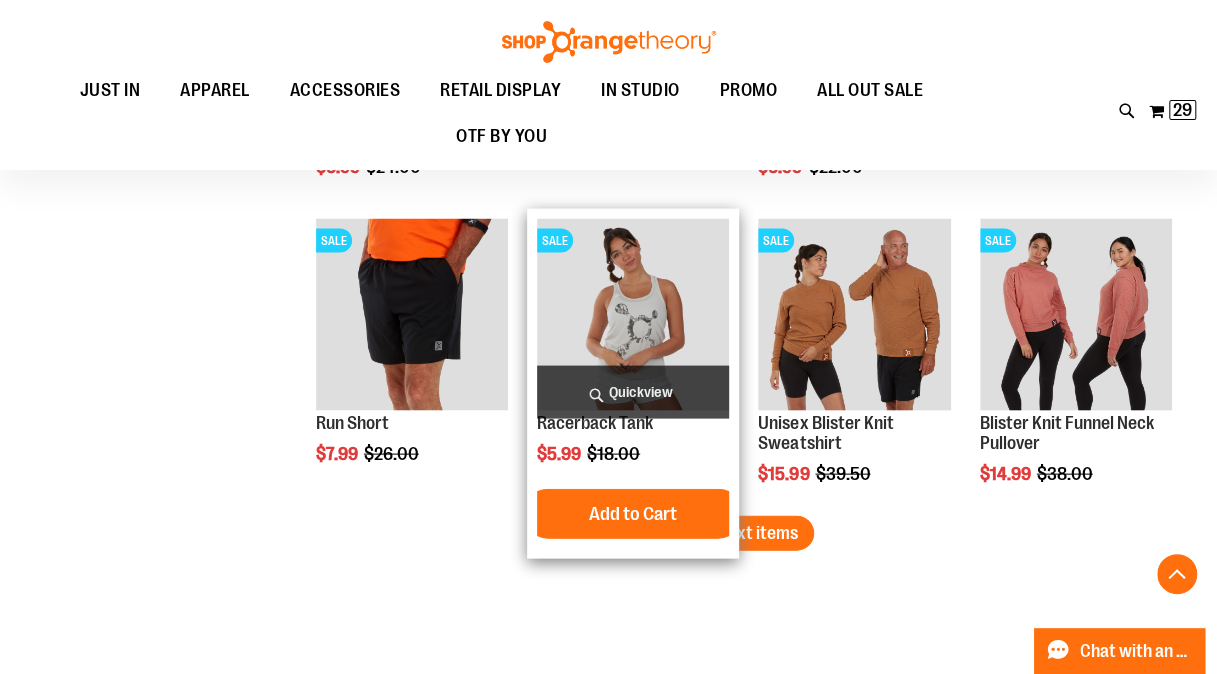 click at bounding box center [633, 314] 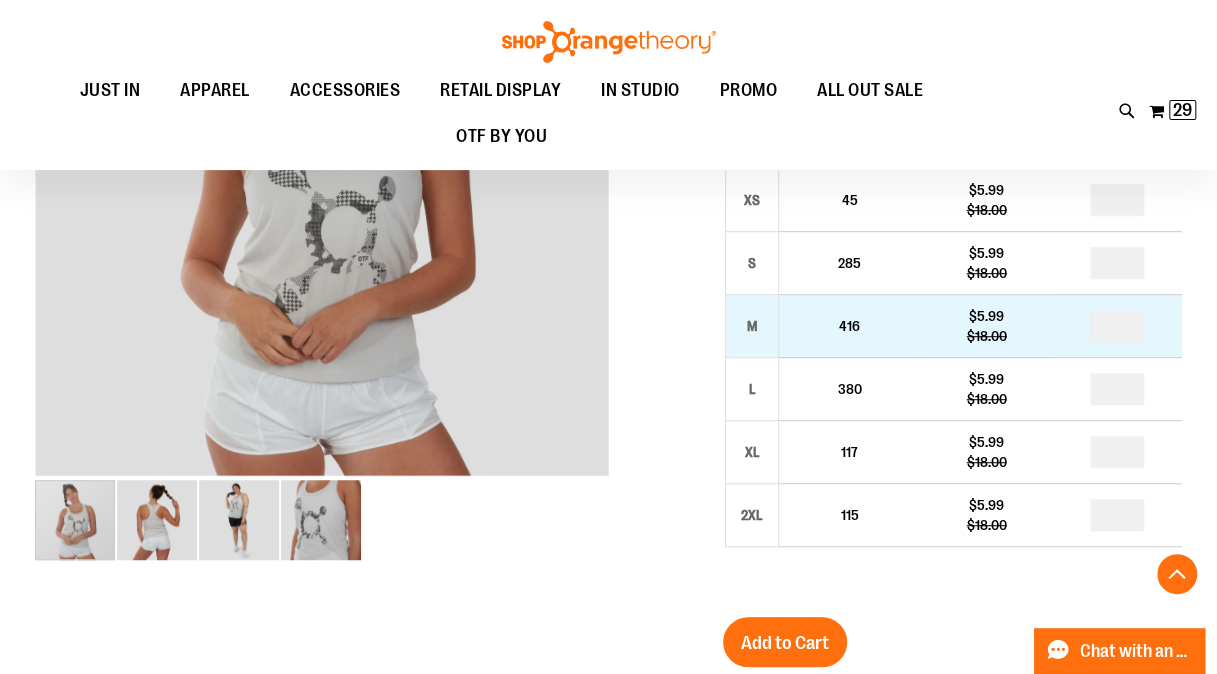 scroll, scrollTop: 376, scrollLeft: 0, axis: vertical 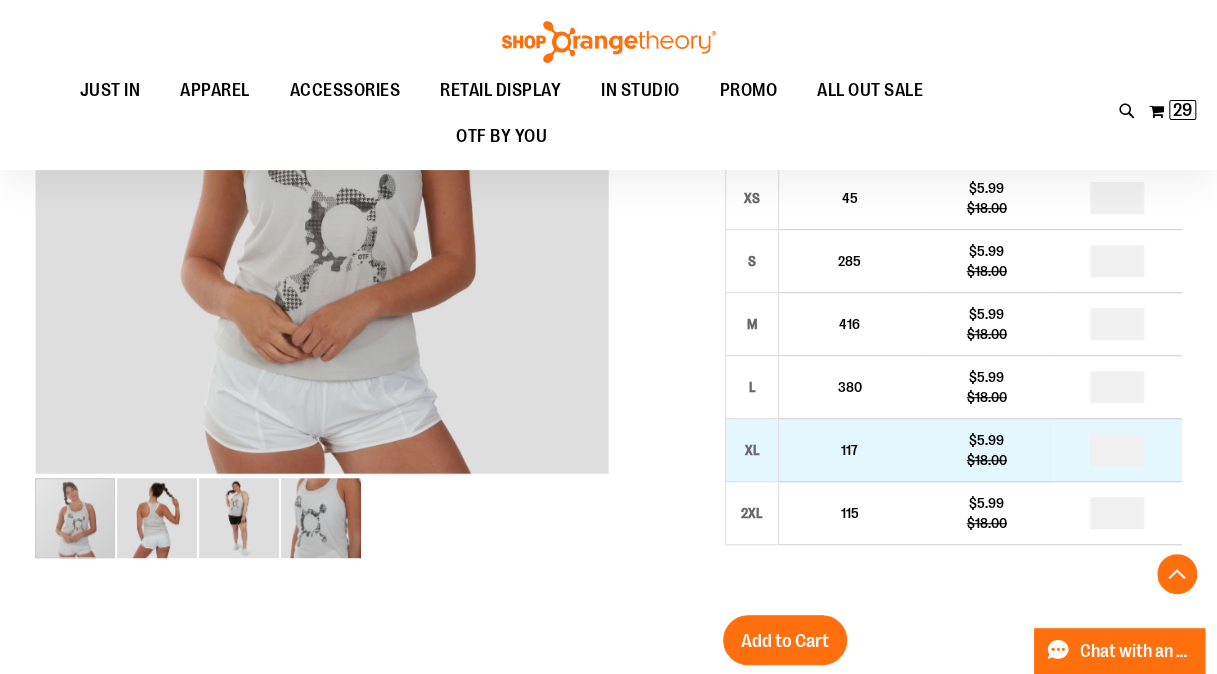 type on "**********" 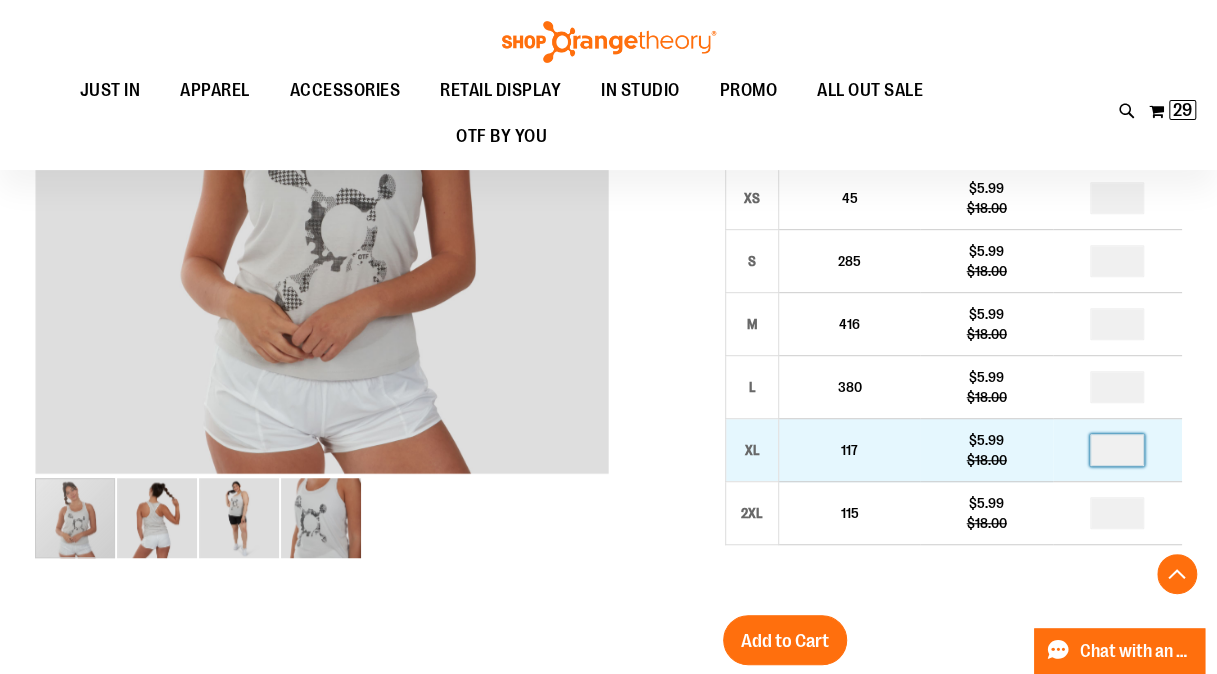 click at bounding box center [1117, 450] 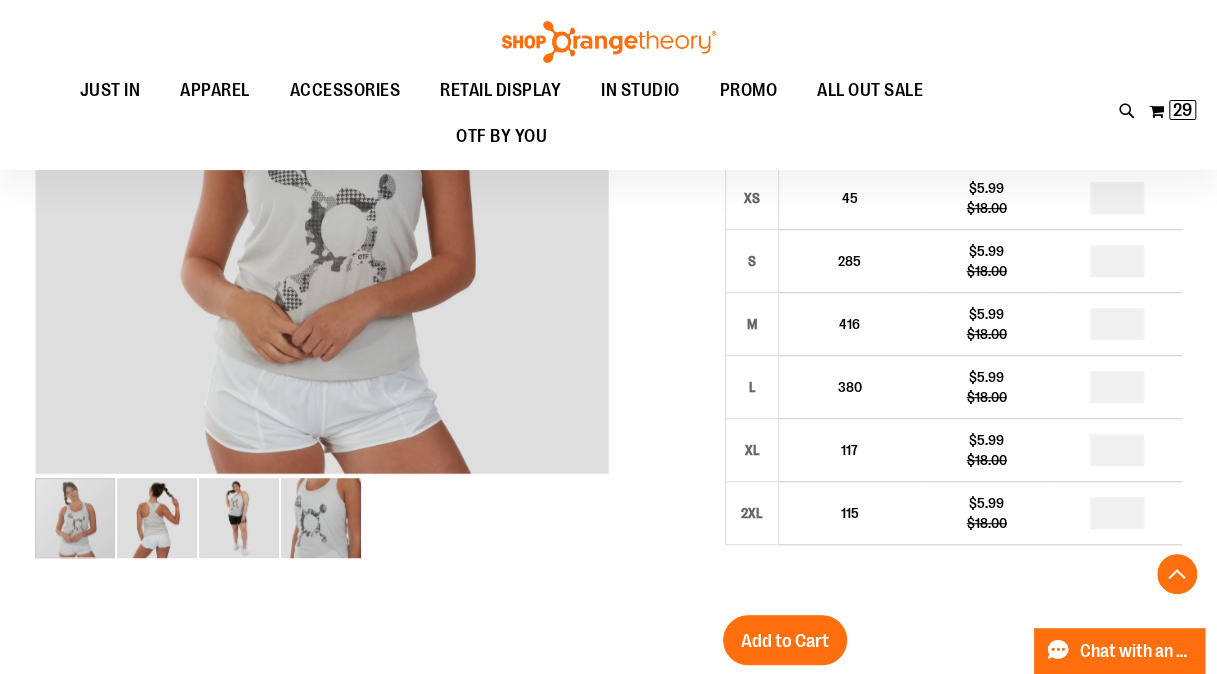 type on "*" 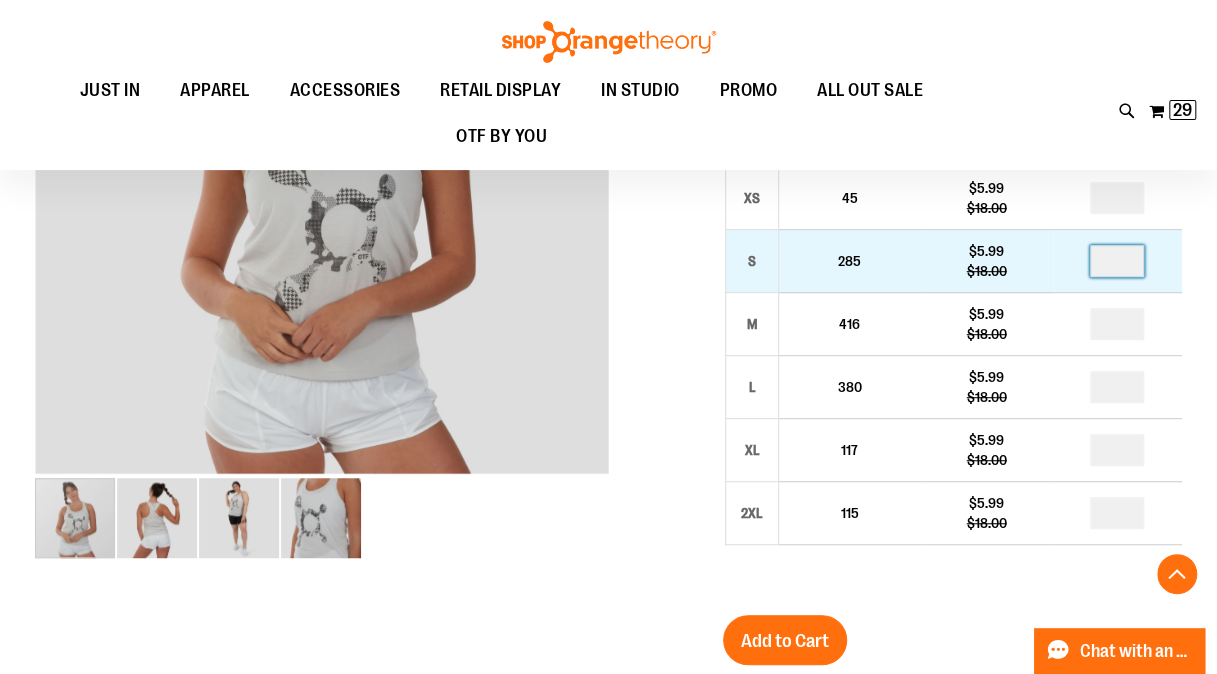 click at bounding box center (1117, 261) 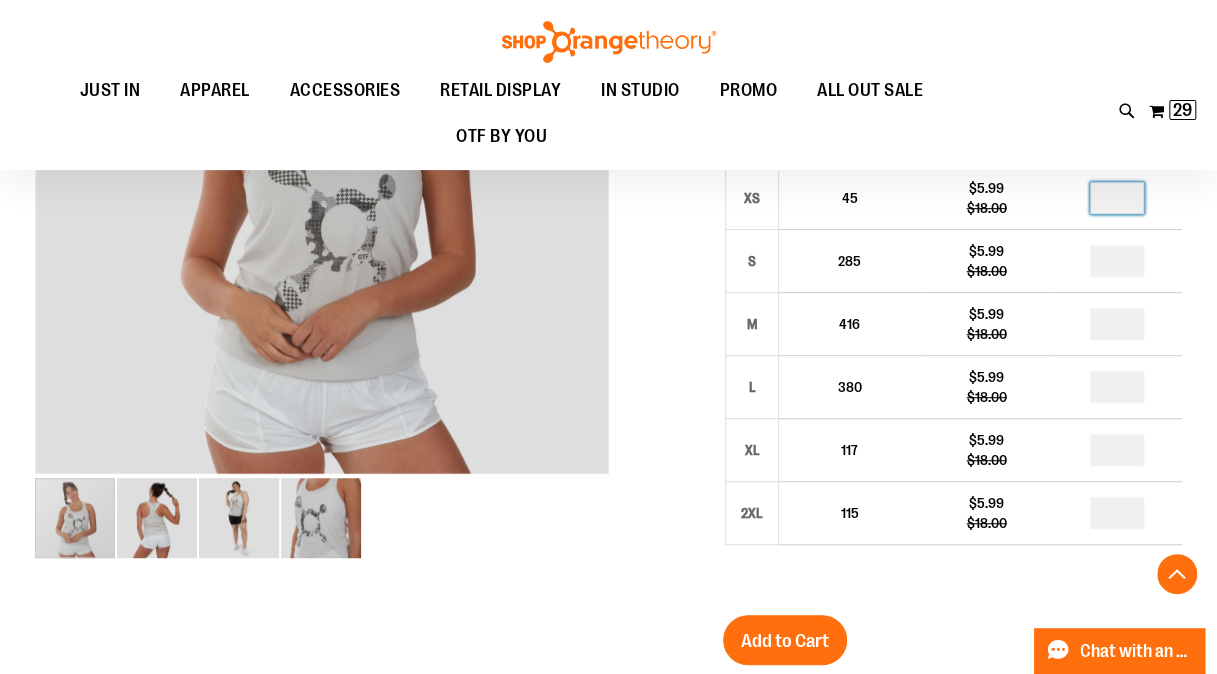 click at bounding box center (1117, 198) 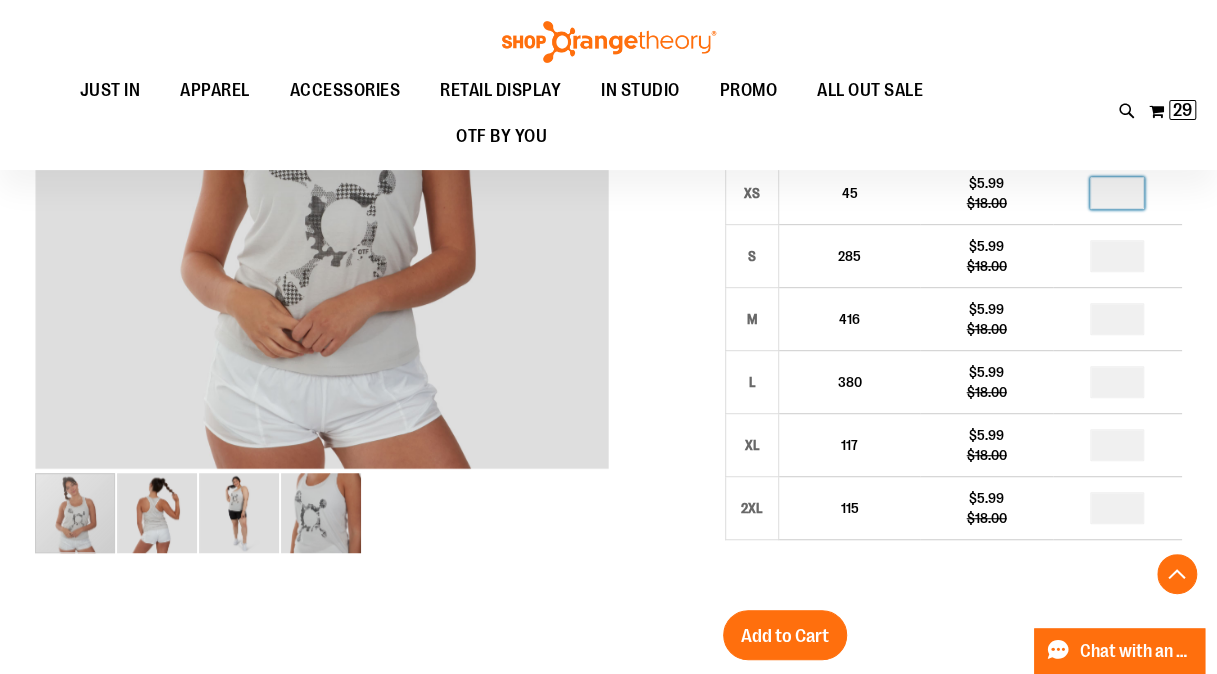 scroll, scrollTop: 444, scrollLeft: 0, axis: vertical 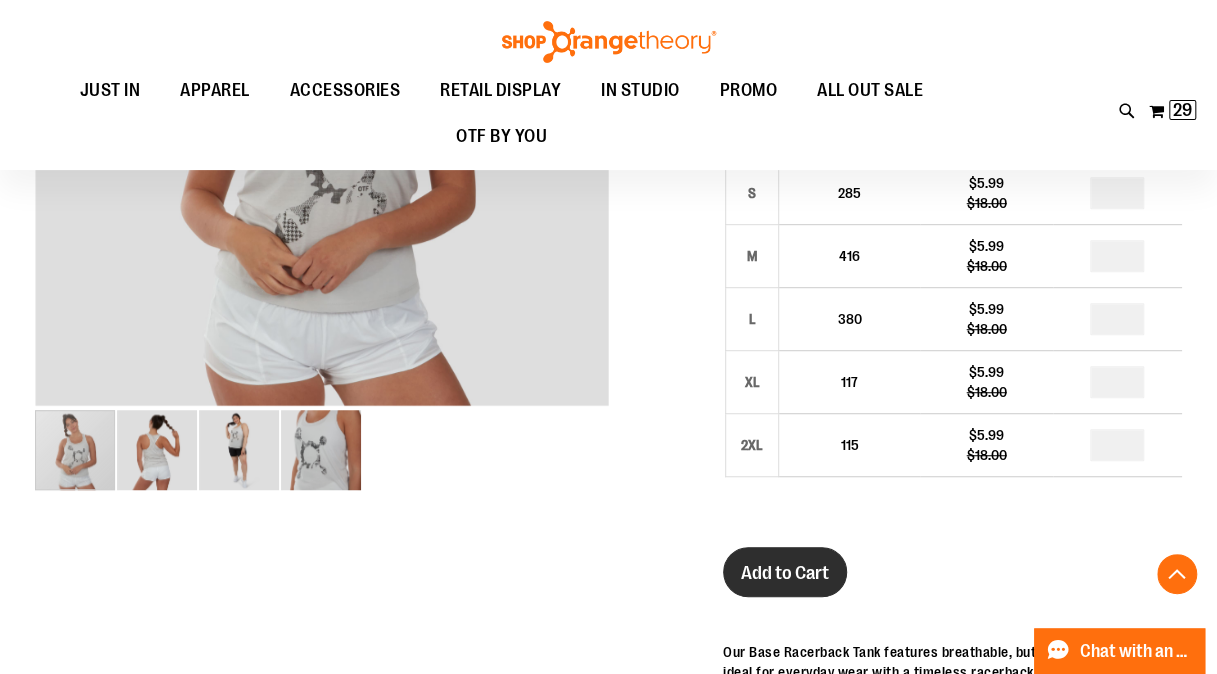 click on "Add to Cart" at bounding box center [785, 573] 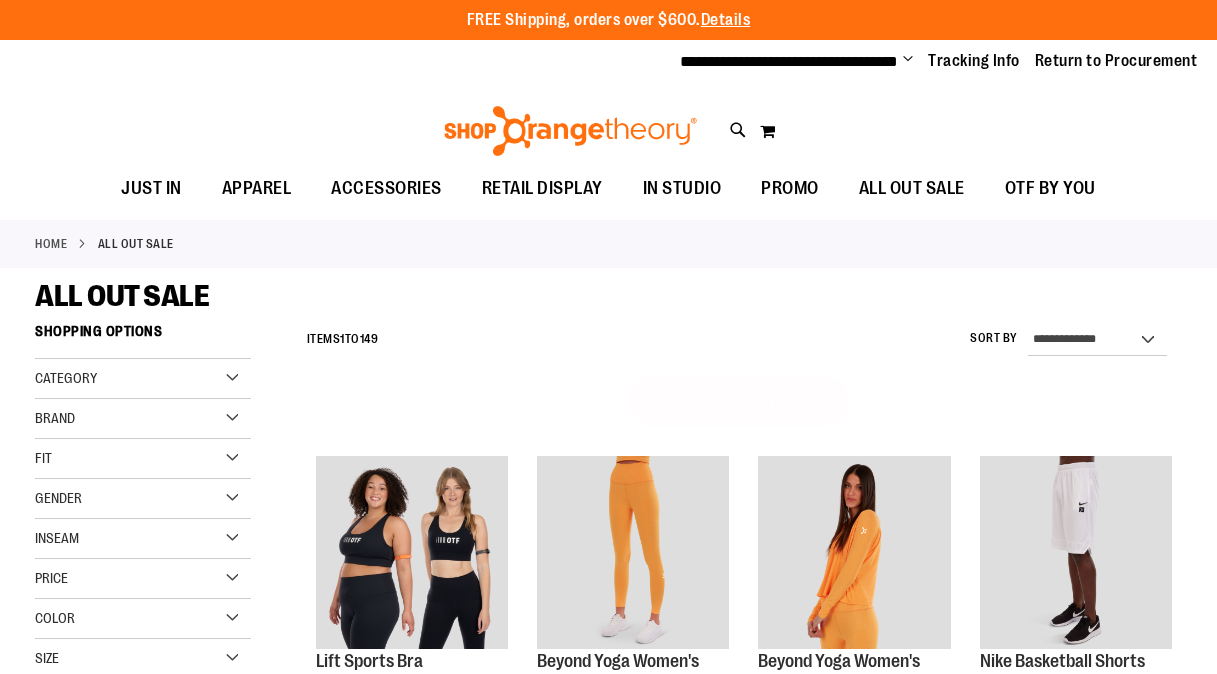 scroll, scrollTop: 0, scrollLeft: 0, axis: both 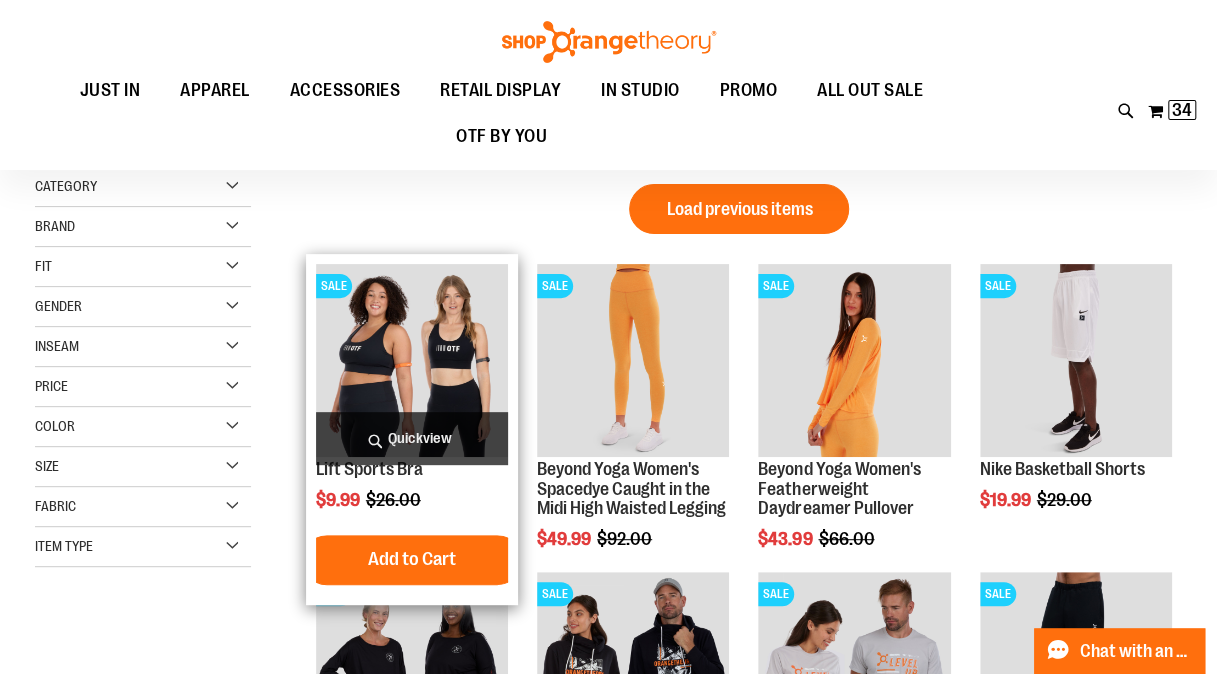 type on "**********" 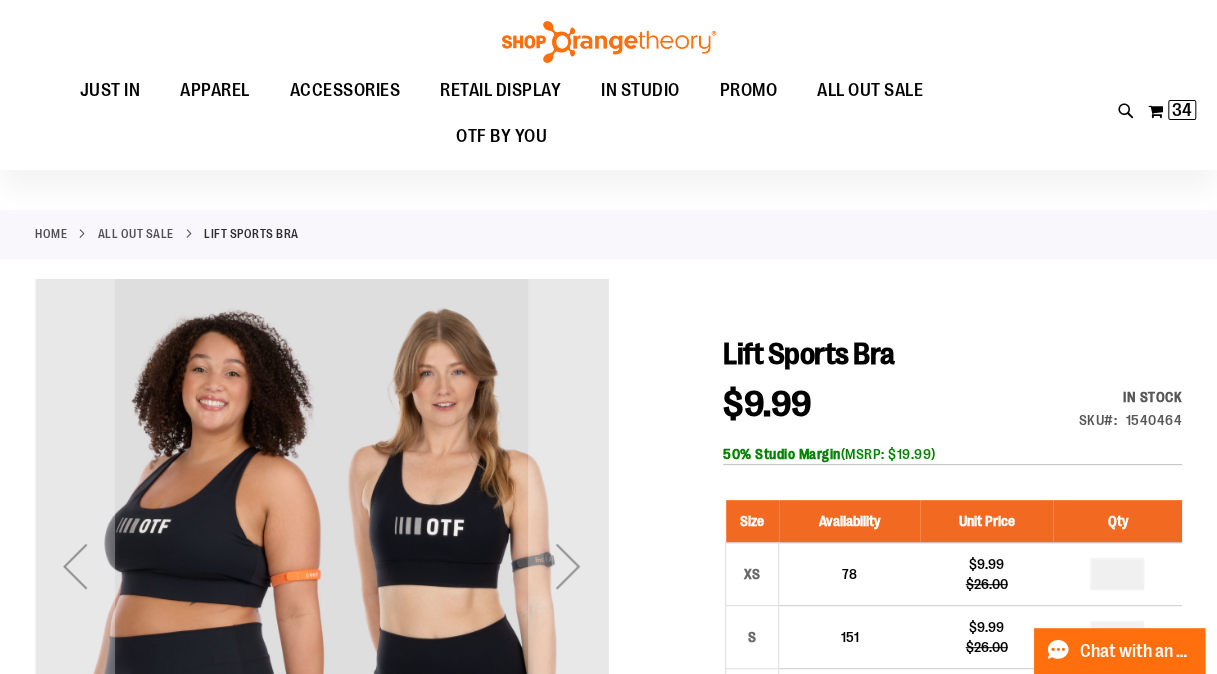 scroll, scrollTop: 162, scrollLeft: 0, axis: vertical 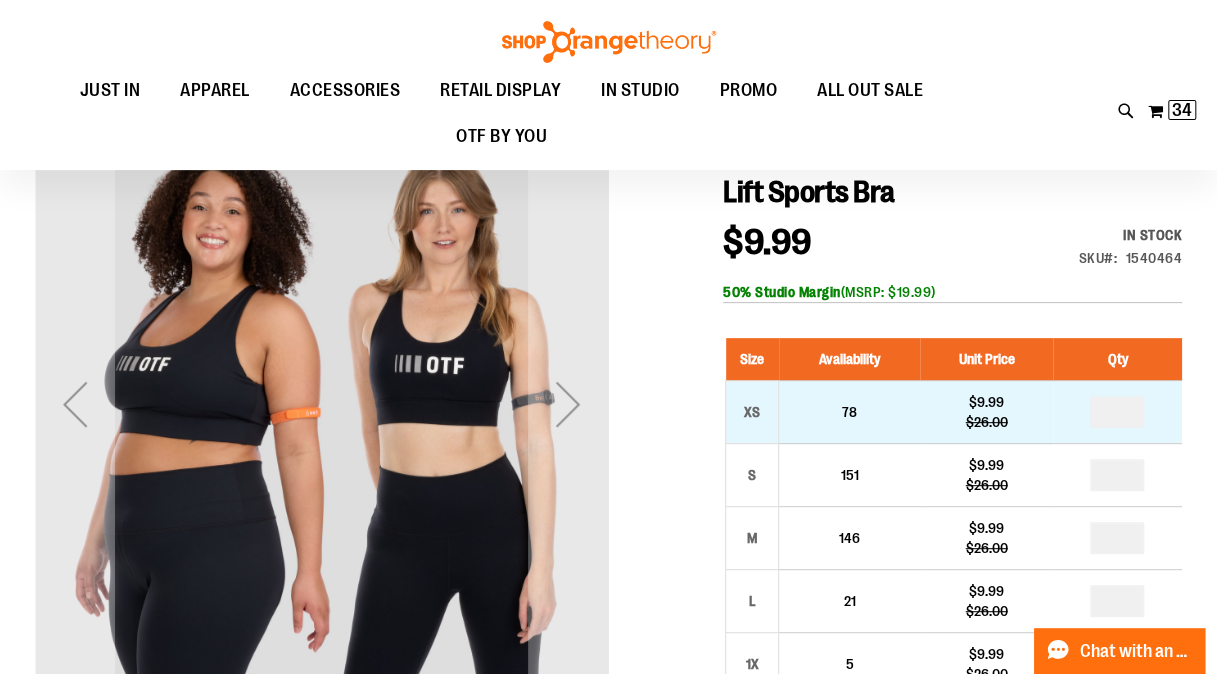 type on "**********" 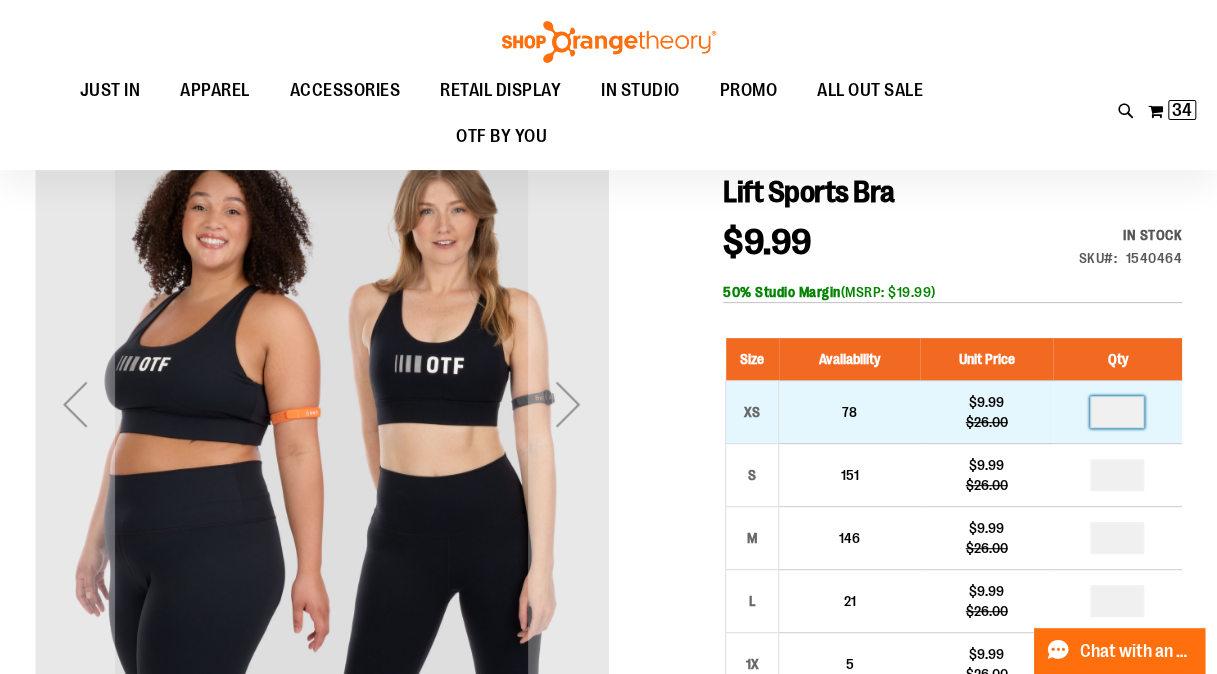 click at bounding box center [1117, 412] 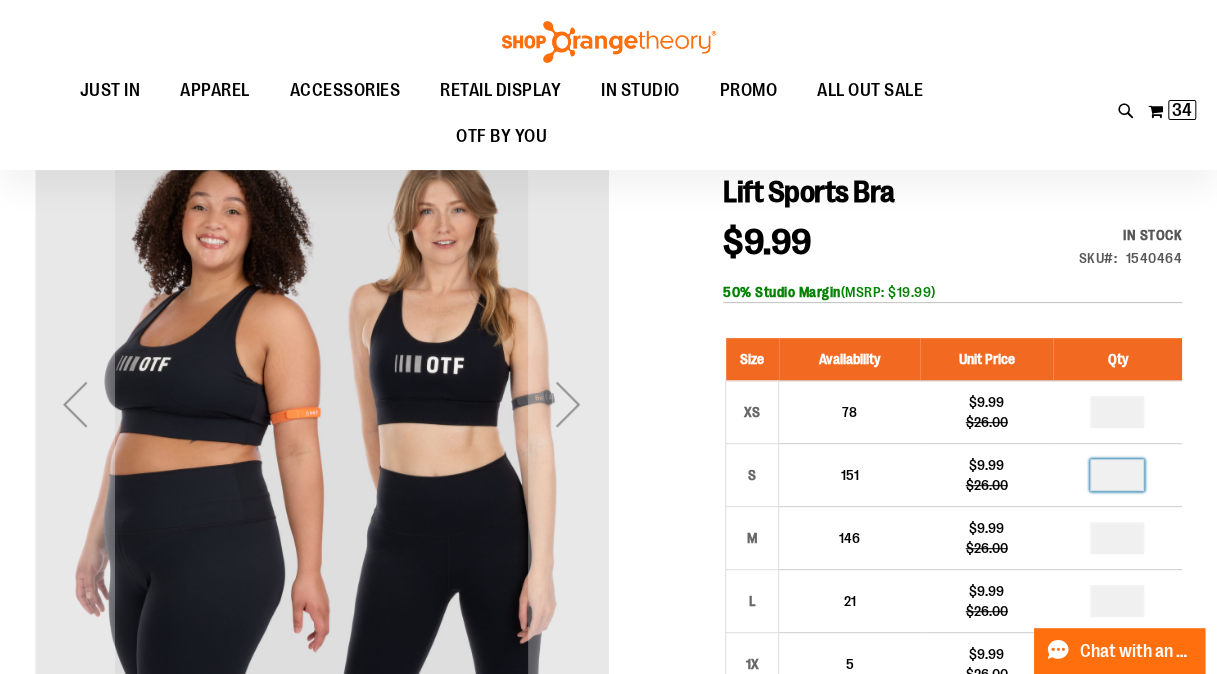 click at bounding box center (1117, 475) 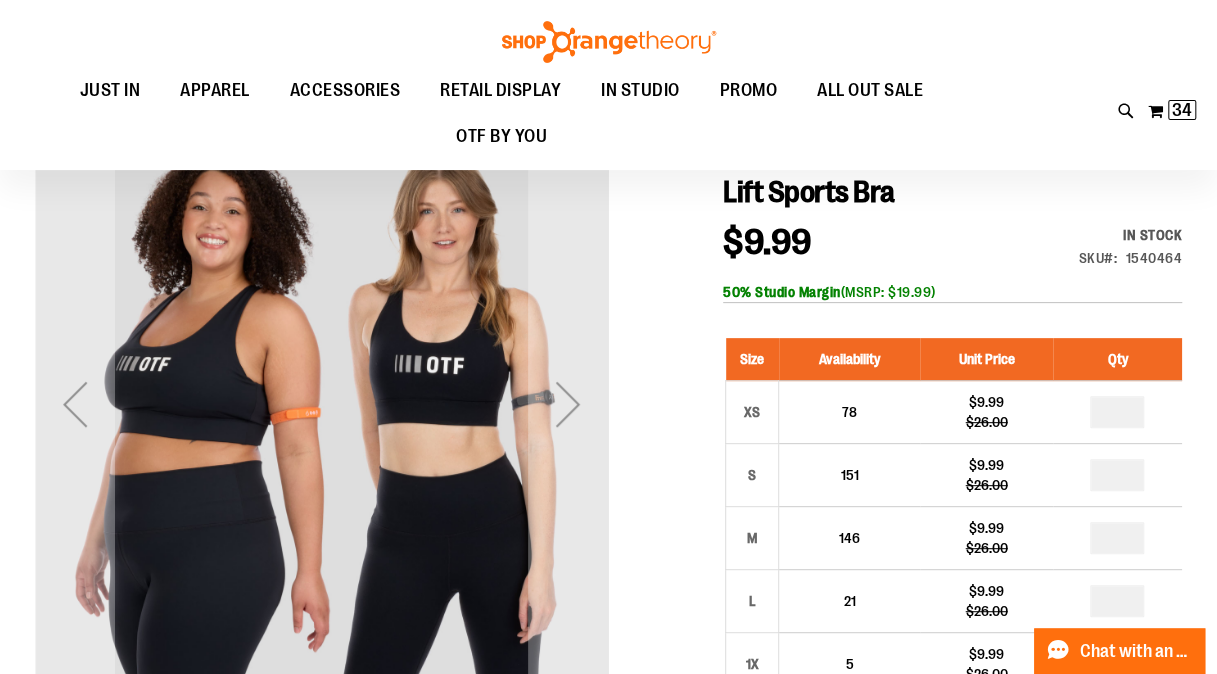 click at bounding box center (1117, 538) 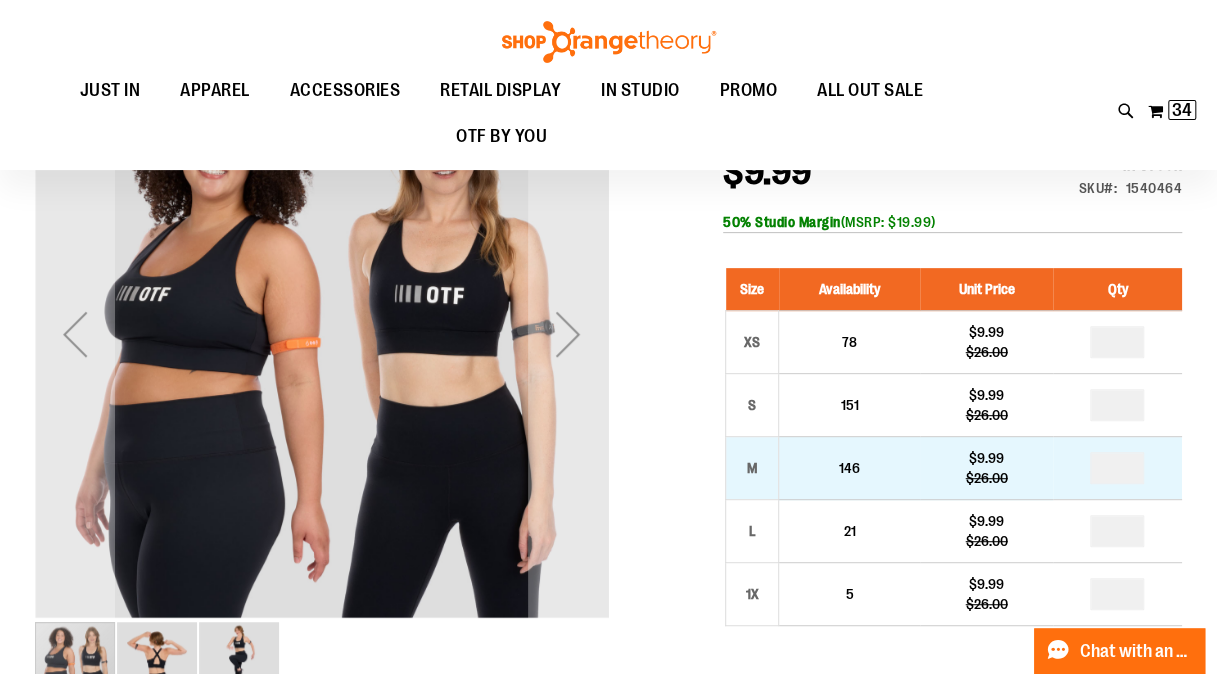 scroll, scrollTop: 242, scrollLeft: 0, axis: vertical 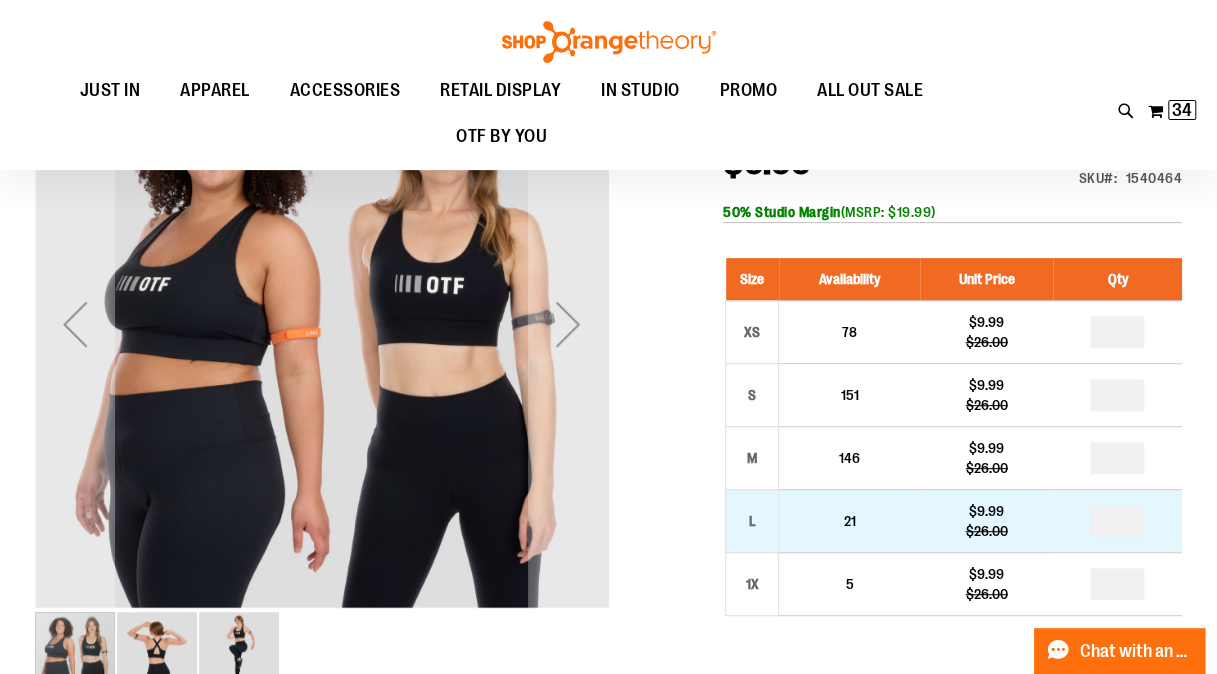 type on "*" 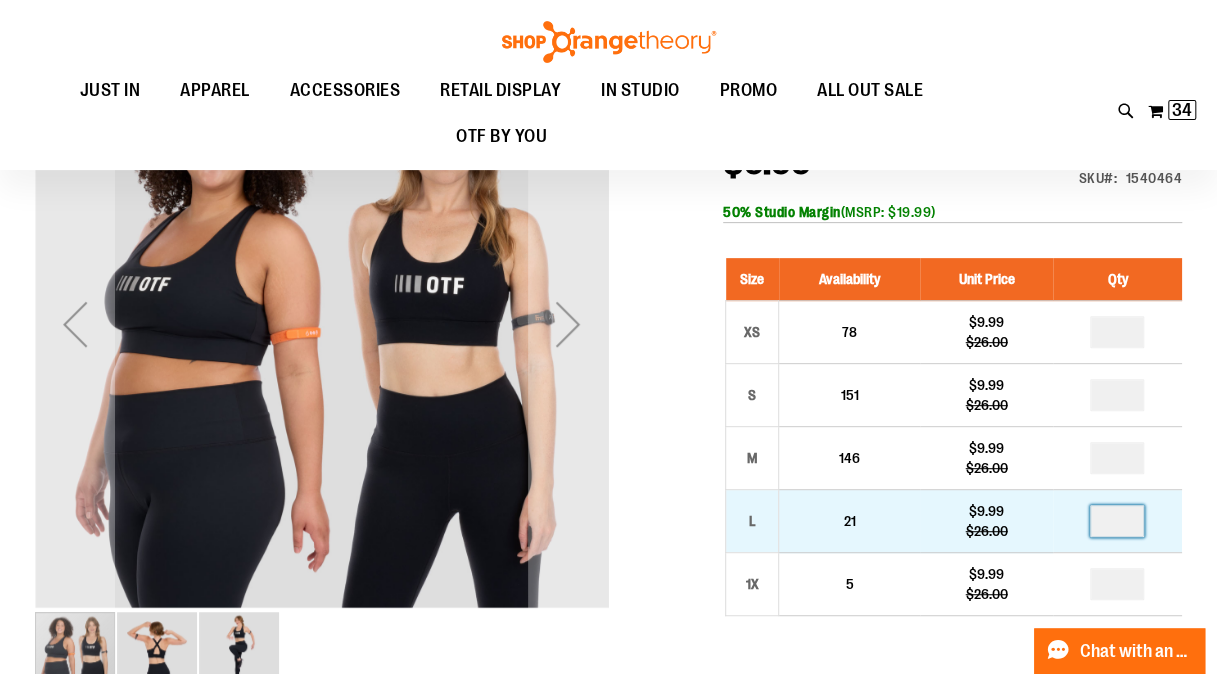 click at bounding box center [1117, 521] 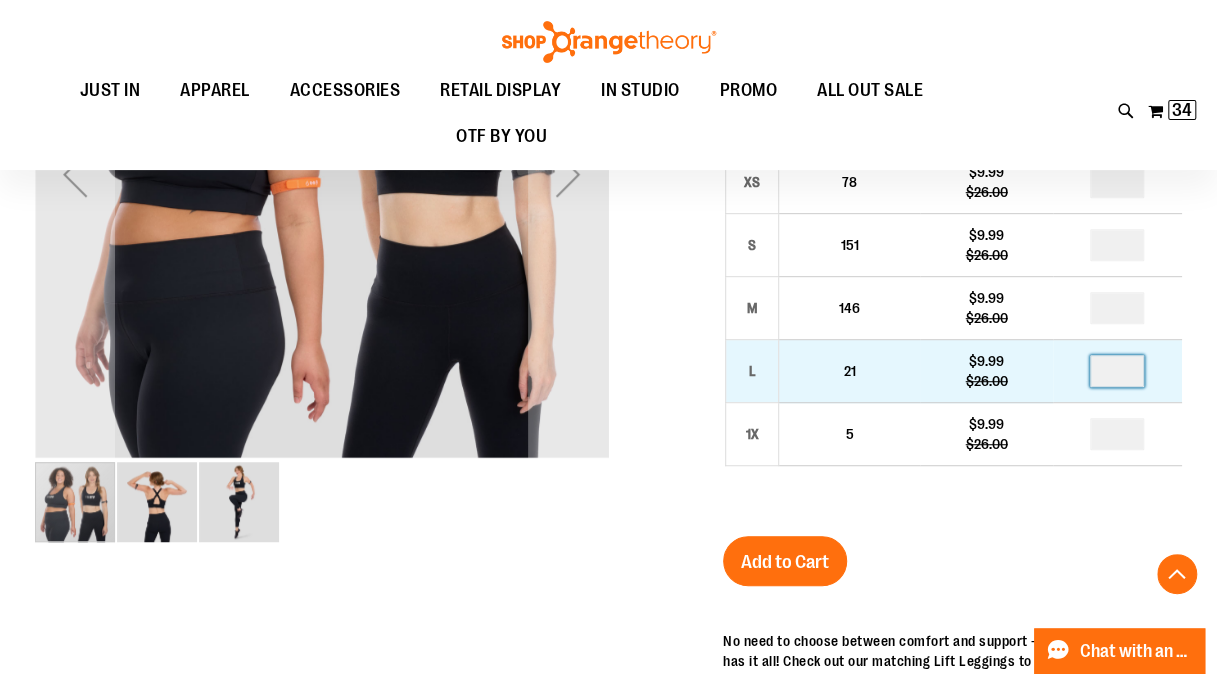 scroll, scrollTop: 399, scrollLeft: 0, axis: vertical 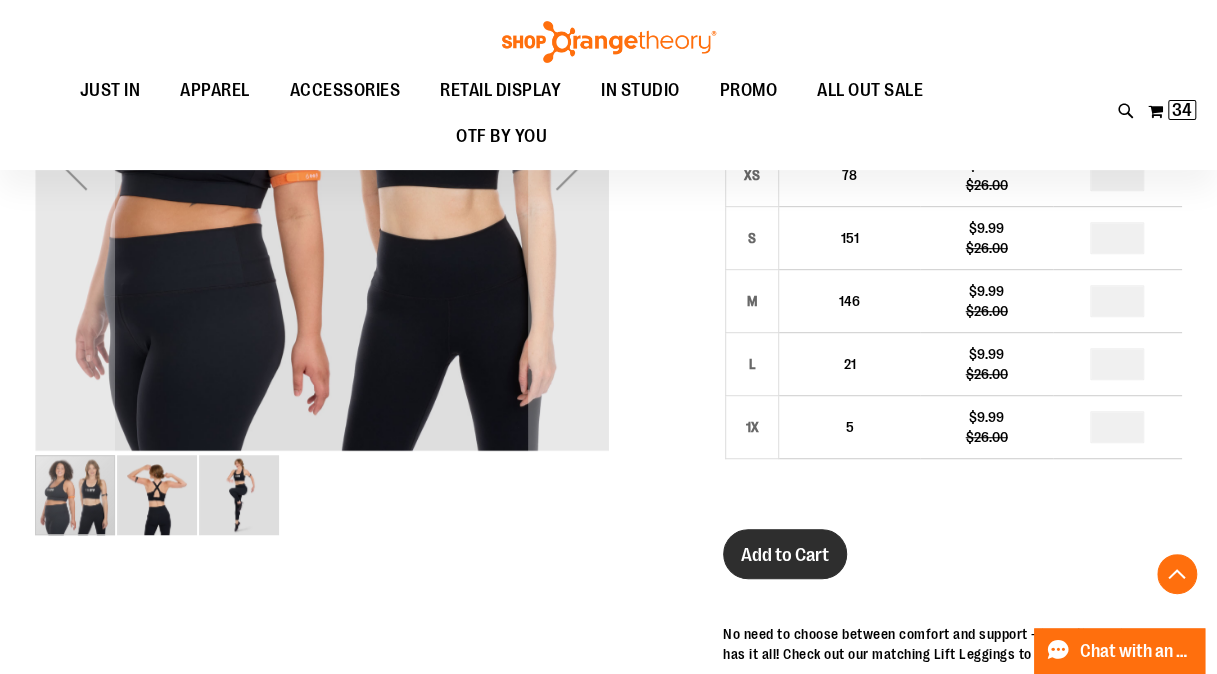 click on "Add to Cart" at bounding box center [785, 555] 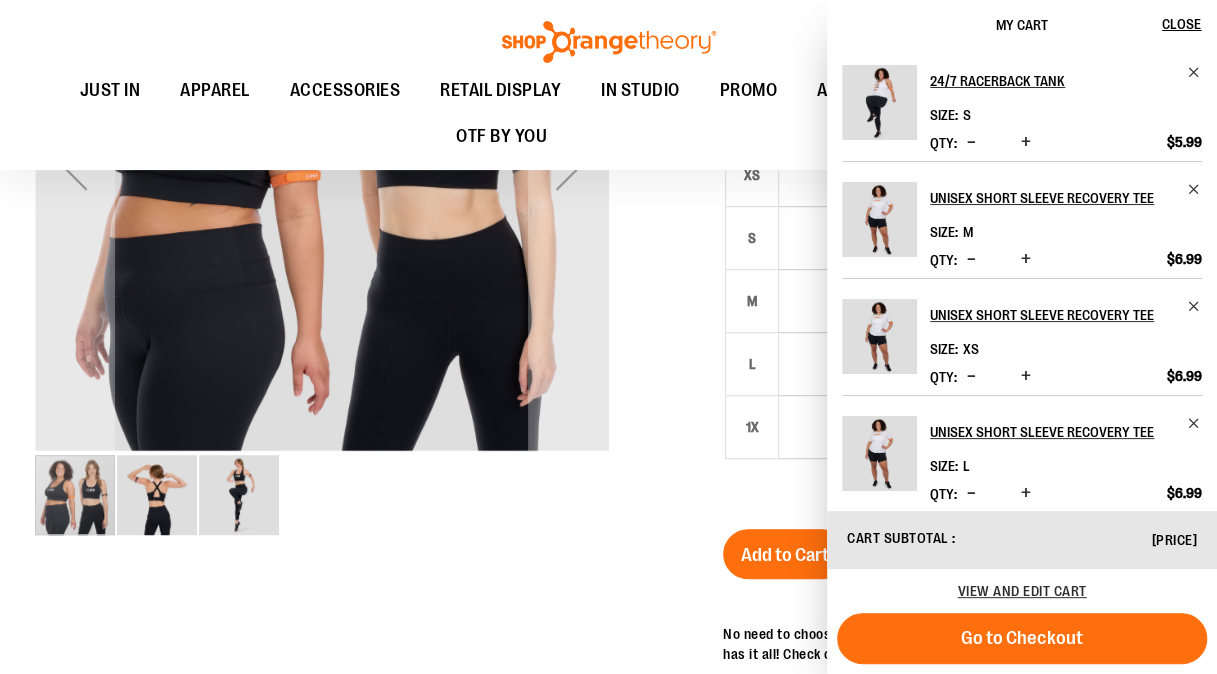scroll, scrollTop: 0, scrollLeft: 0, axis: both 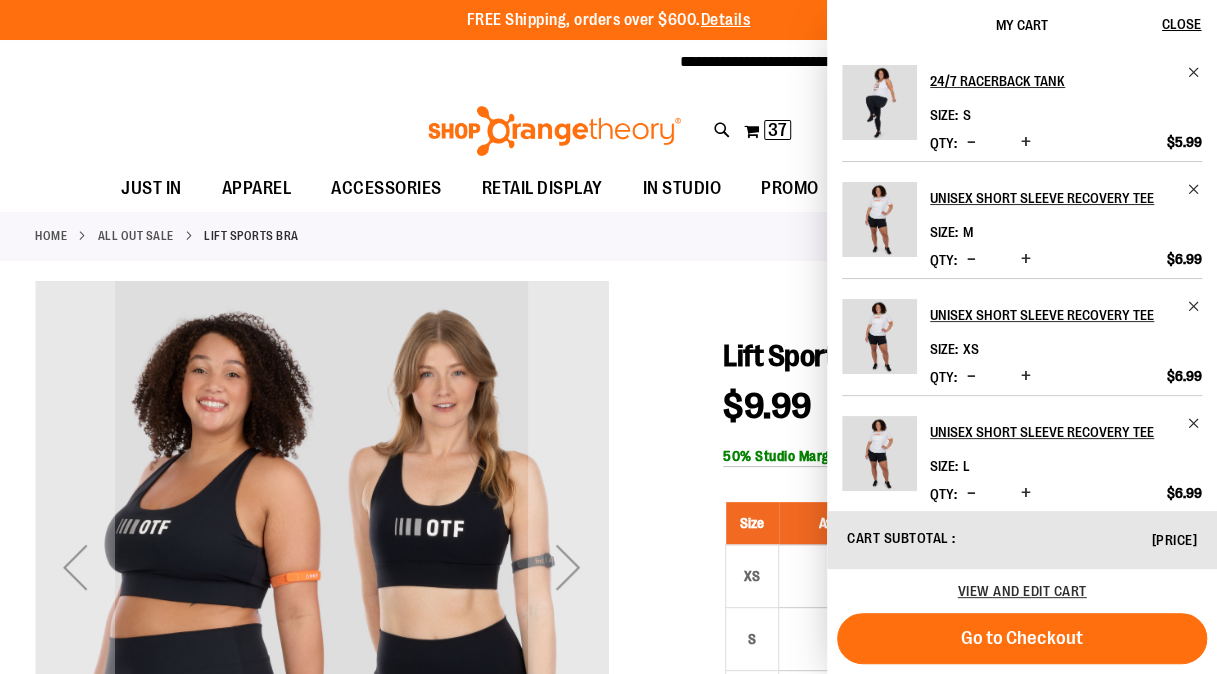 click at bounding box center [608, 868] 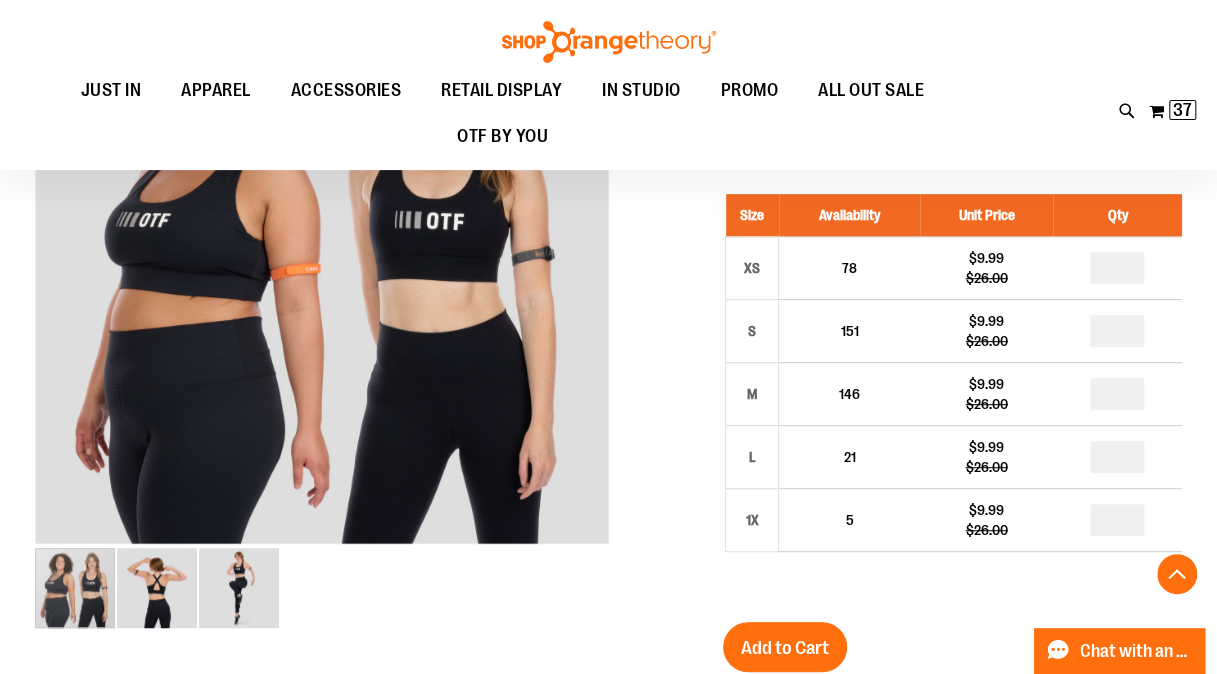 scroll, scrollTop: 307, scrollLeft: 0, axis: vertical 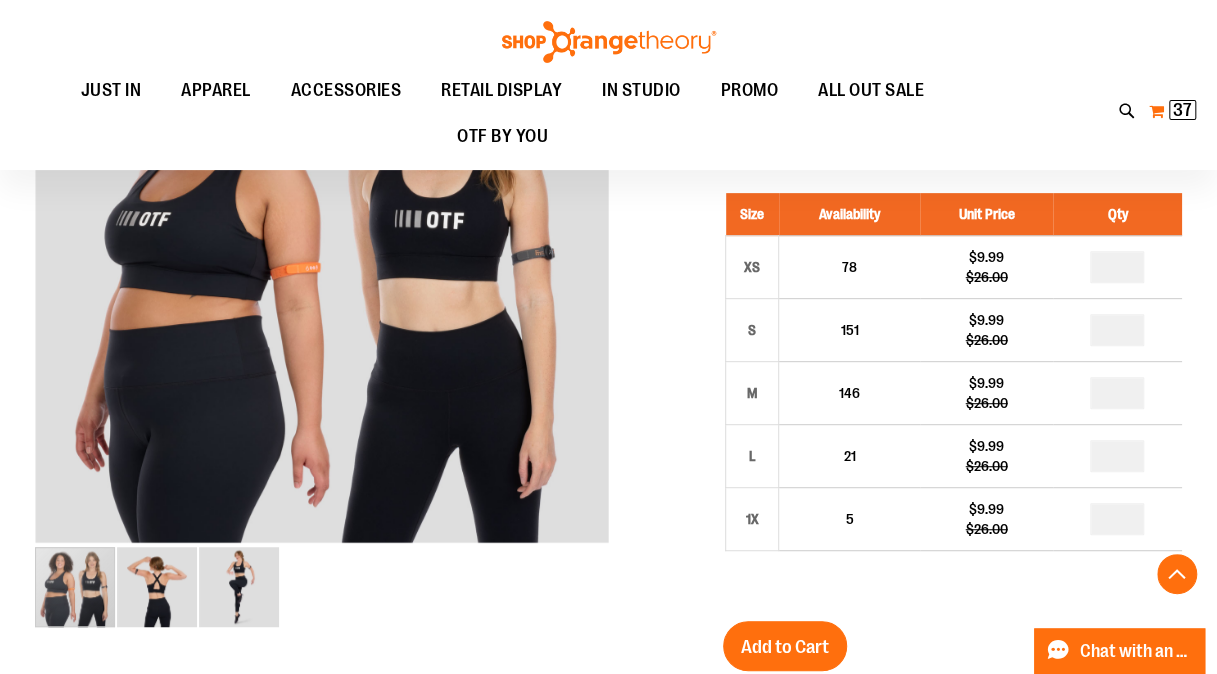 click on "37" at bounding box center (1182, 110) 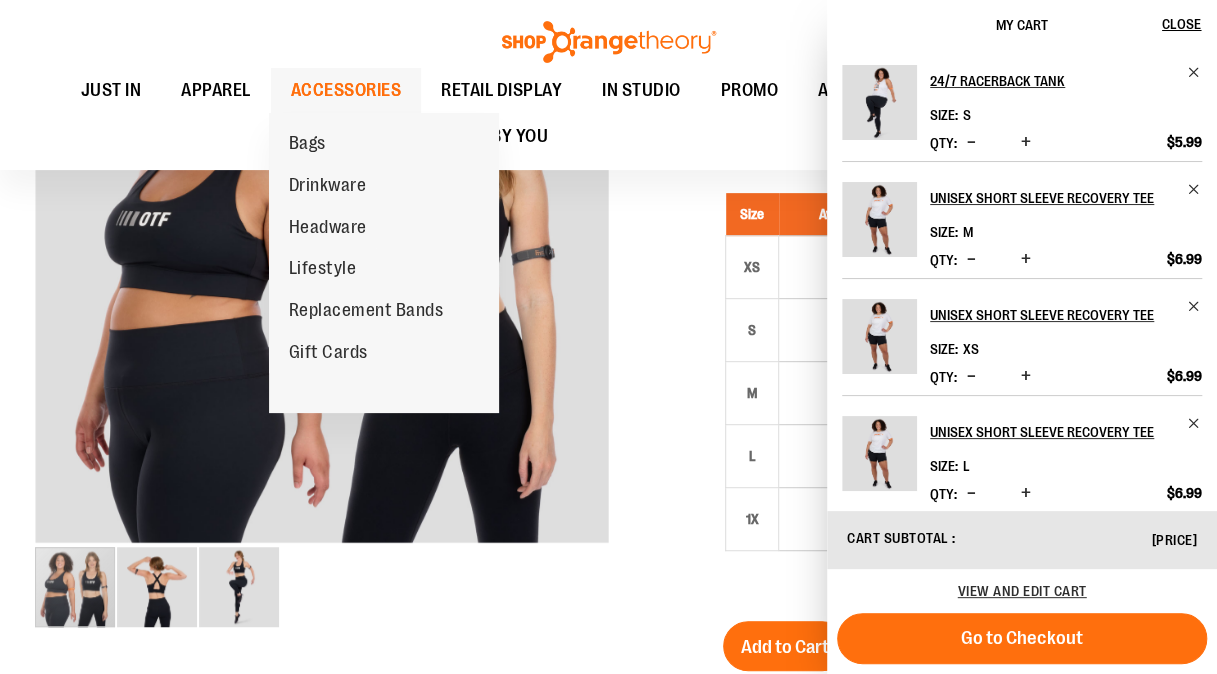 click on "ACCESSORIES" at bounding box center (346, 90) 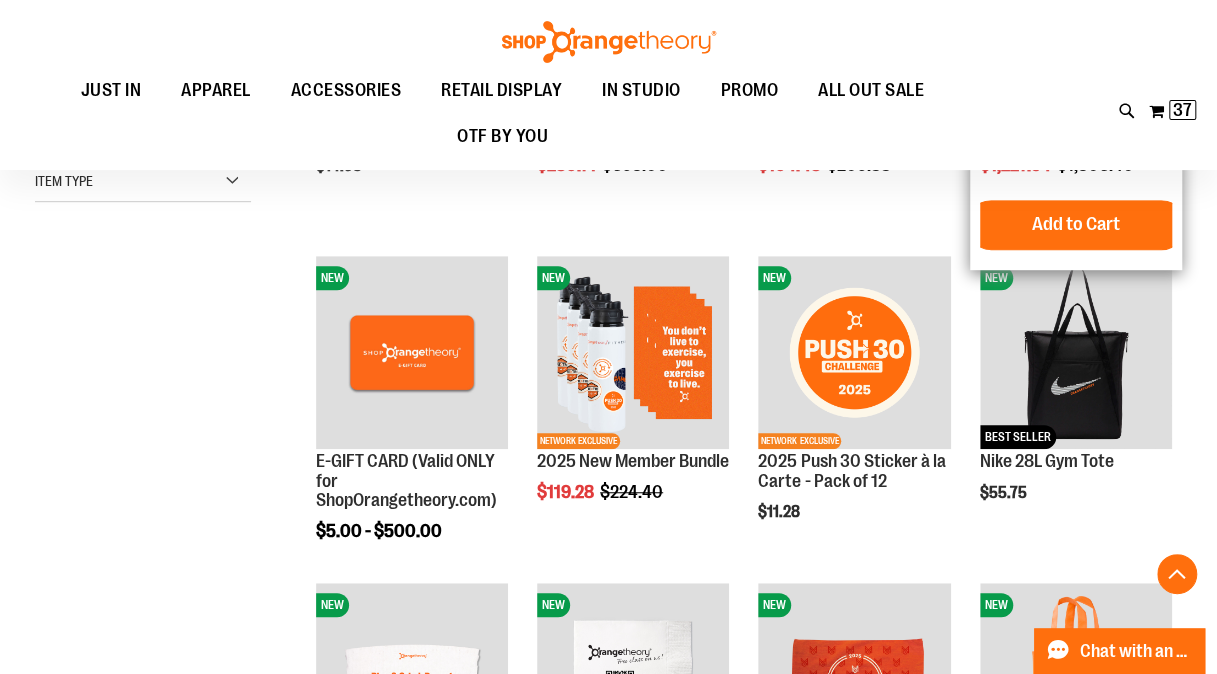 scroll, scrollTop: 468, scrollLeft: 0, axis: vertical 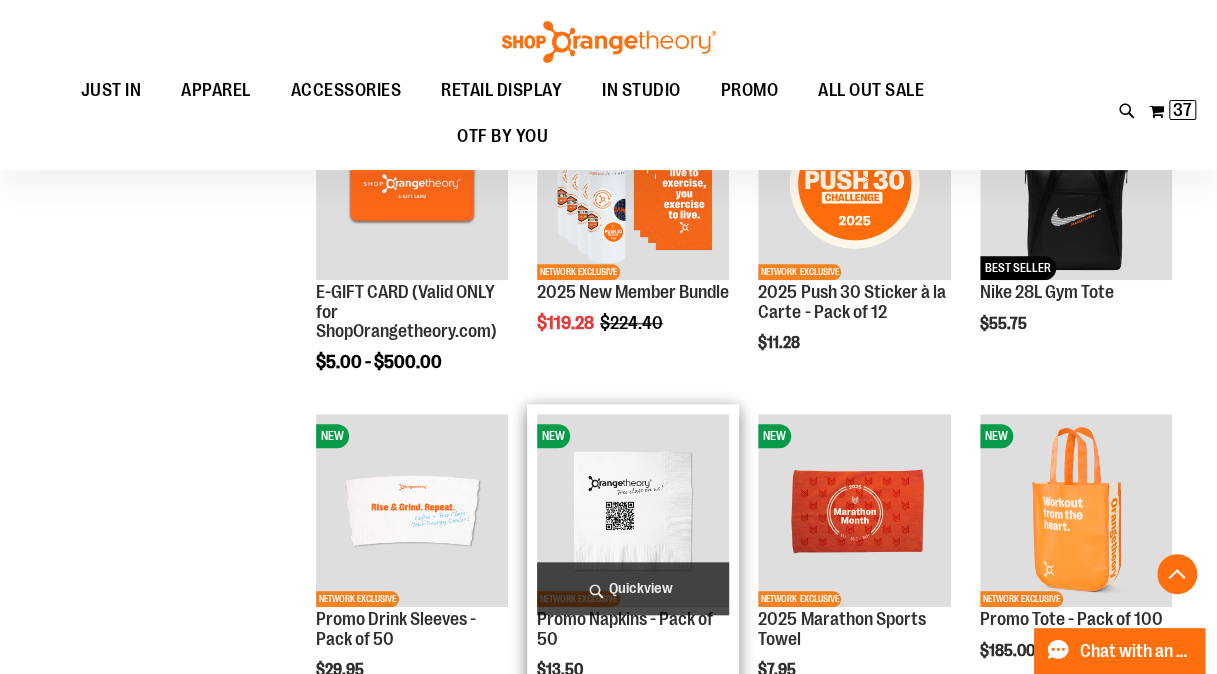 type on "**********" 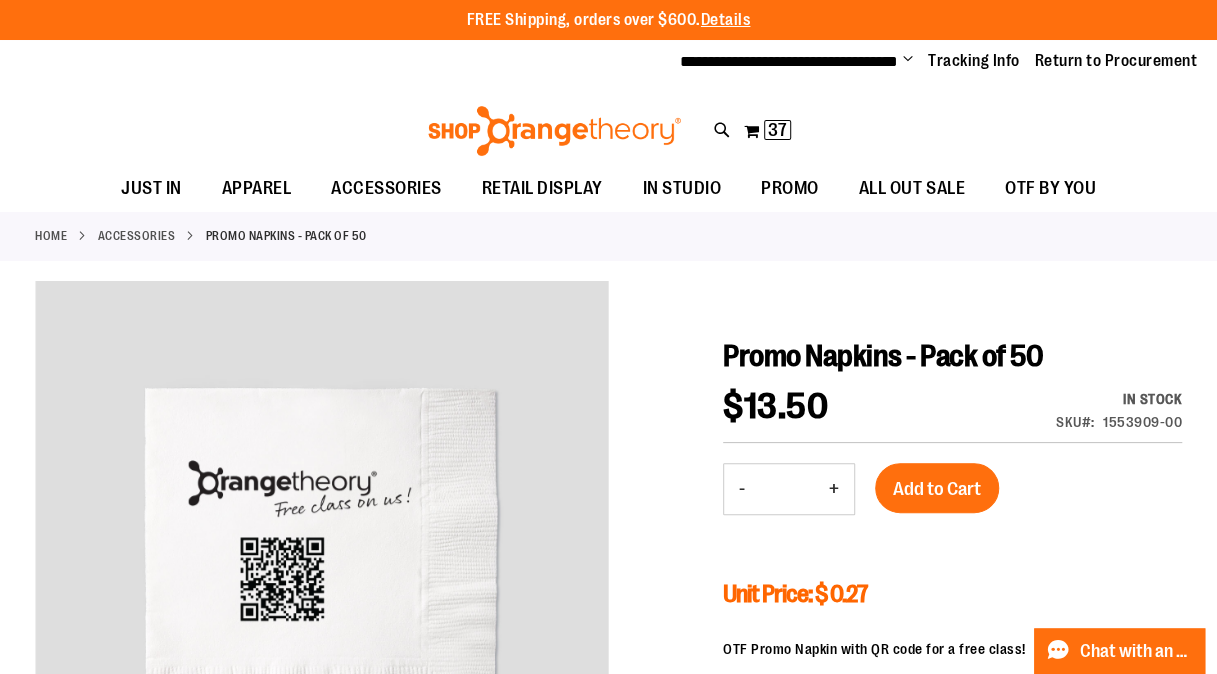 scroll, scrollTop: 0, scrollLeft: 0, axis: both 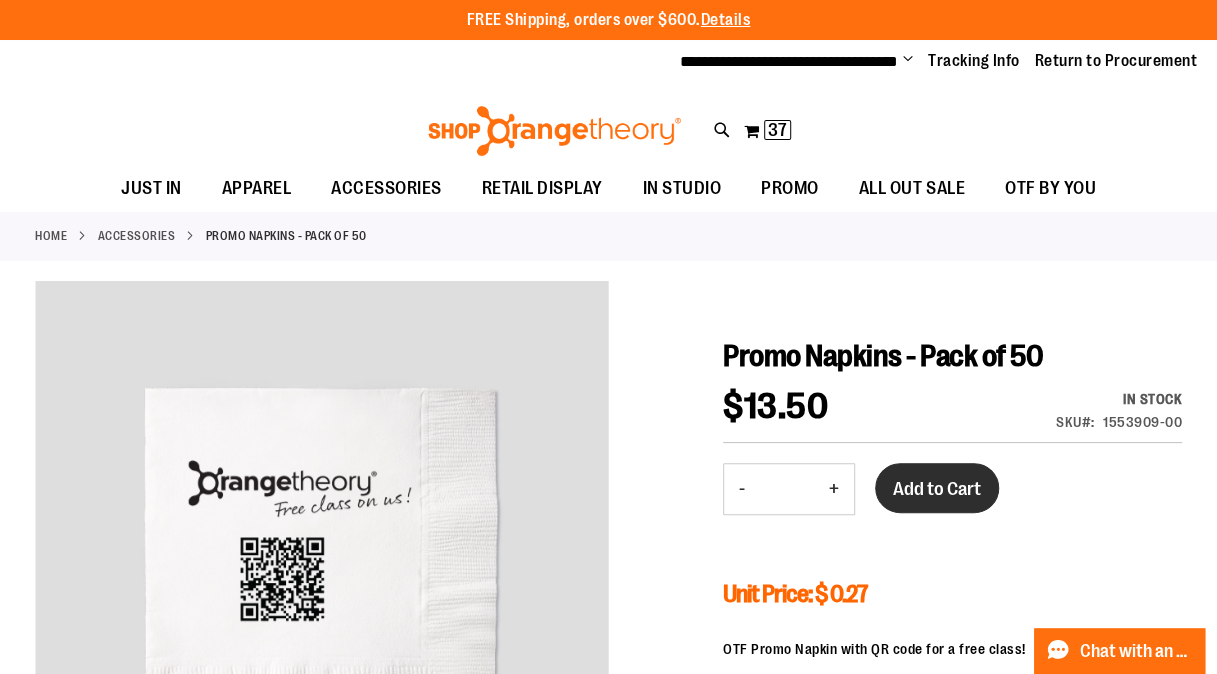click on "Add to Cart" at bounding box center (937, 488) 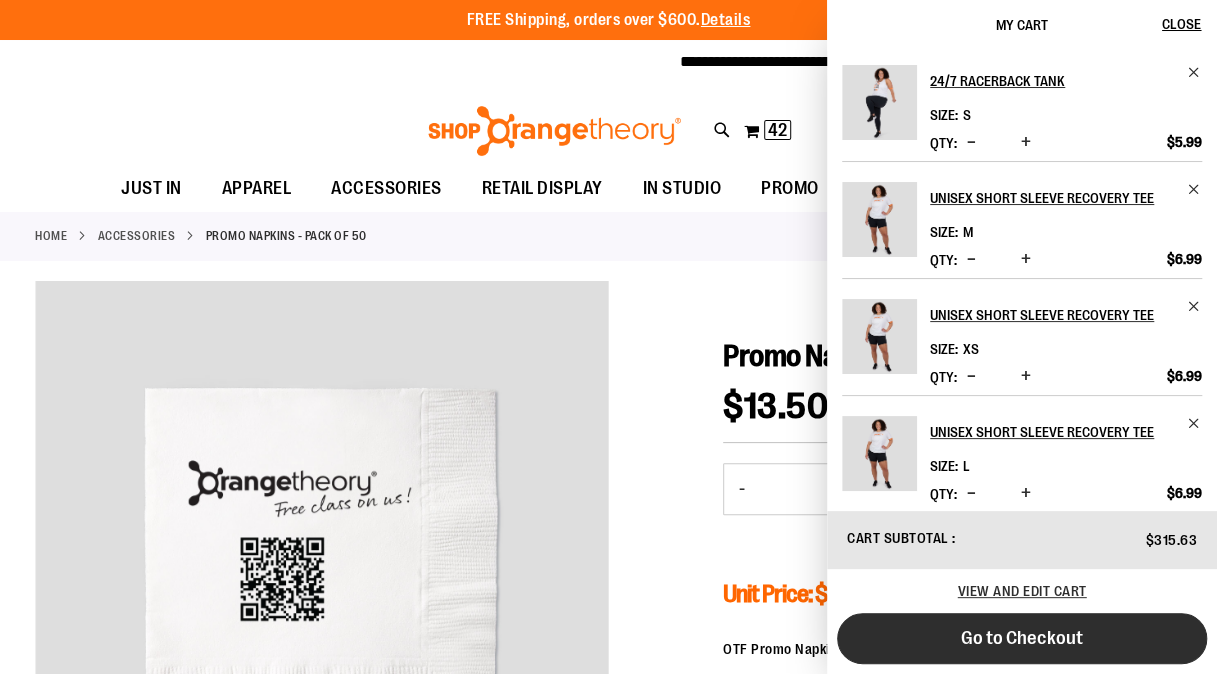 click on "Go to Checkout" at bounding box center [1022, 638] 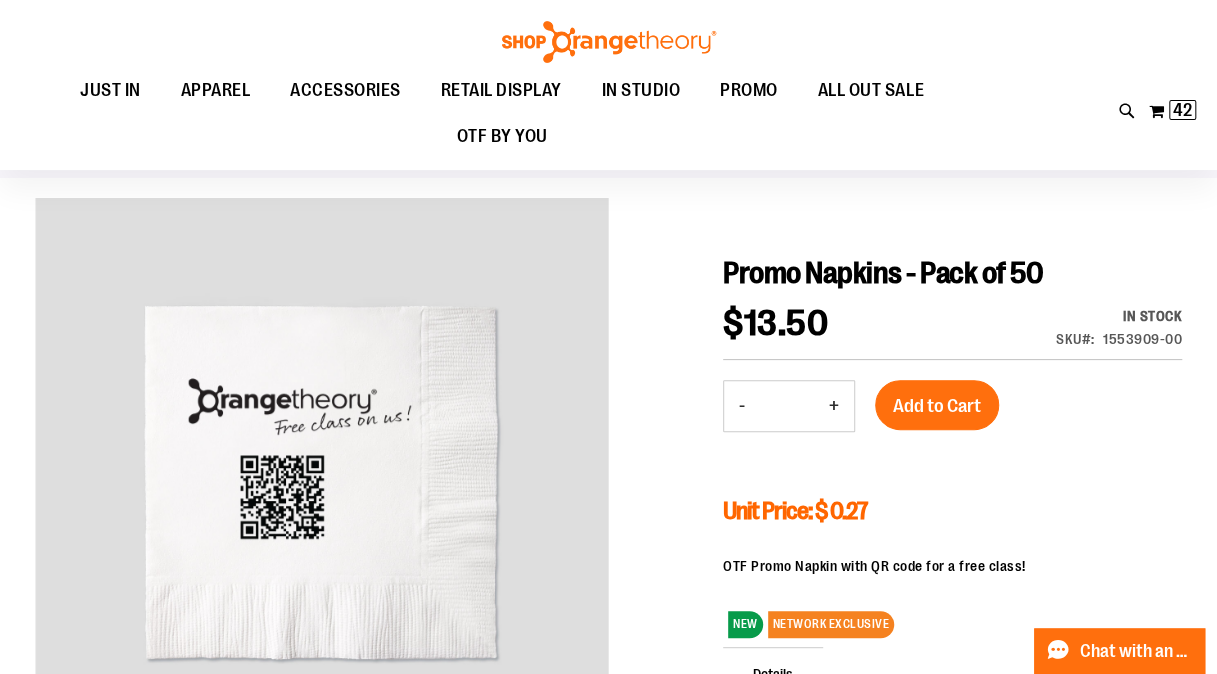 scroll, scrollTop: 0, scrollLeft: 0, axis: both 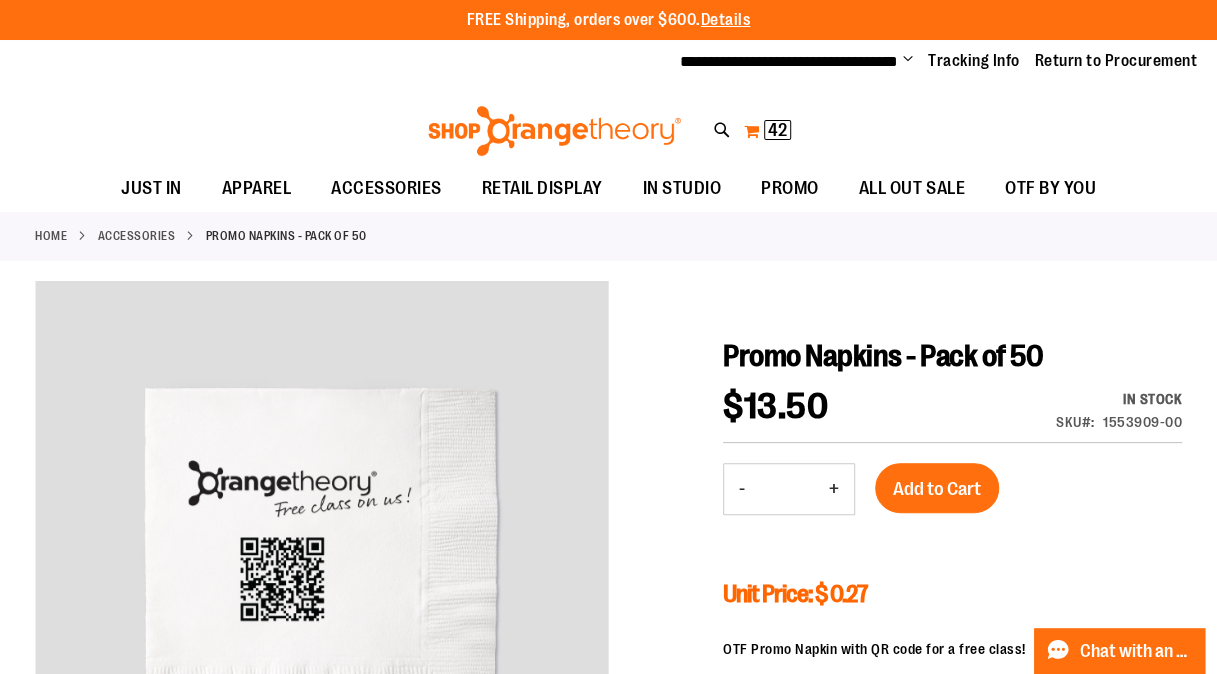 click on "My Cart
42
42
items" at bounding box center [767, 131] 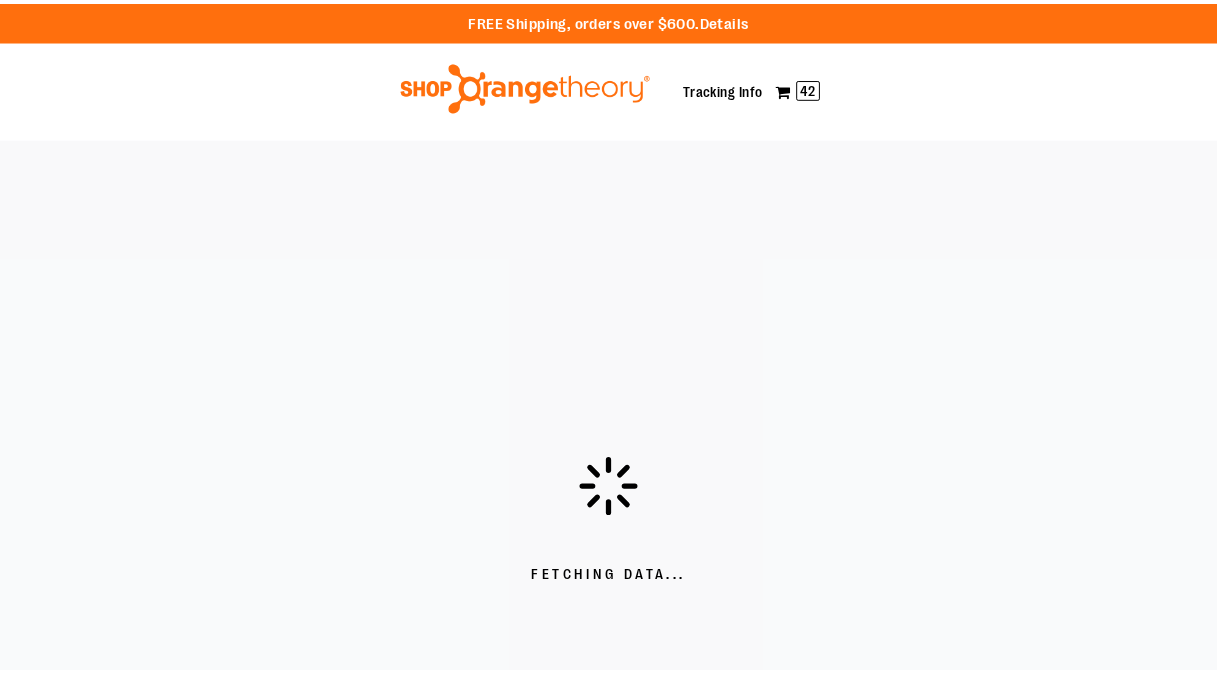 scroll, scrollTop: 0, scrollLeft: 0, axis: both 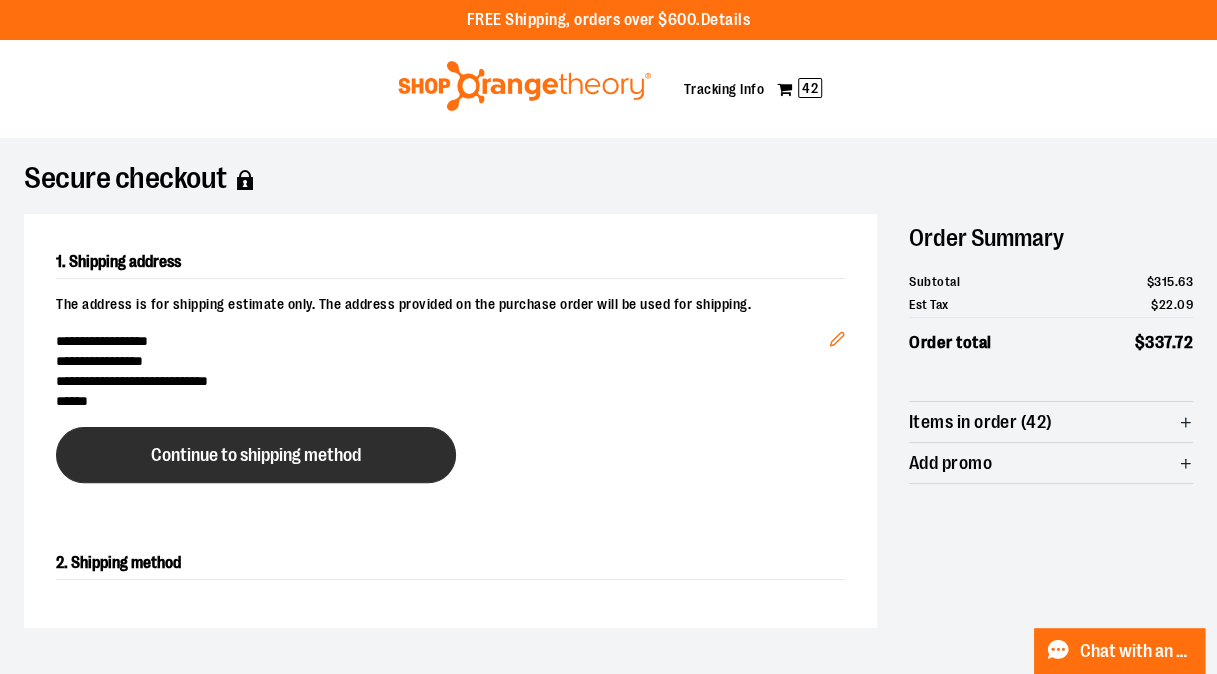 click on "Continue to shipping method" at bounding box center (256, 455) 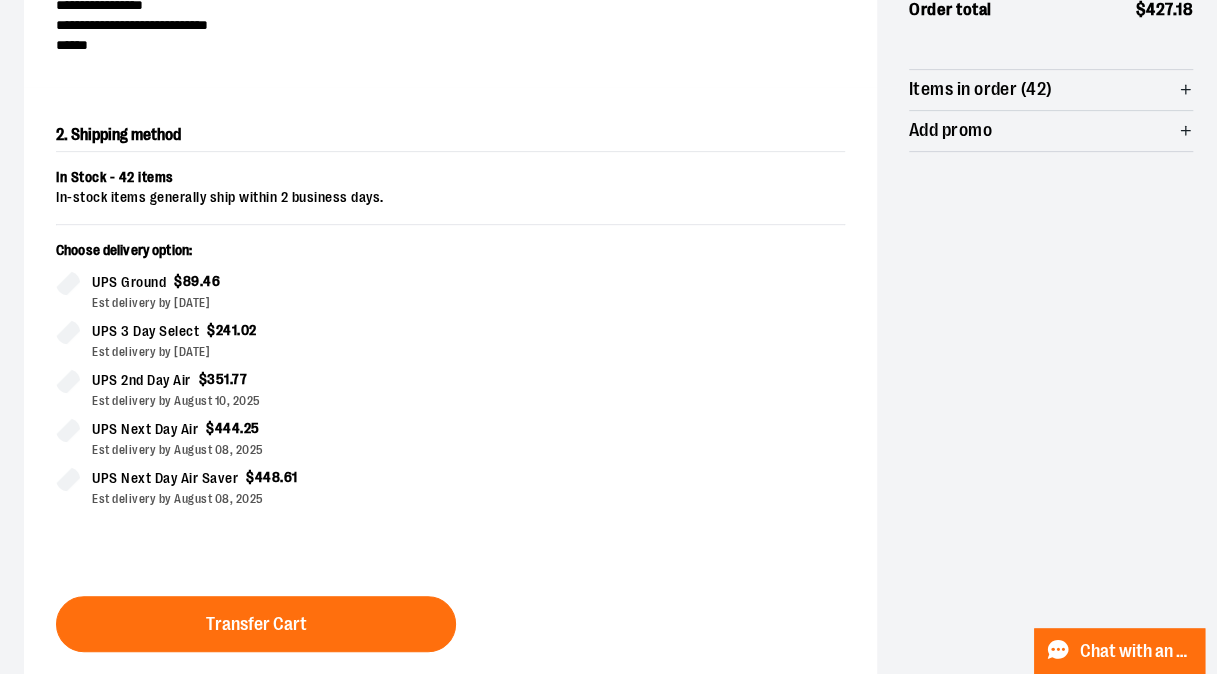 scroll, scrollTop: 357, scrollLeft: 0, axis: vertical 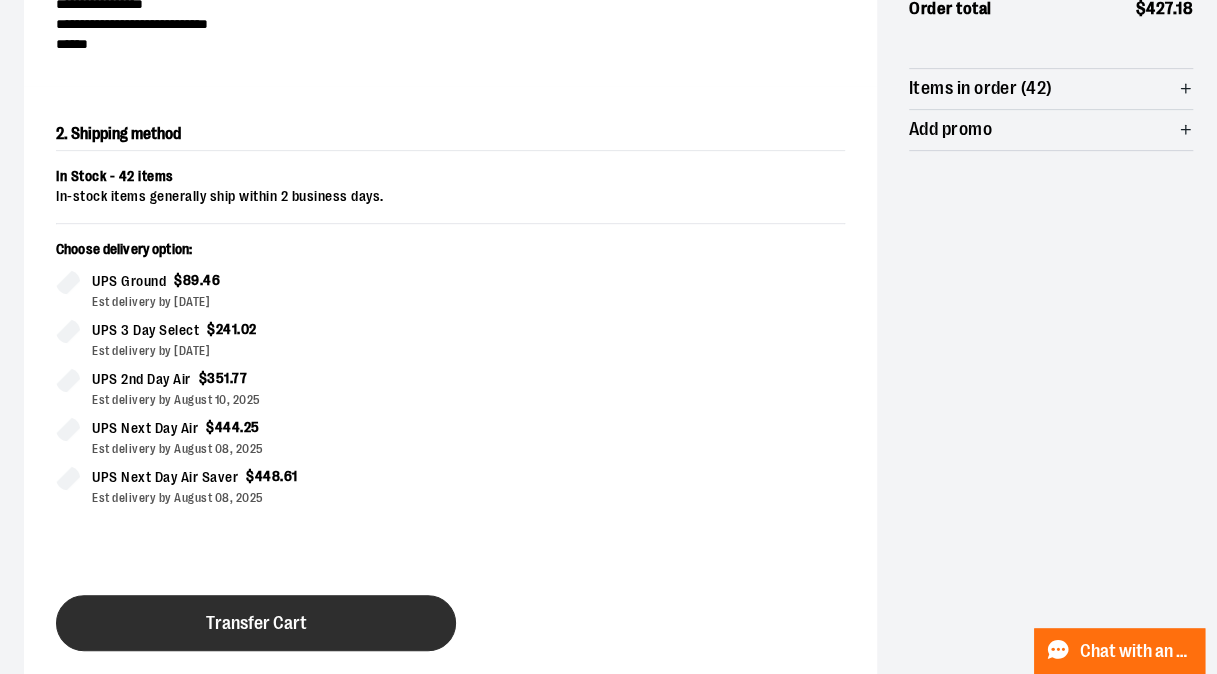 click on "Transfer Cart" at bounding box center (256, 623) 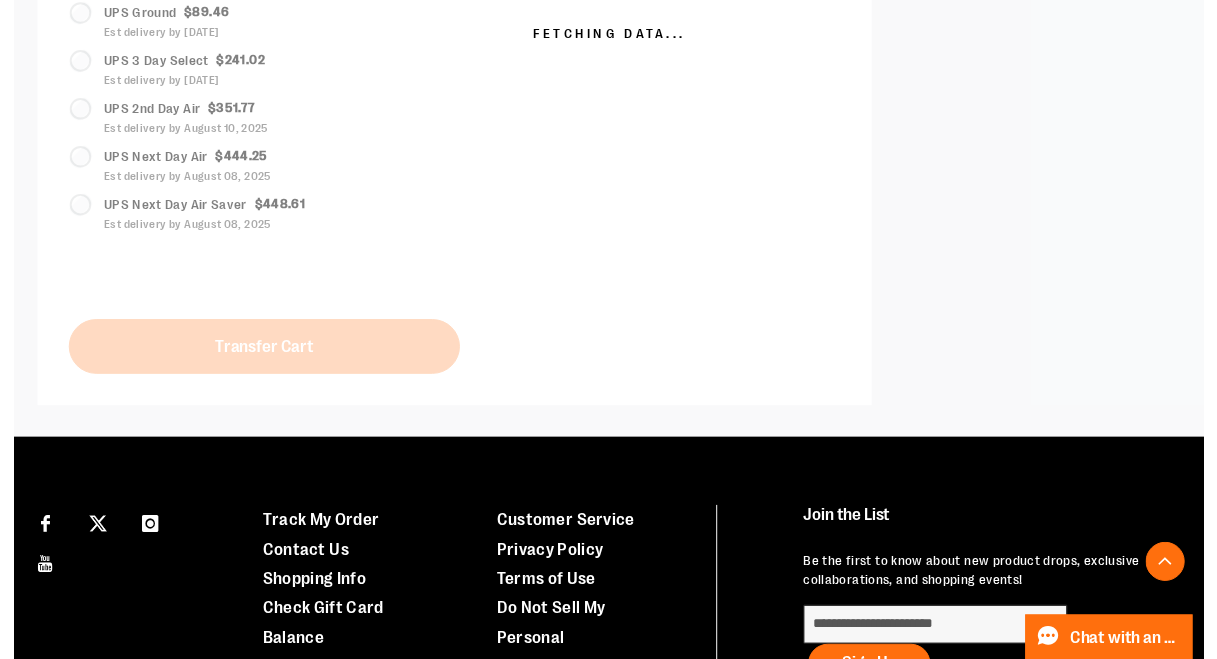 scroll, scrollTop: 627, scrollLeft: 0, axis: vertical 